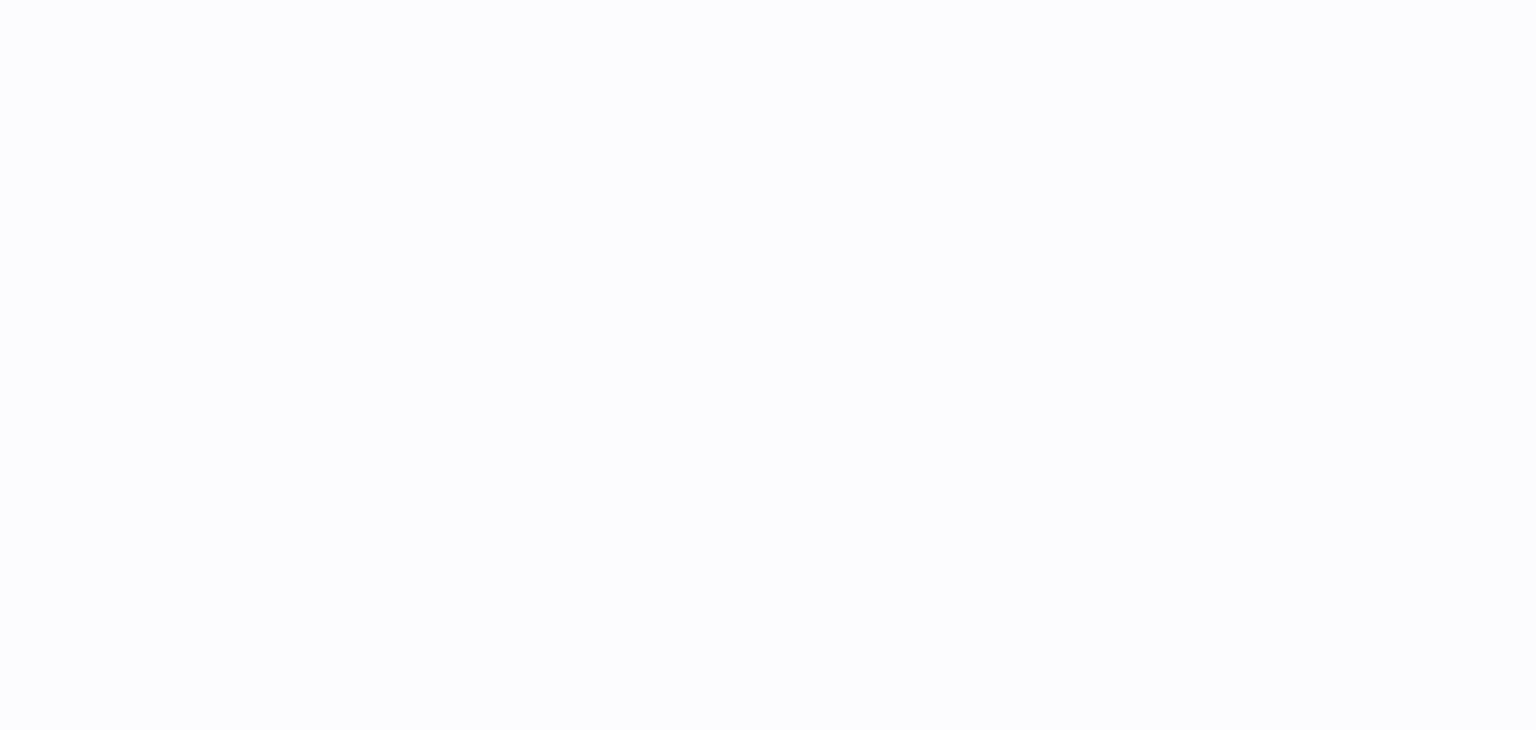 scroll, scrollTop: 0, scrollLeft: 0, axis: both 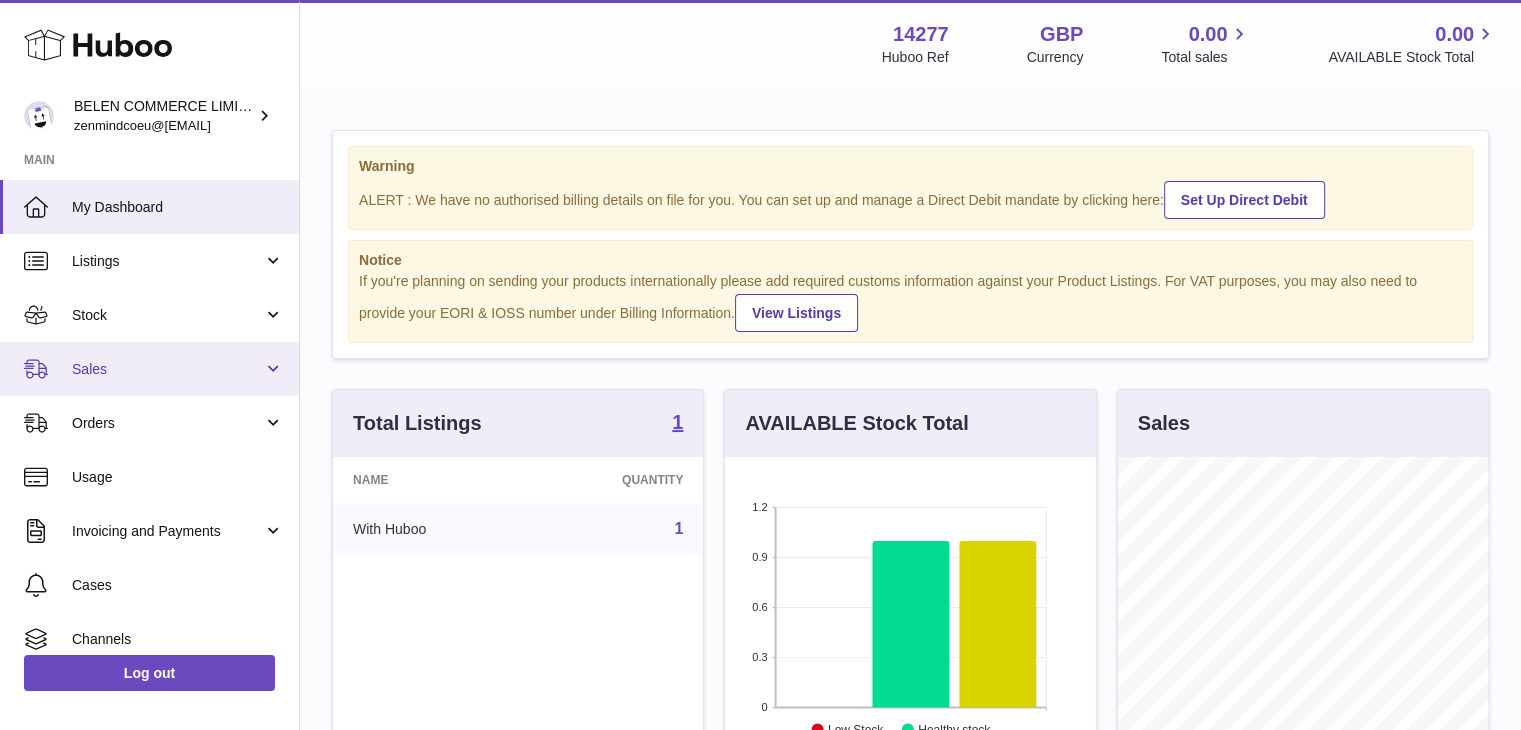 click on "Sales" at bounding box center (149, 369) 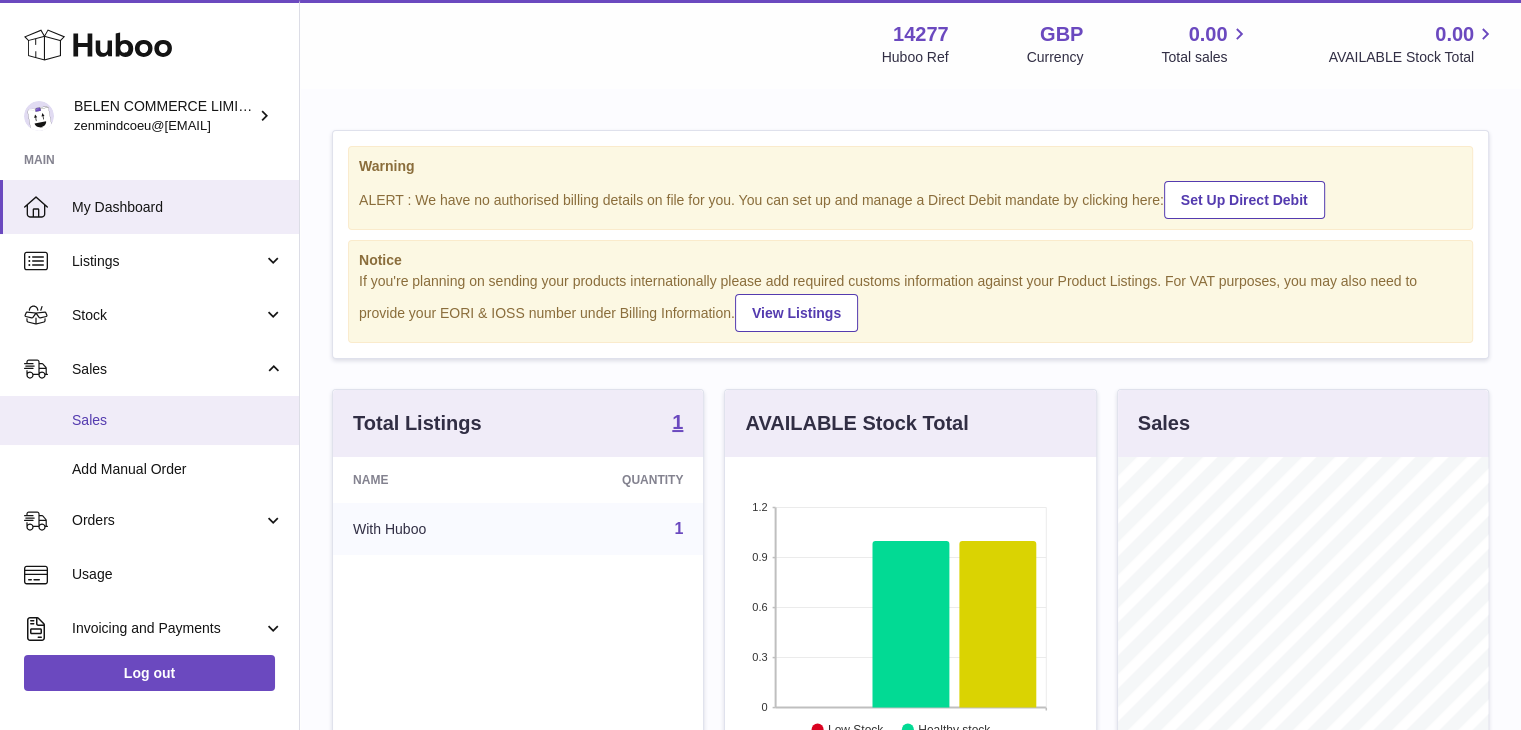click on "Sales" at bounding box center [178, 420] 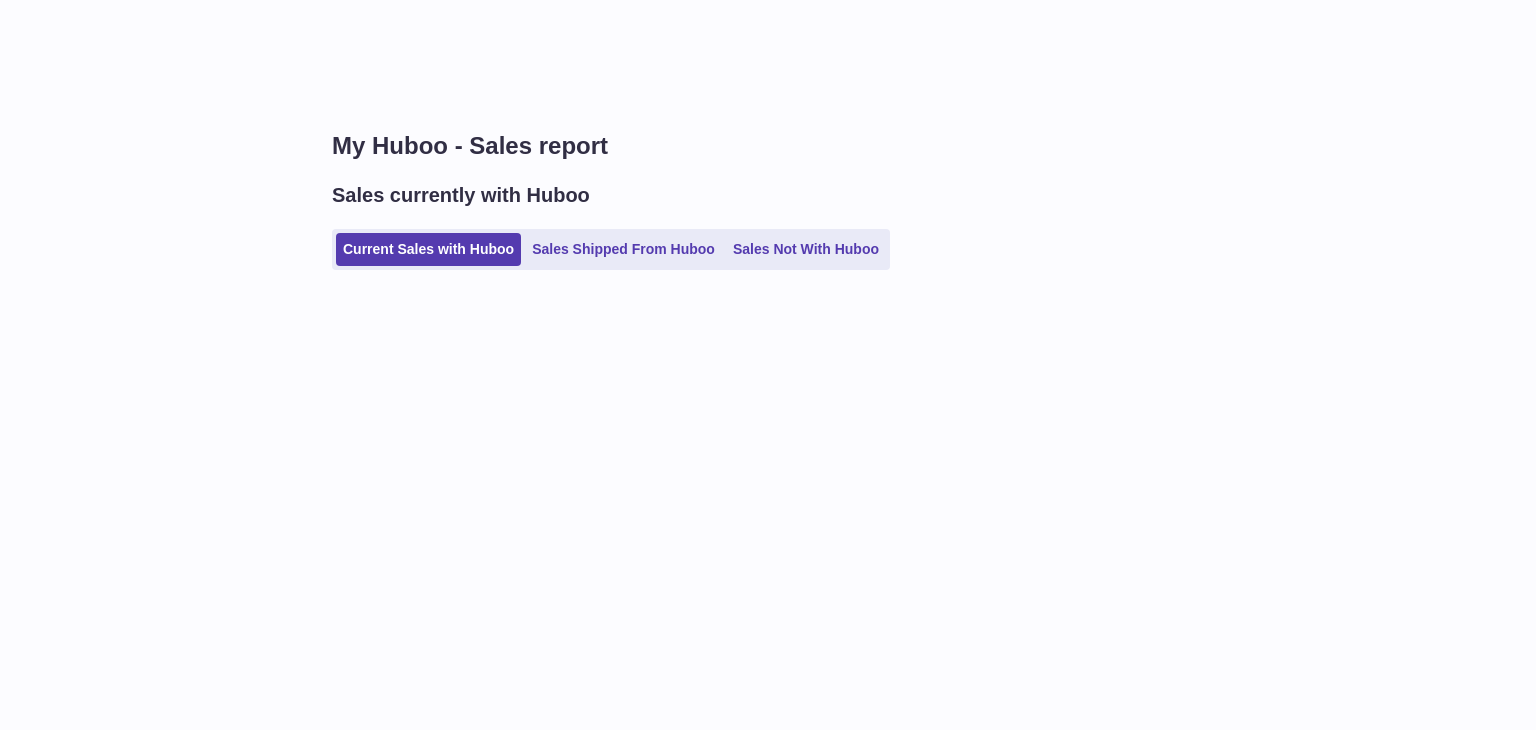 scroll, scrollTop: 0, scrollLeft: 0, axis: both 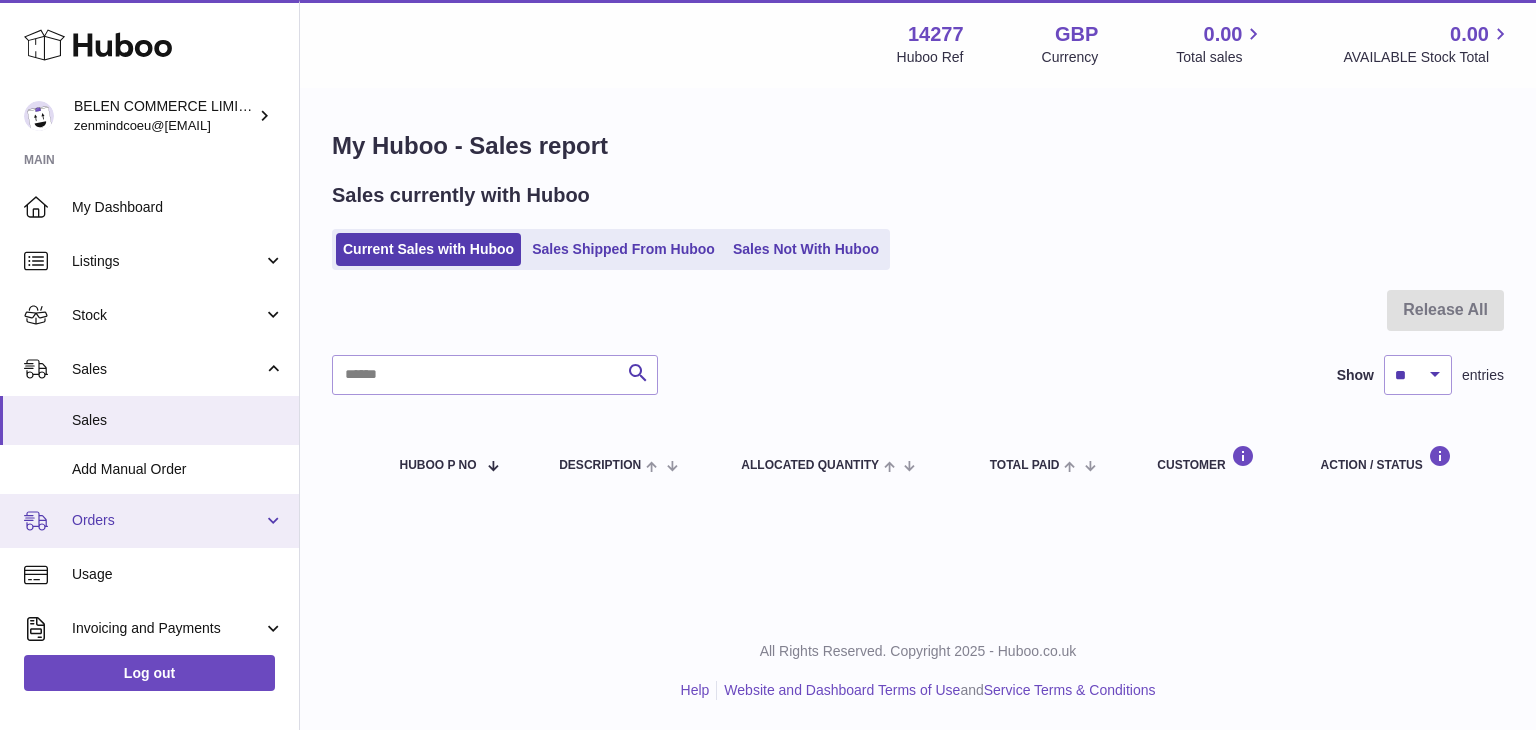 click on "Orders" at bounding box center (167, 520) 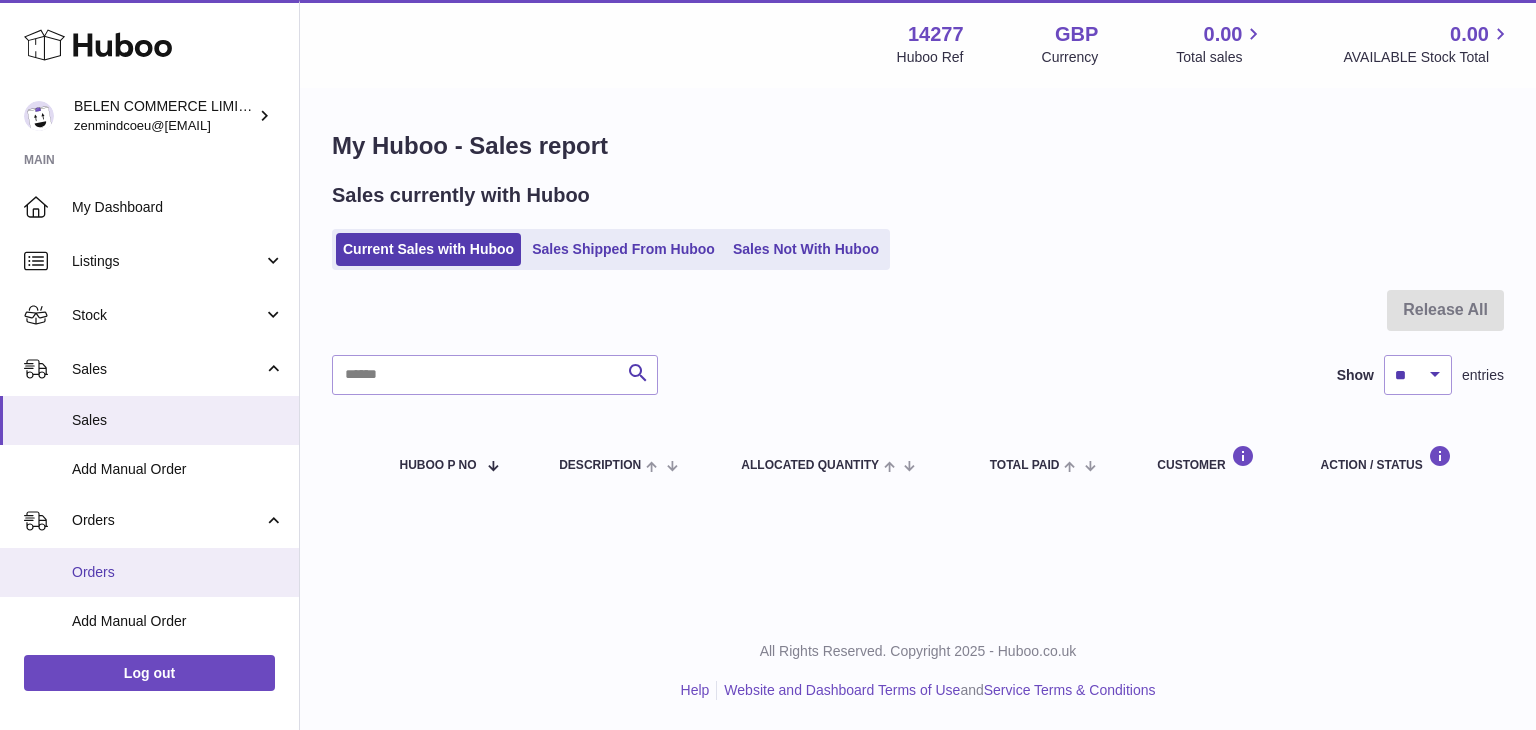 click on "Orders" at bounding box center [178, 572] 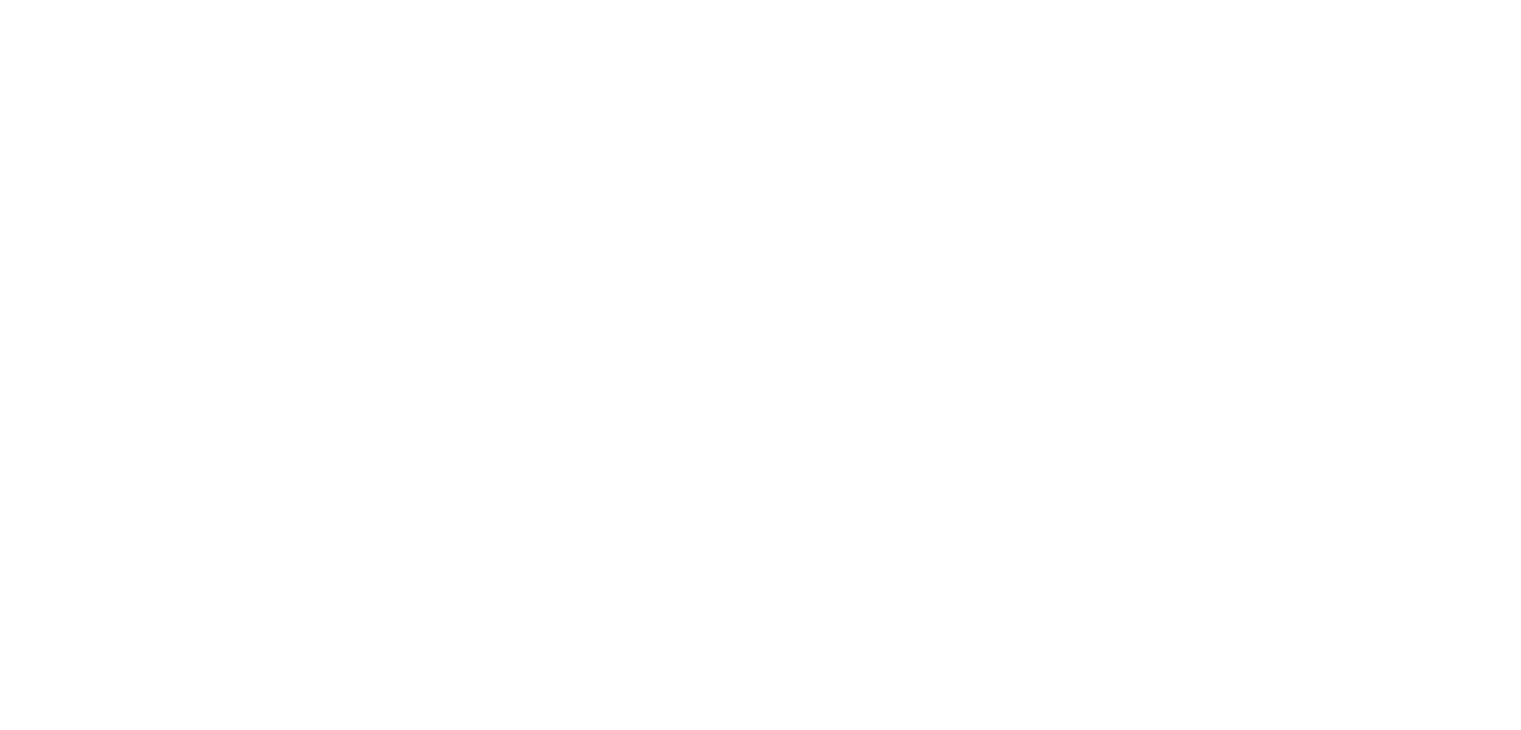 scroll, scrollTop: 0, scrollLeft: 0, axis: both 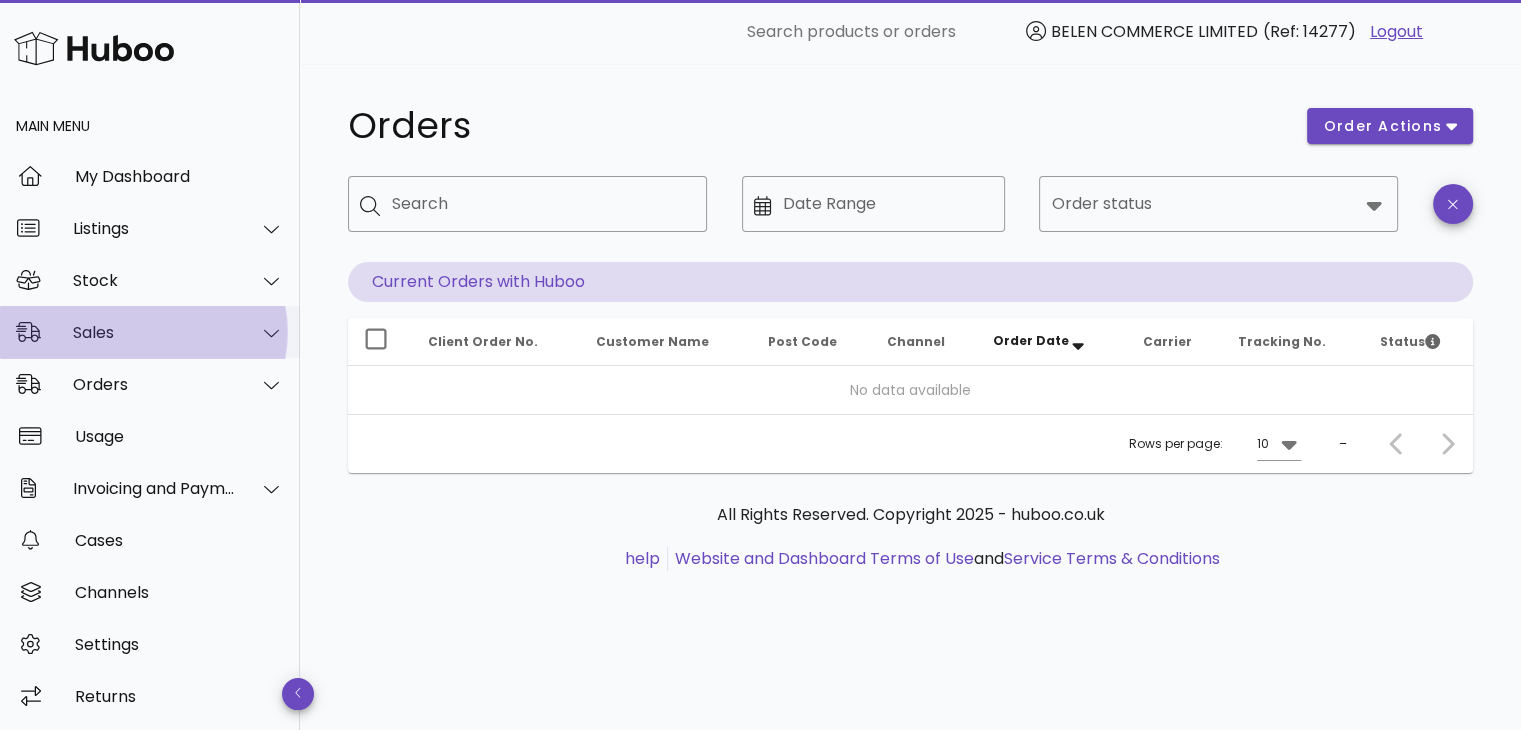 click on "Sales" at bounding box center (154, 332) 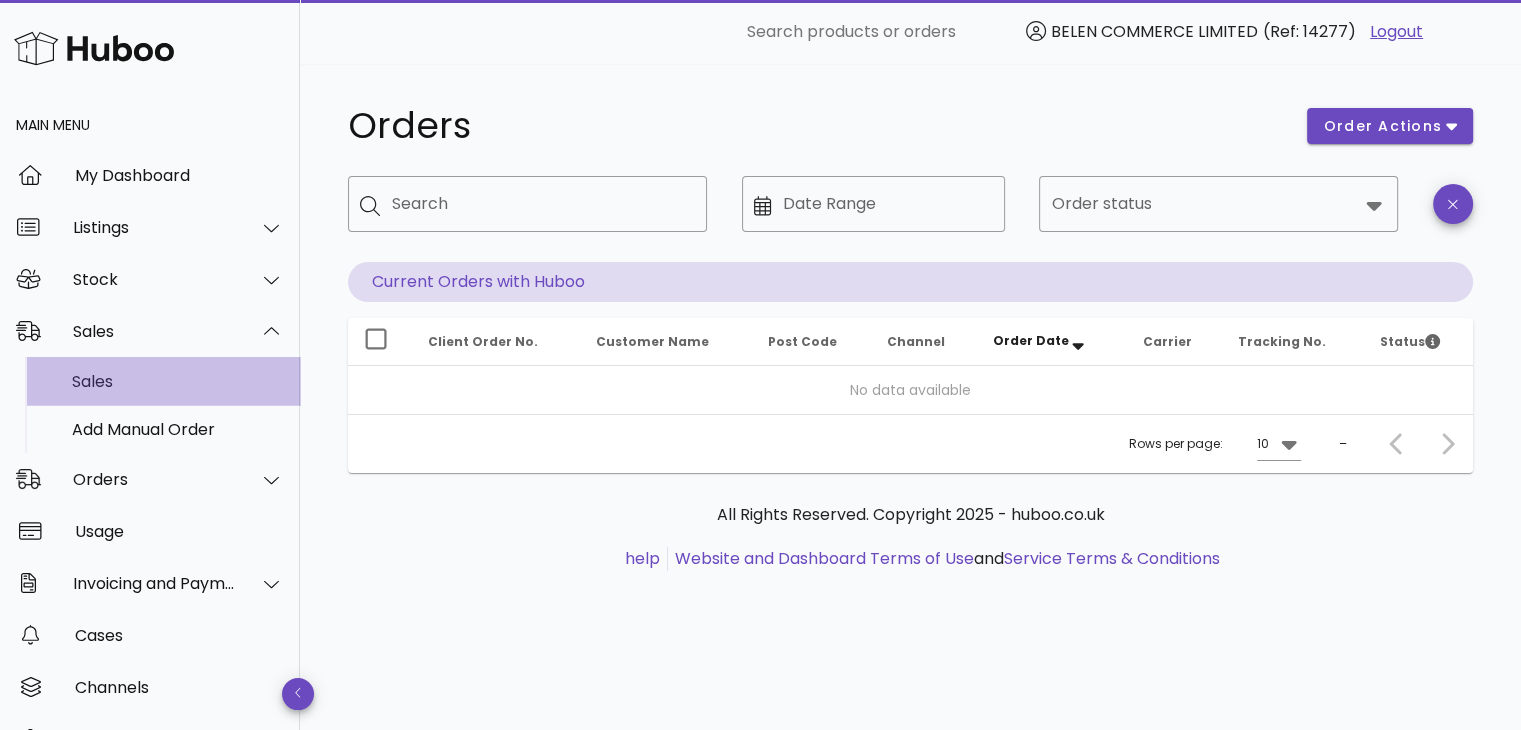 click on "Sales" at bounding box center [178, 381] 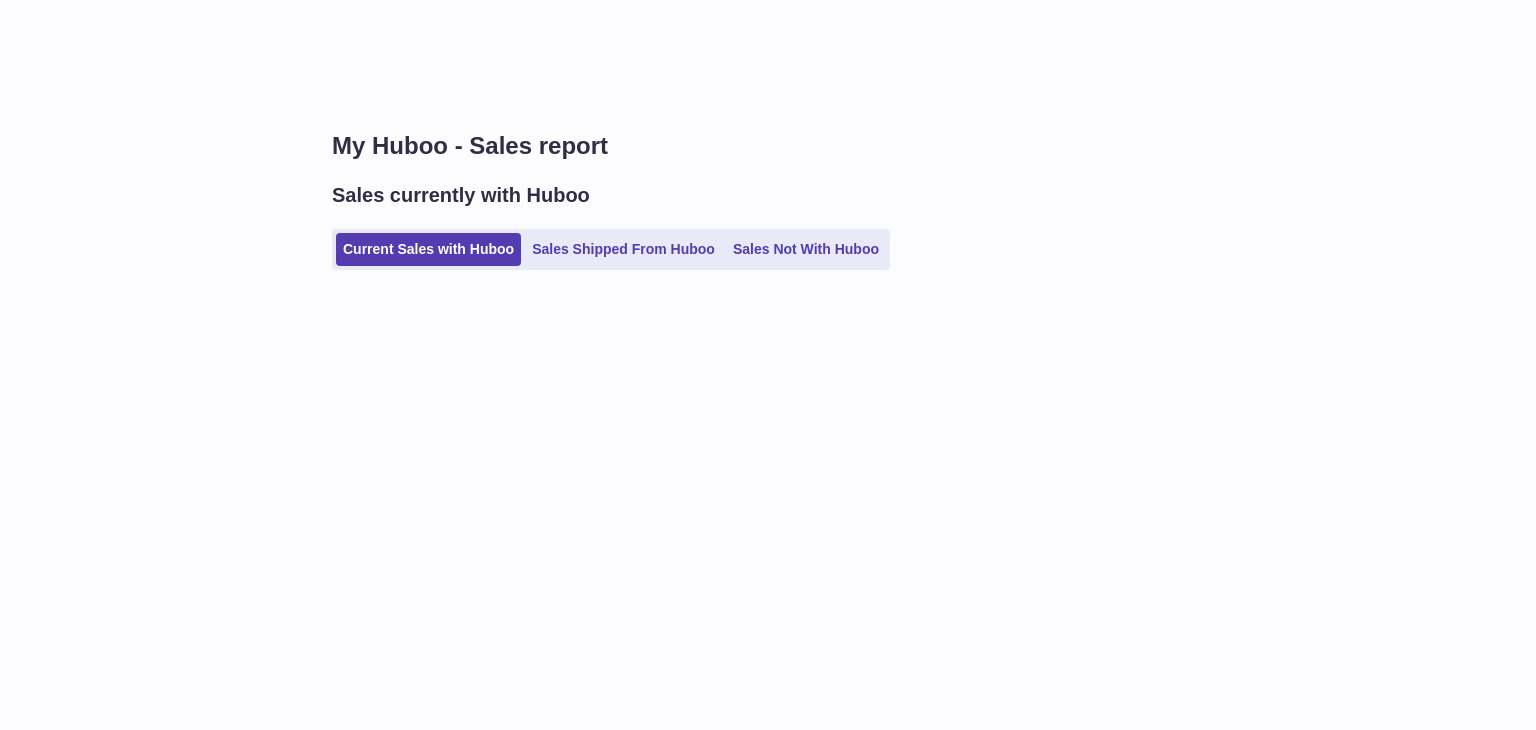 scroll, scrollTop: 0, scrollLeft: 0, axis: both 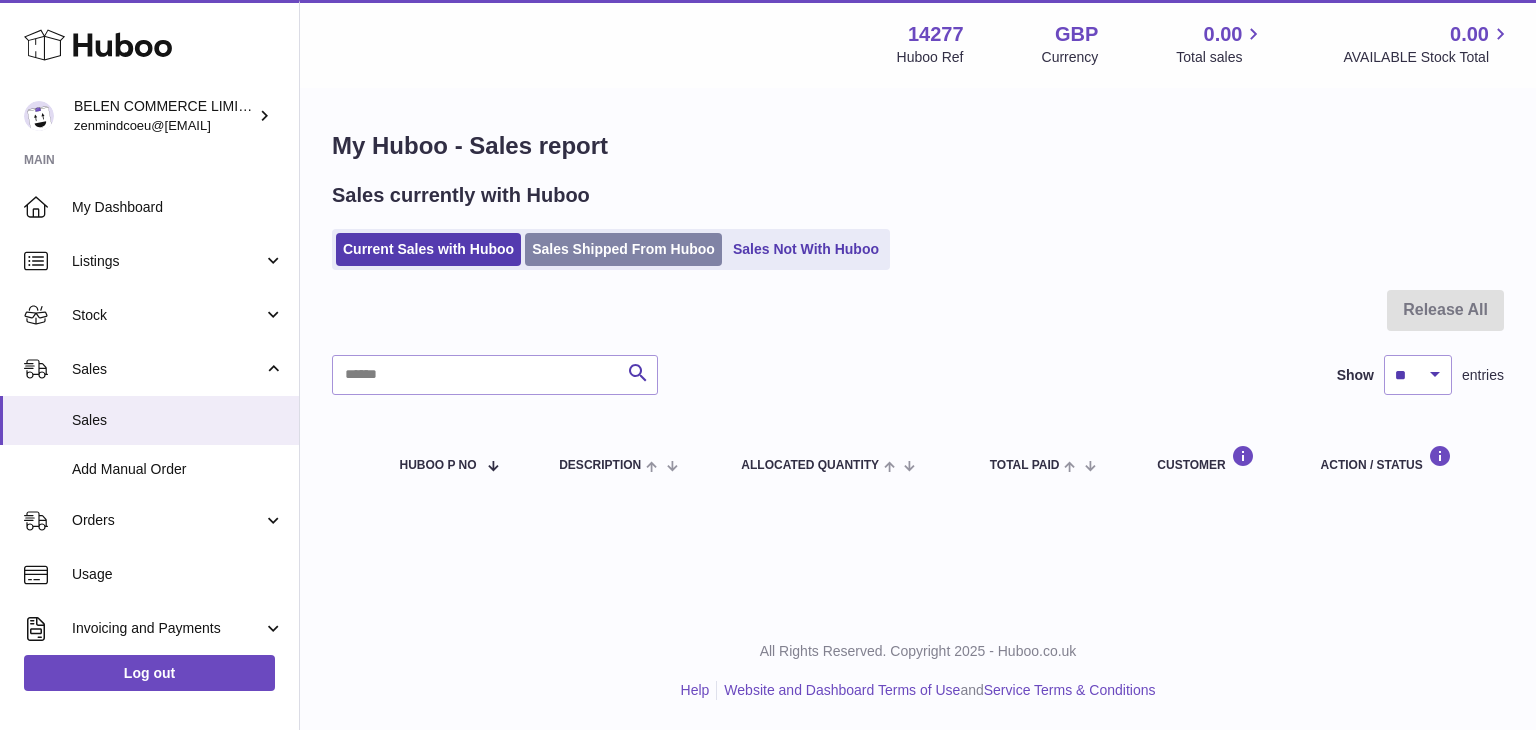 click on "Sales Shipped From Huboo" at bounding box center [623, 249] 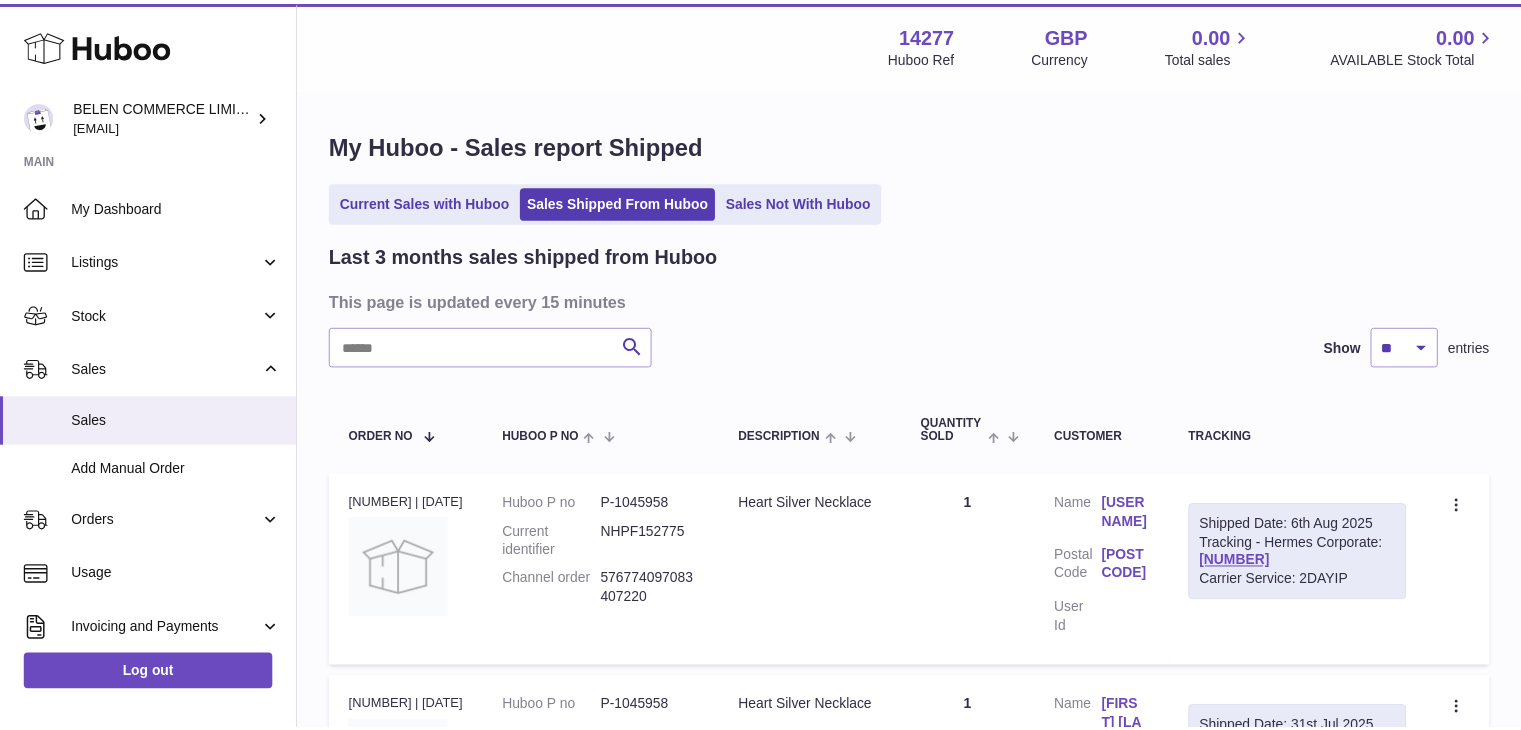 scroll, scrollTop: 0, scrollLeft: 0, axis: both 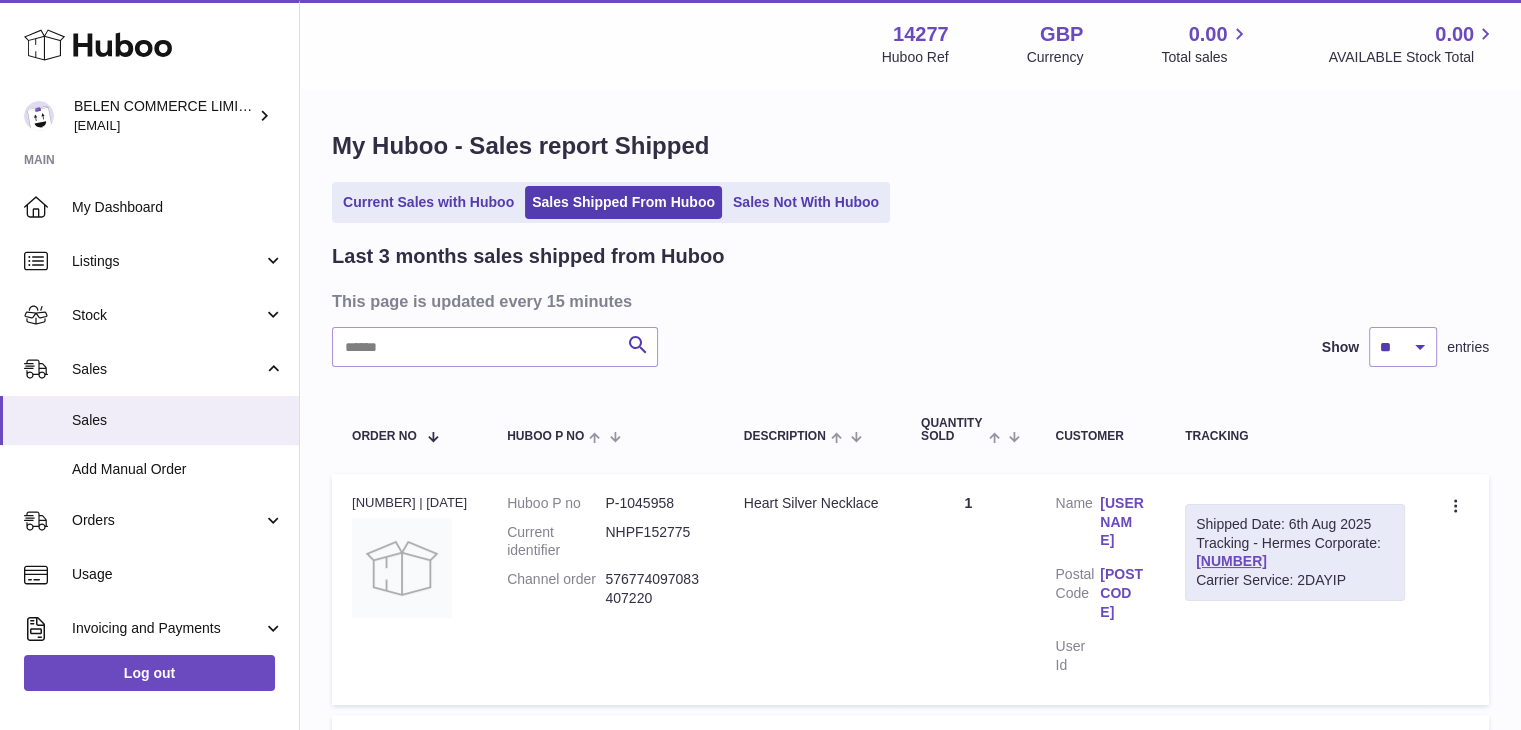 drag, startPoint x: 1512, startPoint y: 192, endPoint x: 1515, endPoint y: 267, distance: 75.059975 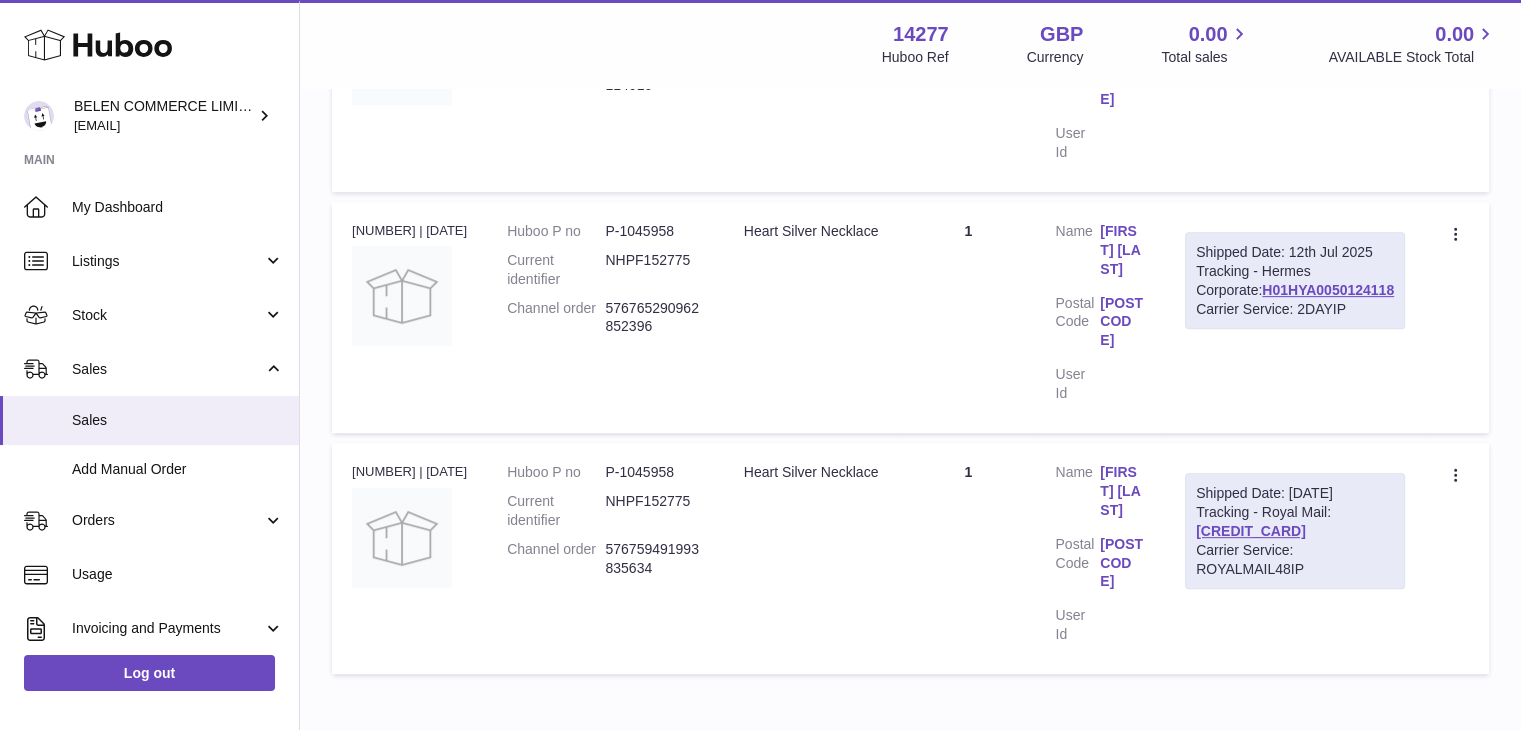 scroll, scrollTop: 0, scrollLeft: 0, axis: both 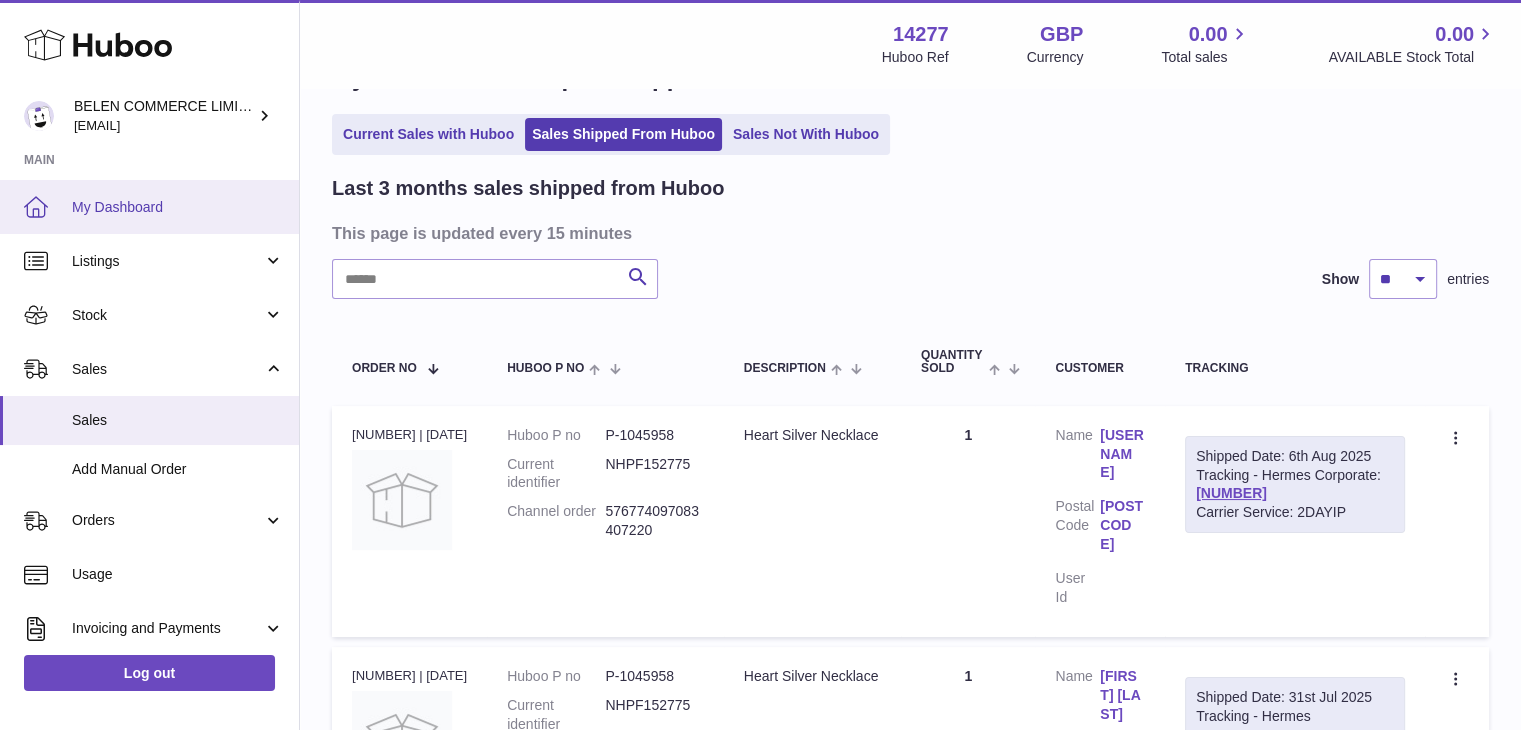 click on "My Dashboard" at bounding box center [178, 207] 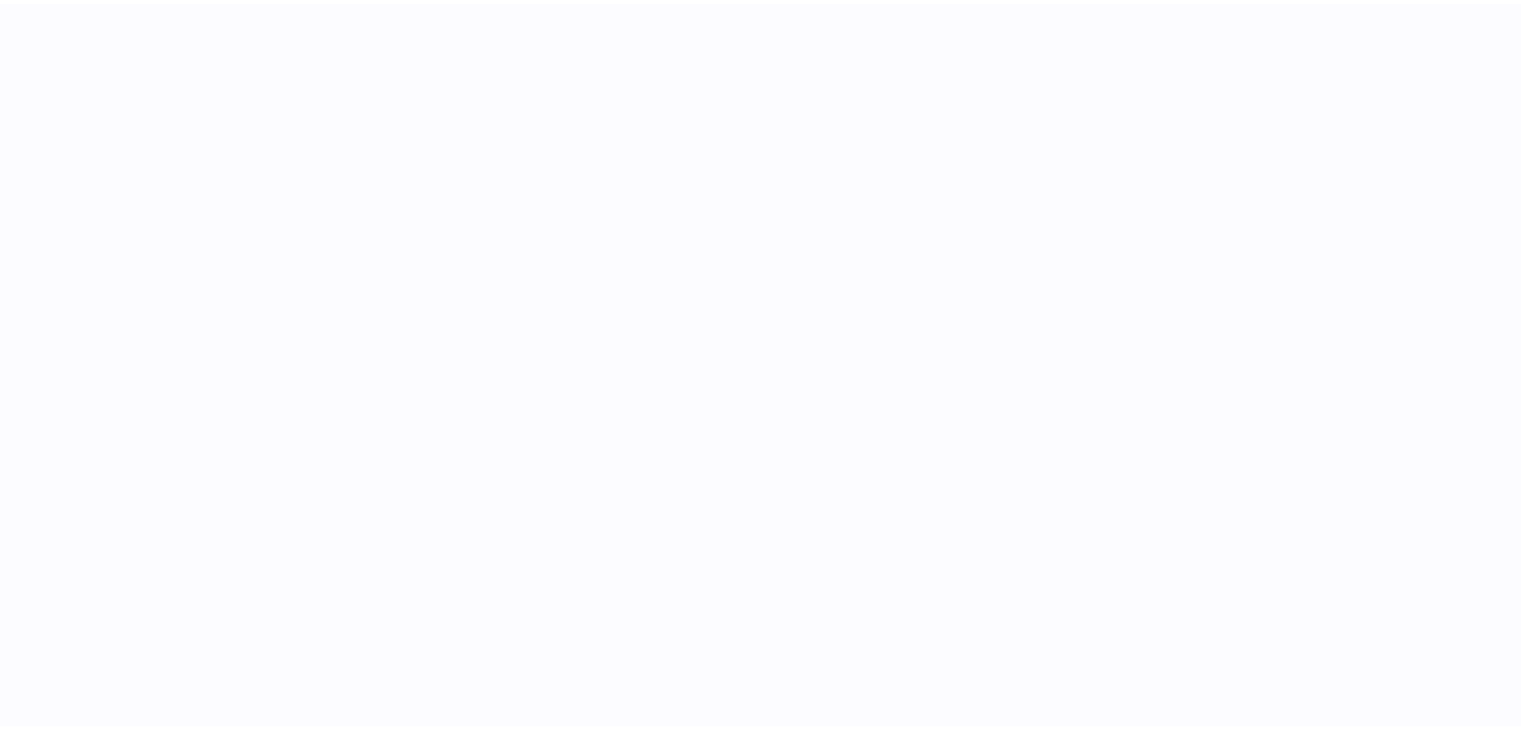 scroll, scrollTop: 0, scrollLeft: 0, axis: both 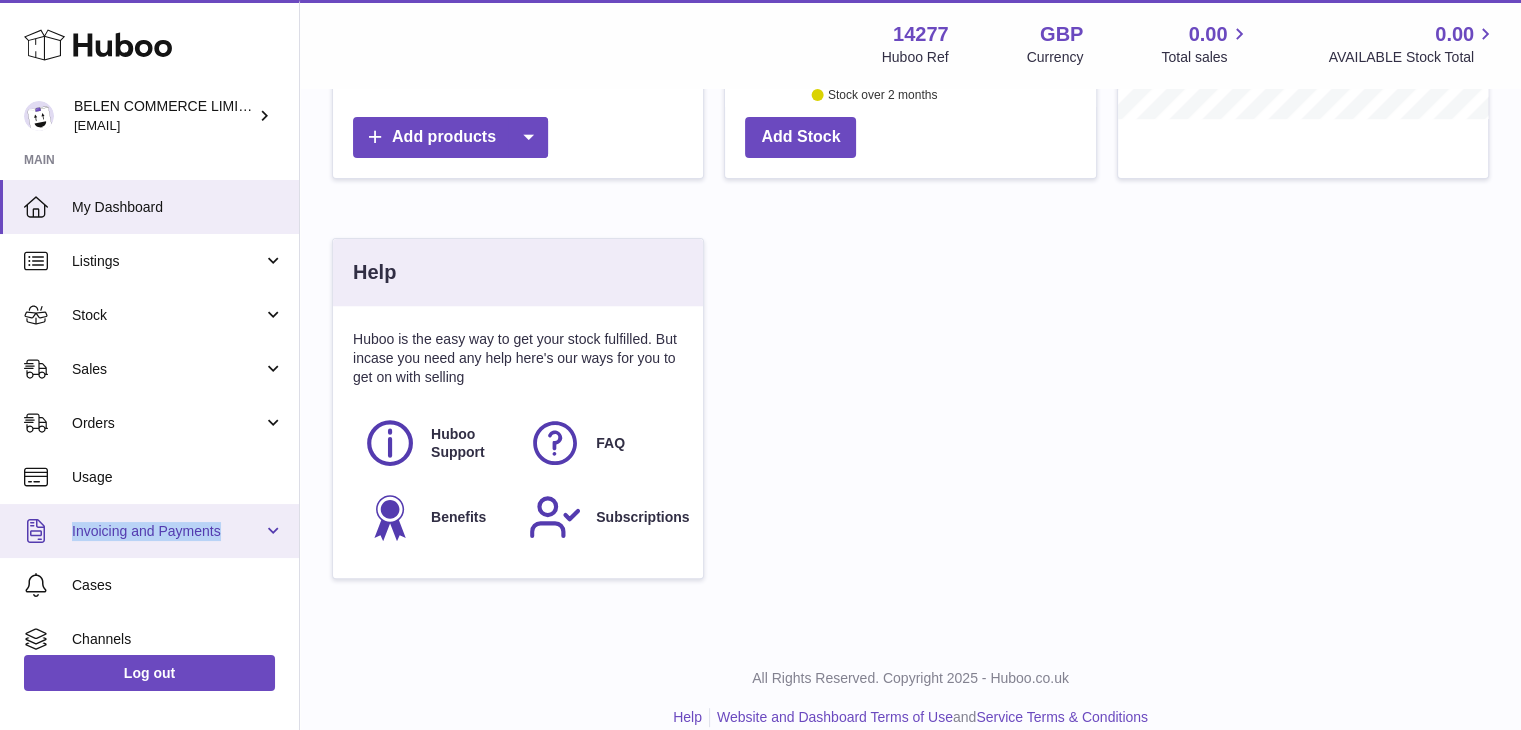 drag, startPoint x: 299, startPoint y: 459, endPoint x: 288, endPoint y: 552, distance: 93.64828 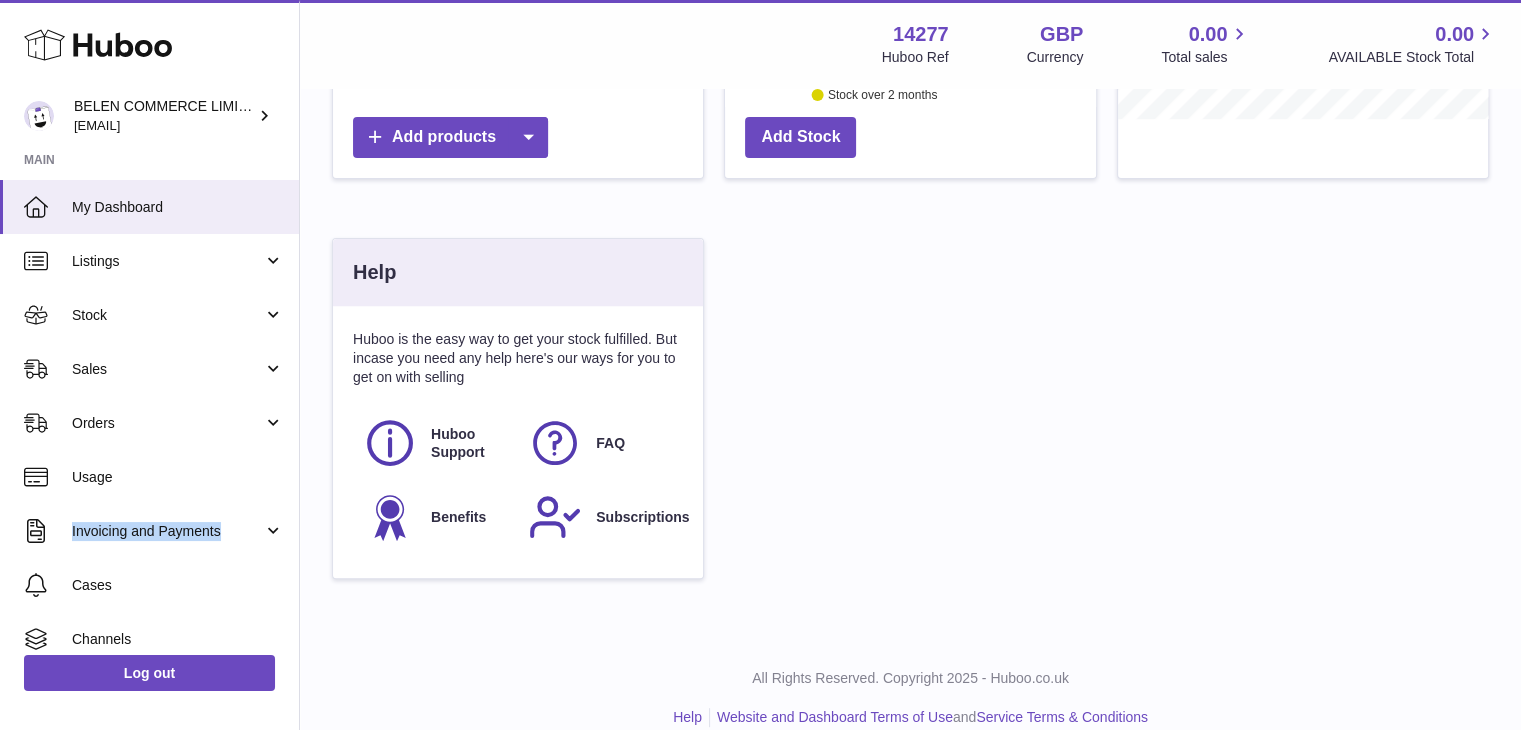 scroll, scrollTop: 124, scrollLeft: 0, axis: vertical 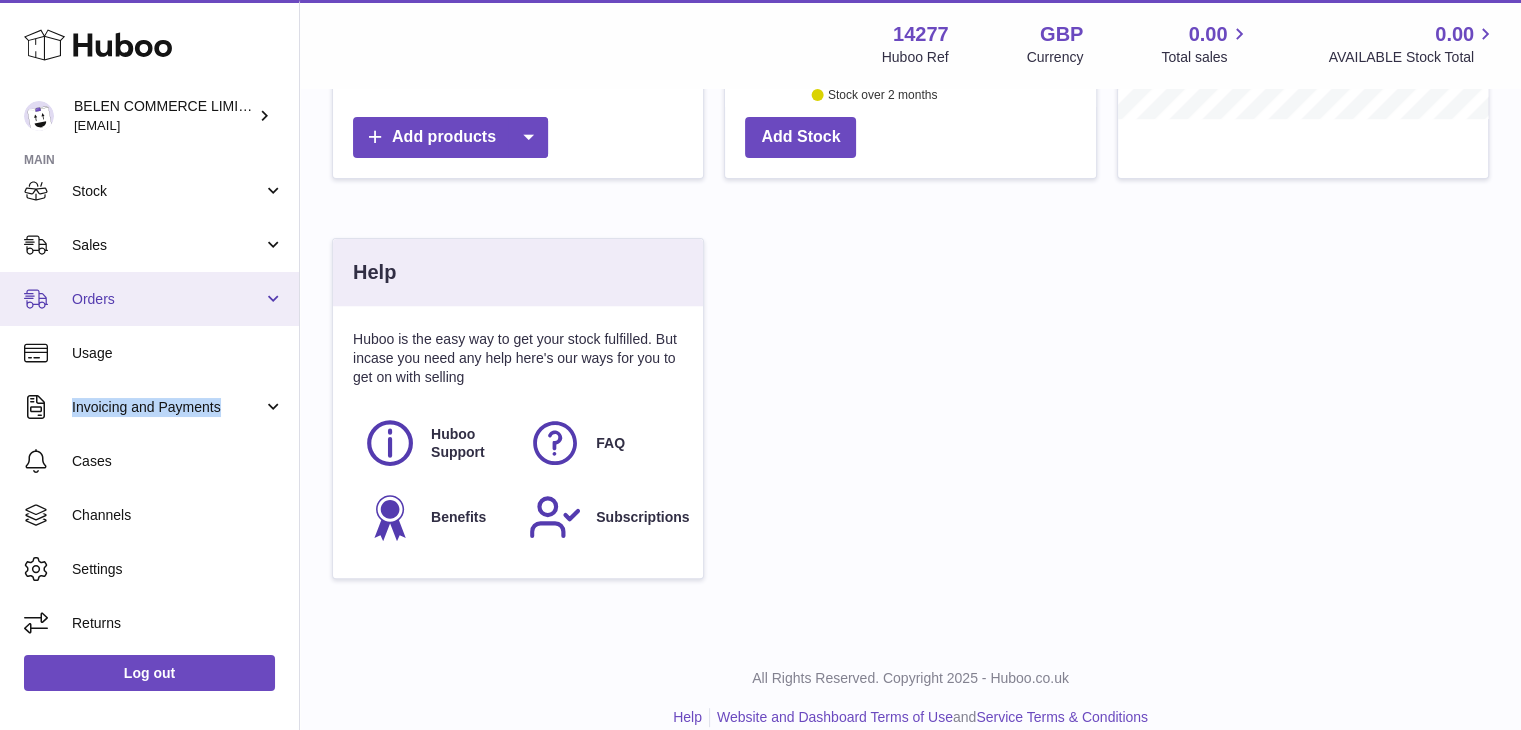 click on "Orders" at bounding box center (149, 299) 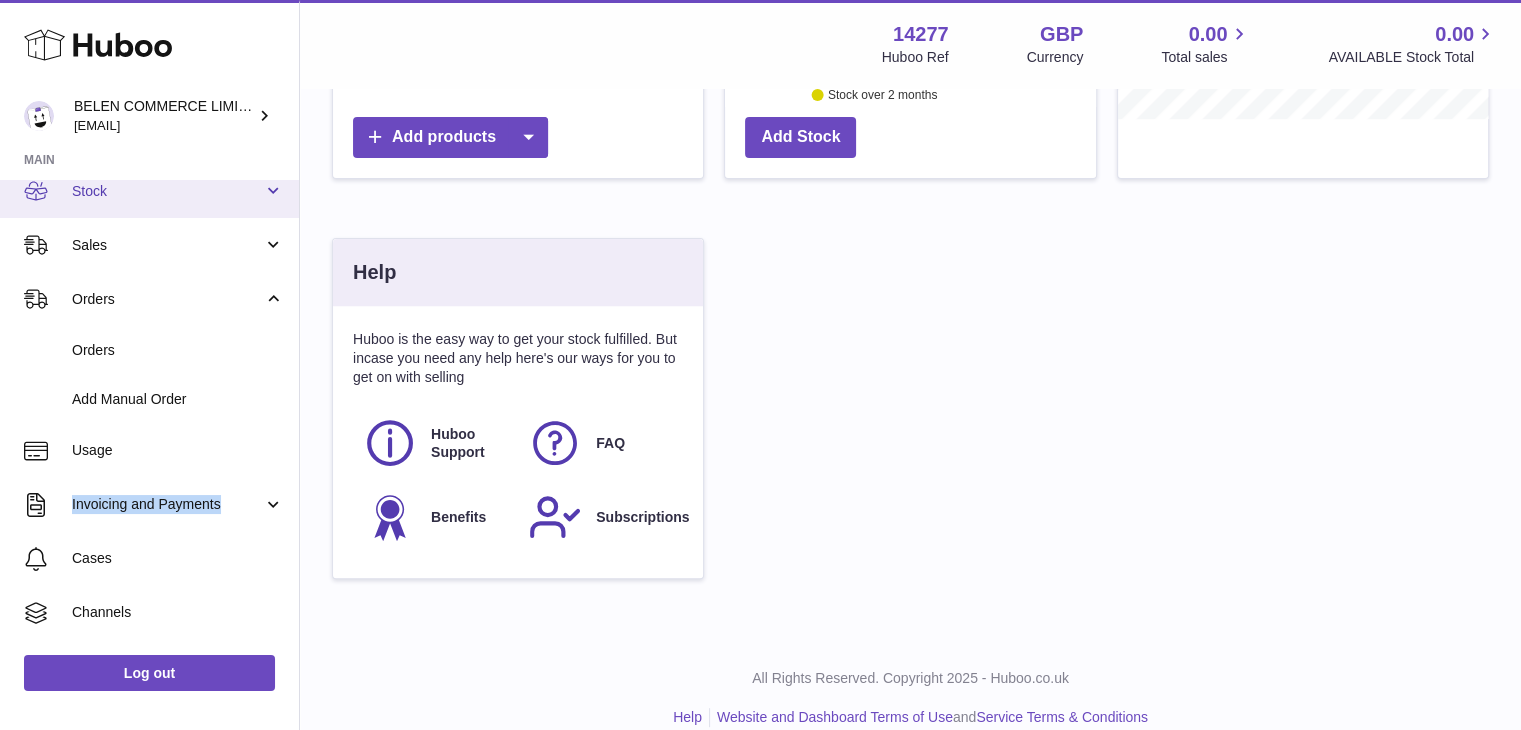 click on "Stock" at bounding box center [149, 191] 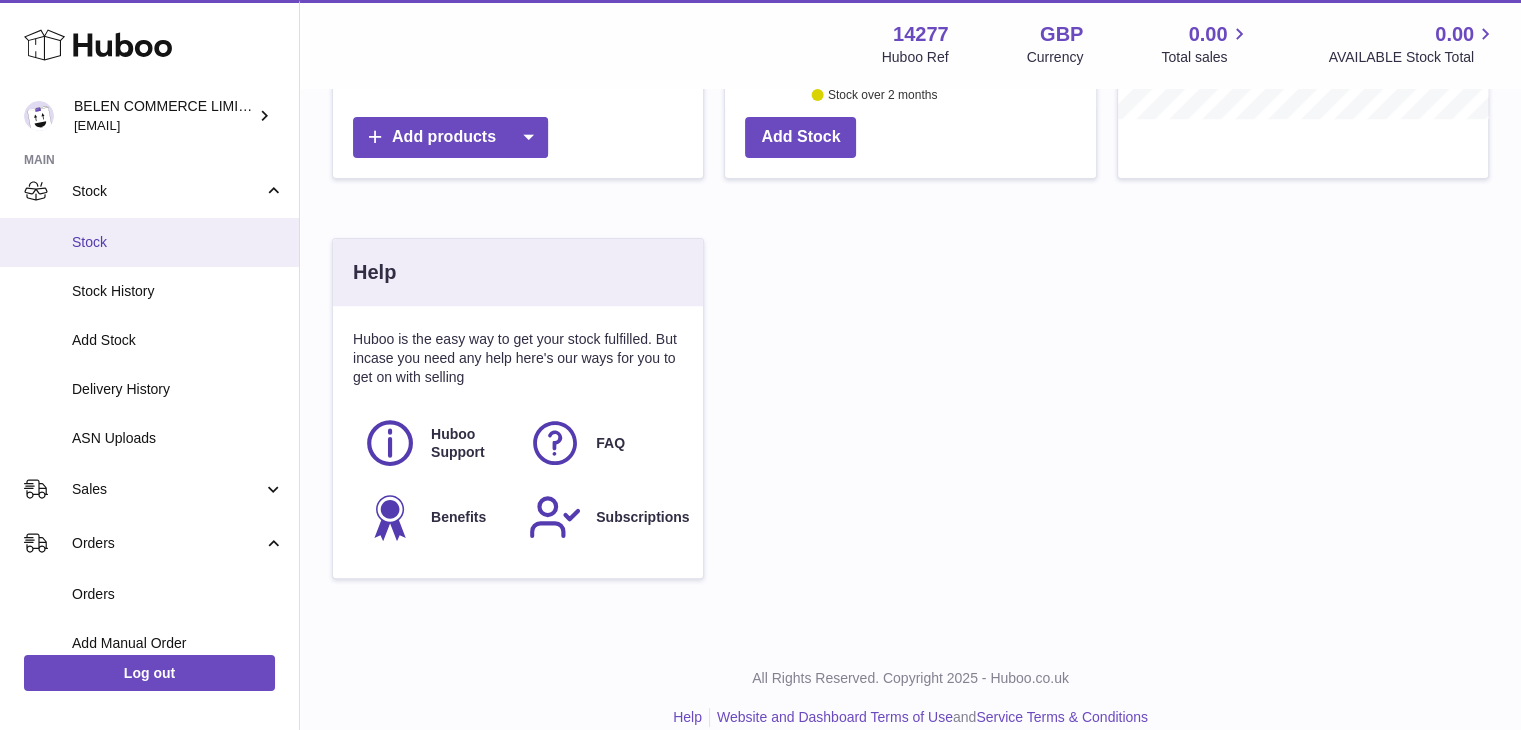 click on "Stock" at bounding box center [178, 242] 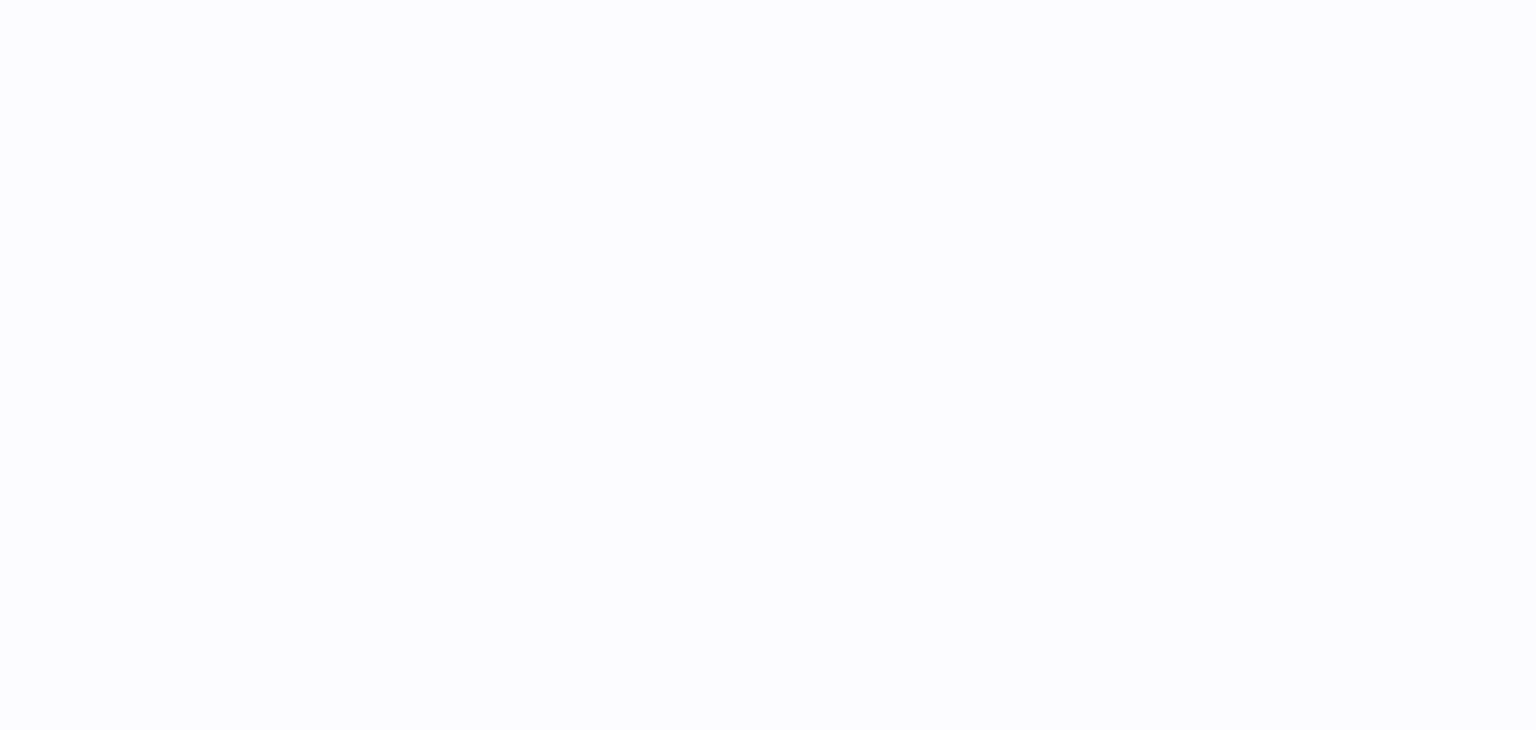 scroll, scrollTop: 0, scrollLeft: 0, axis: both 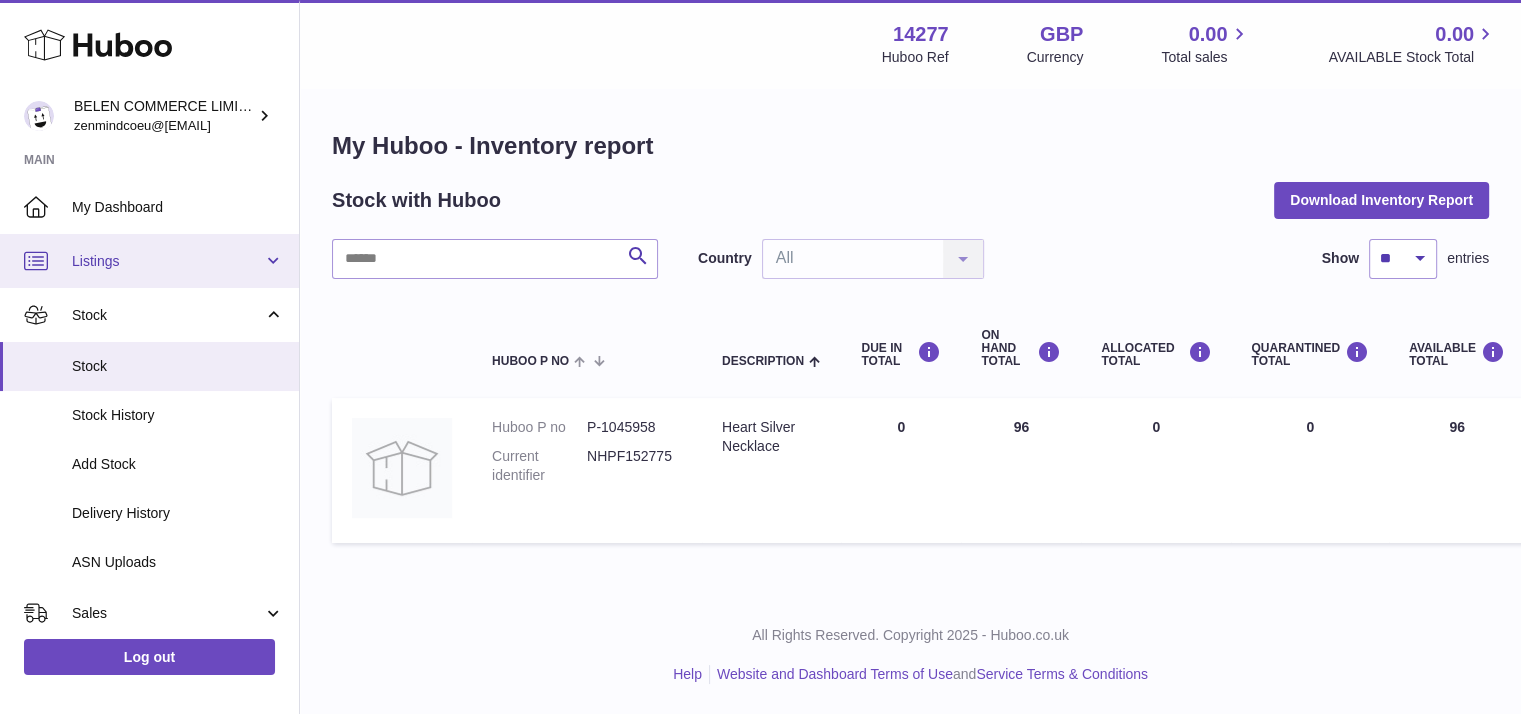 click on "Listings" at bounding box center [149, 261] 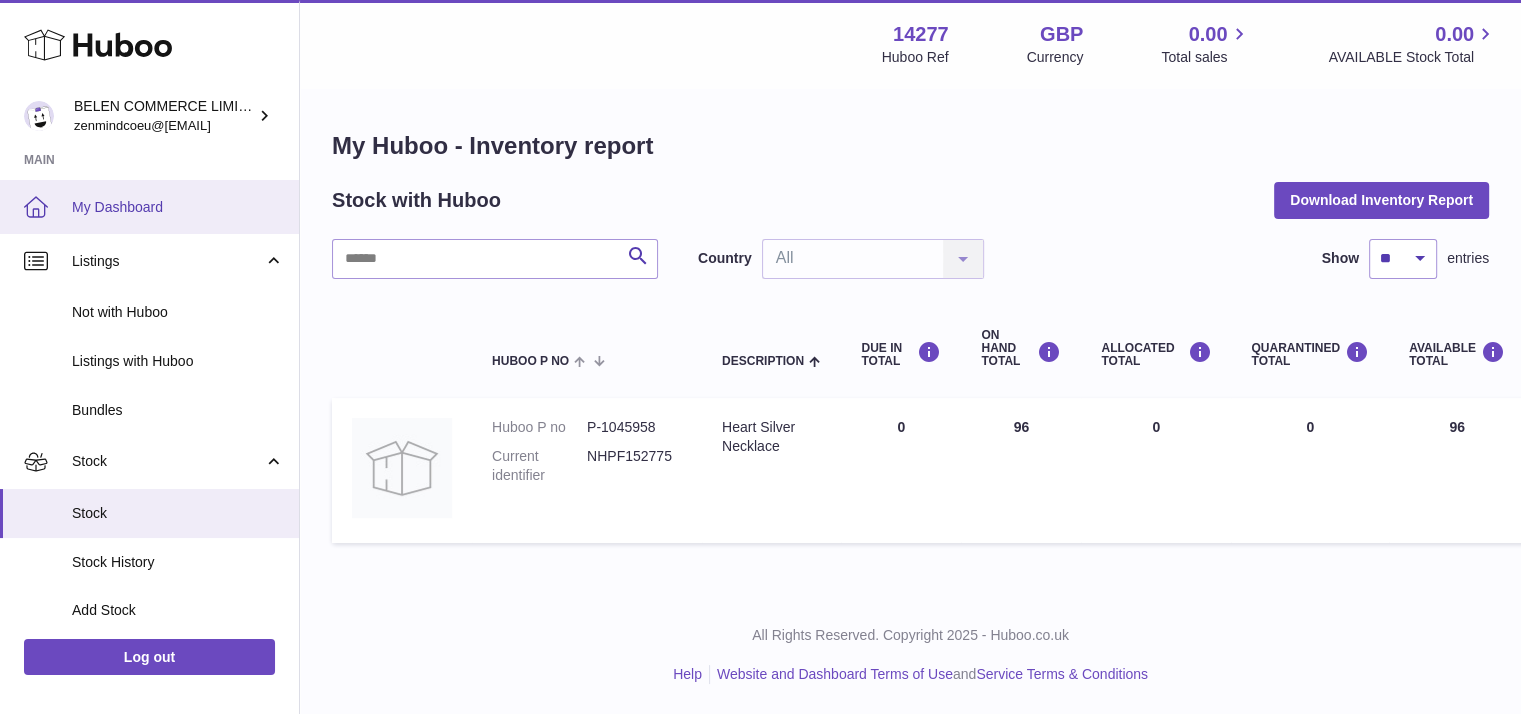 click on "My Dashboard" at bounding box center [178, 207] 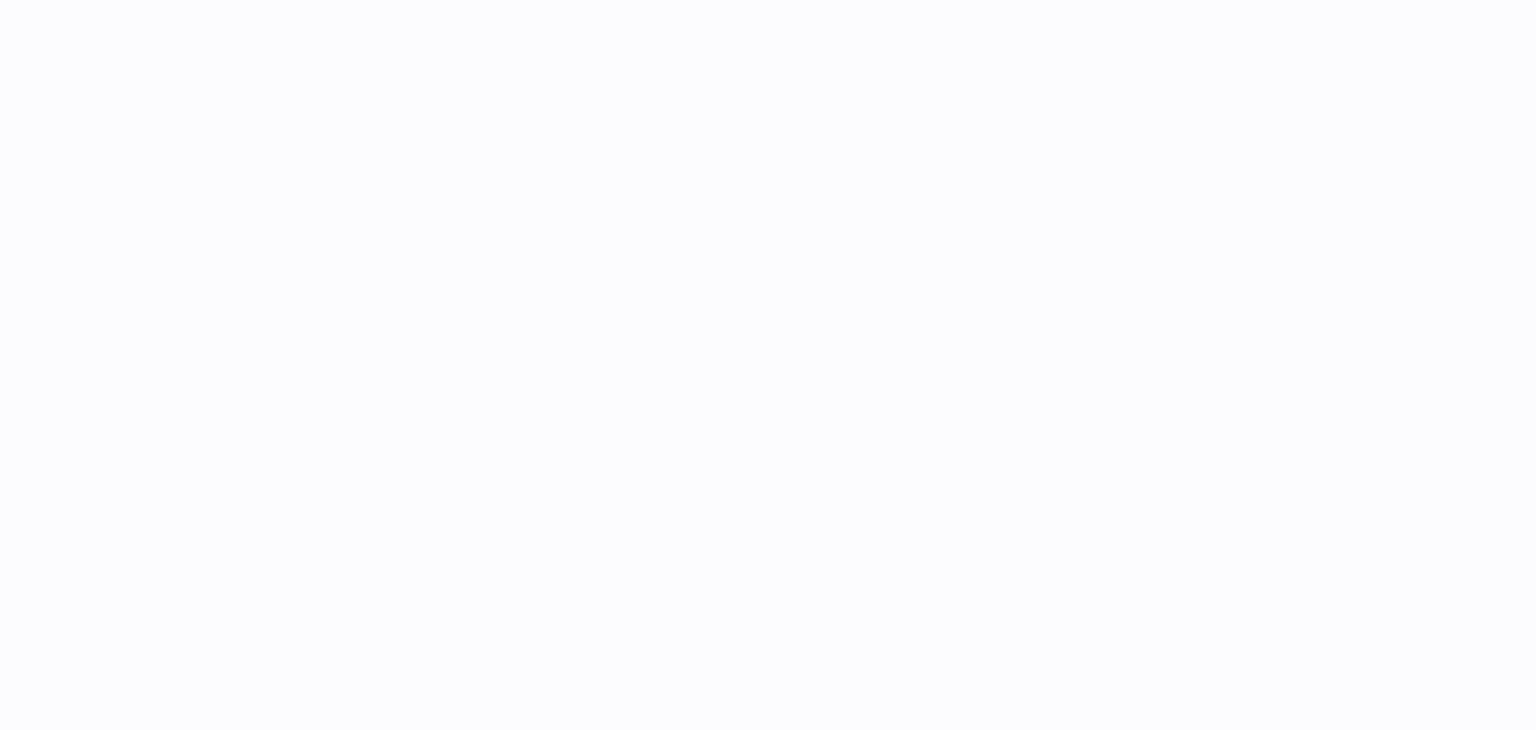 scroll, scrollTop: 0, scrollLeft: 0, axis: both 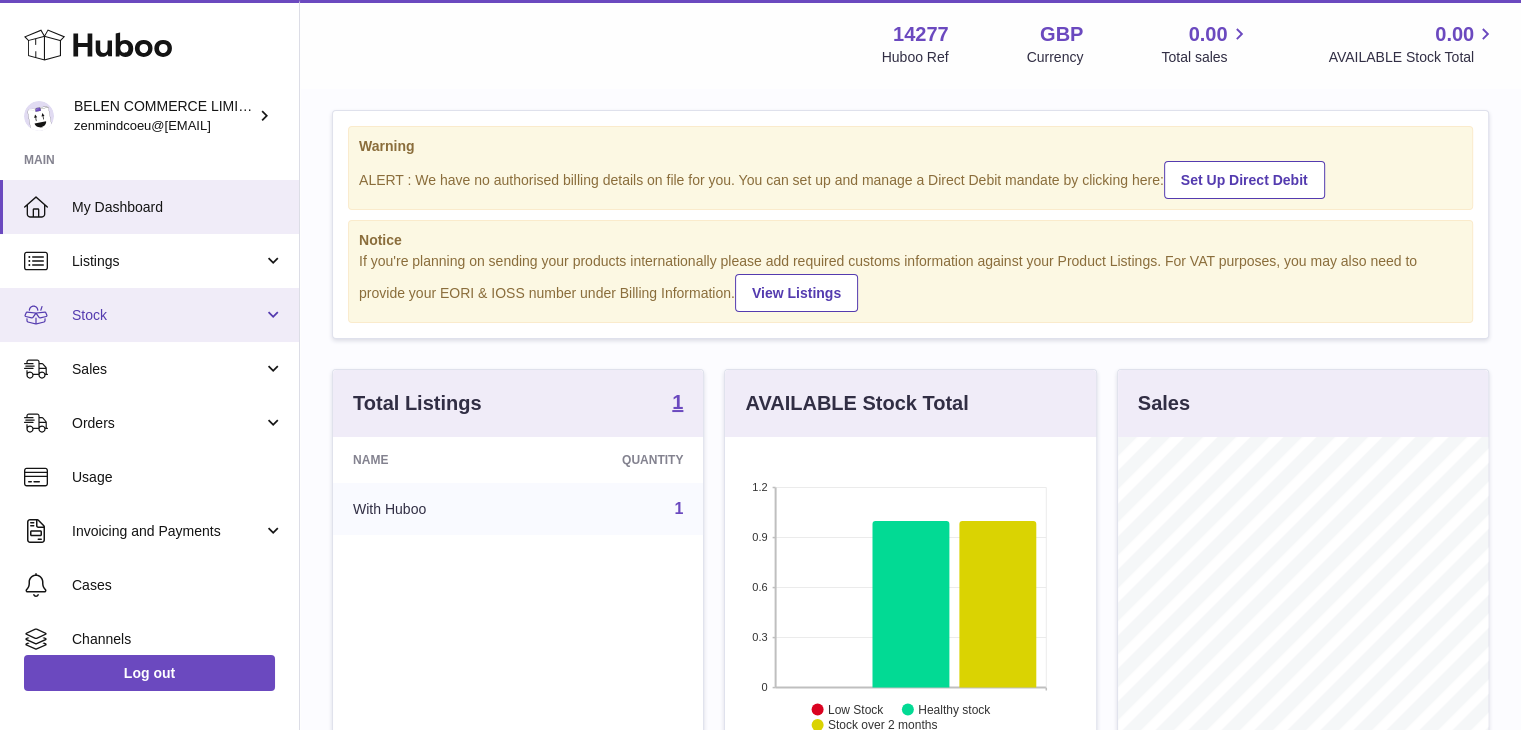 click on "Stock" at bounding box center (167, 315) 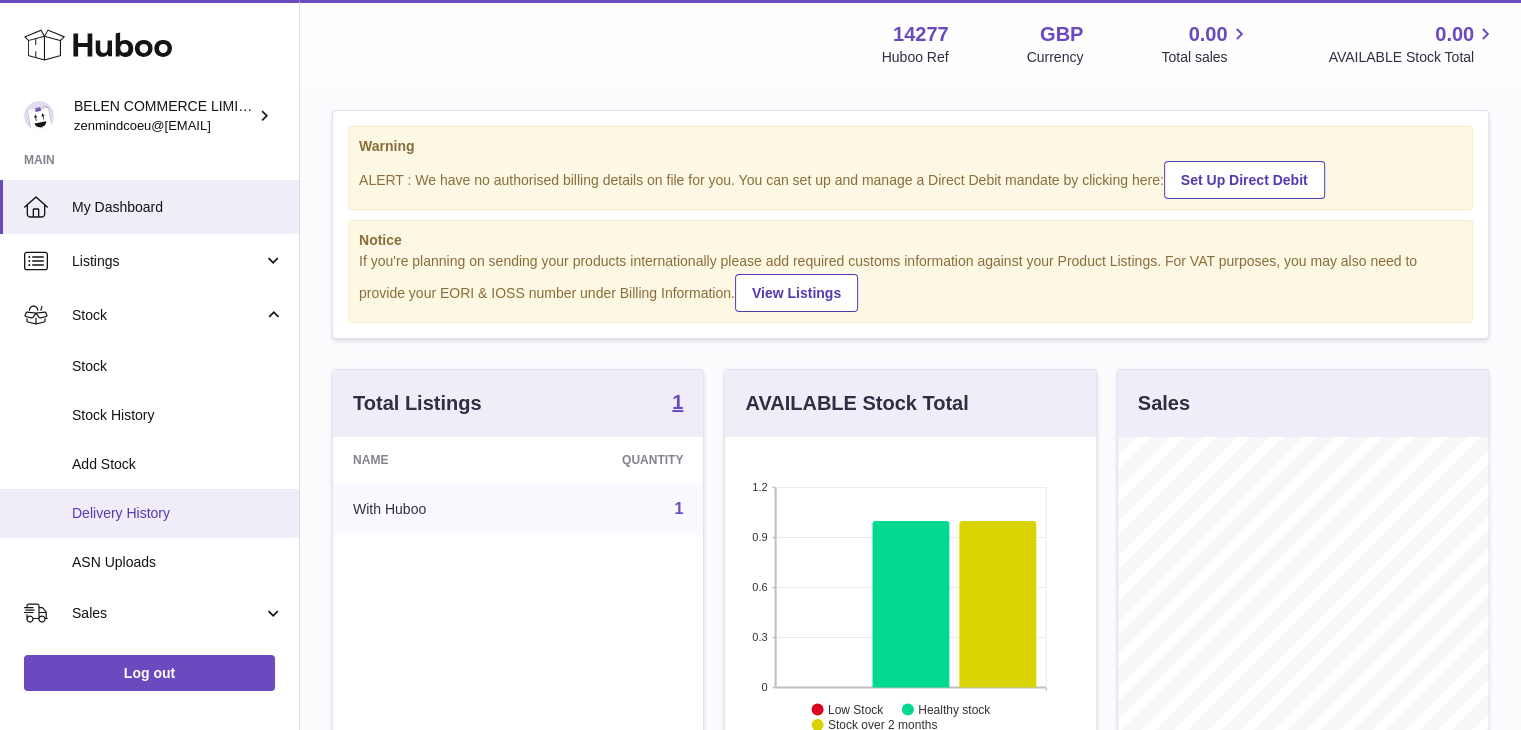 click on "Delivery History" at bounding box center [178, 513] 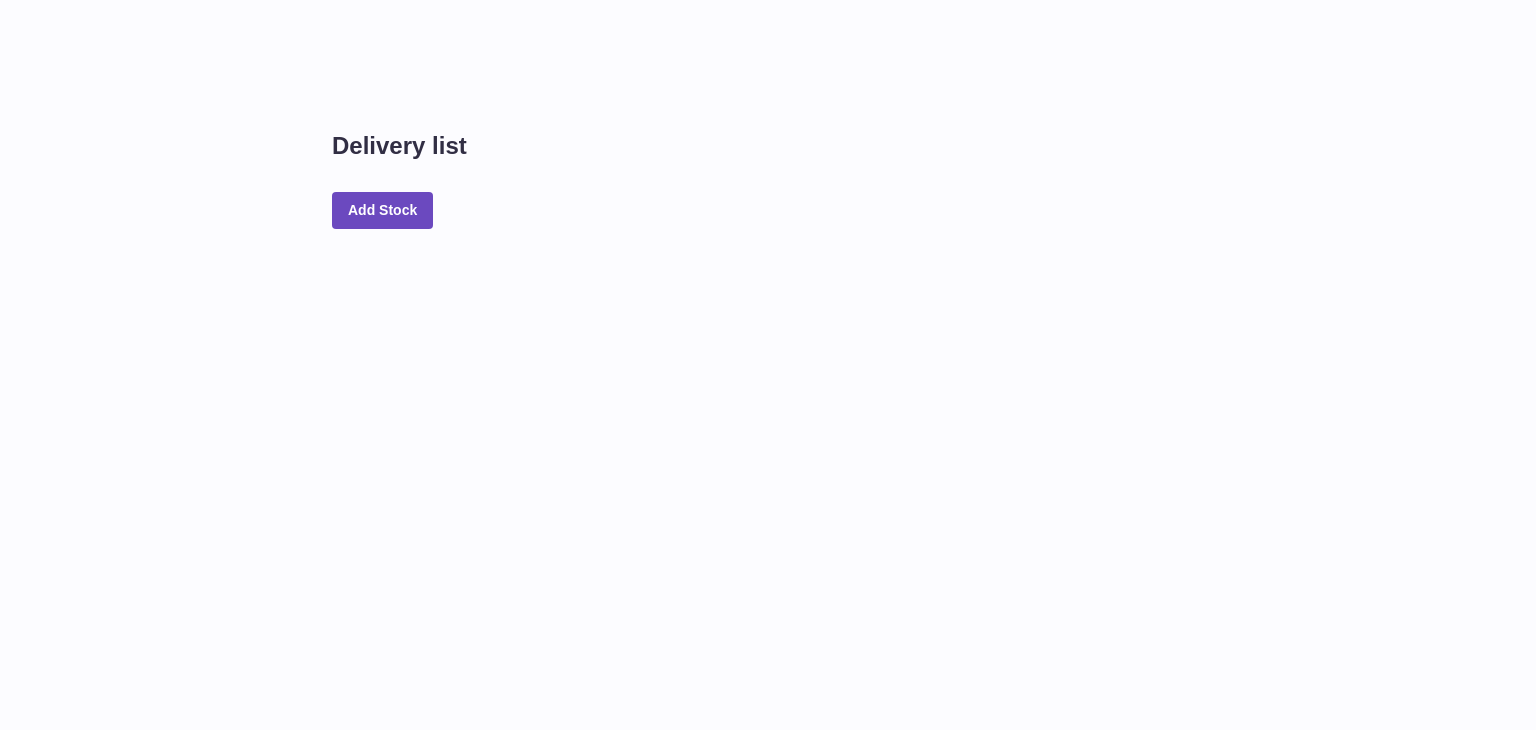 scroll, scrollTop: 0, scrollLeft: 0, axis: both 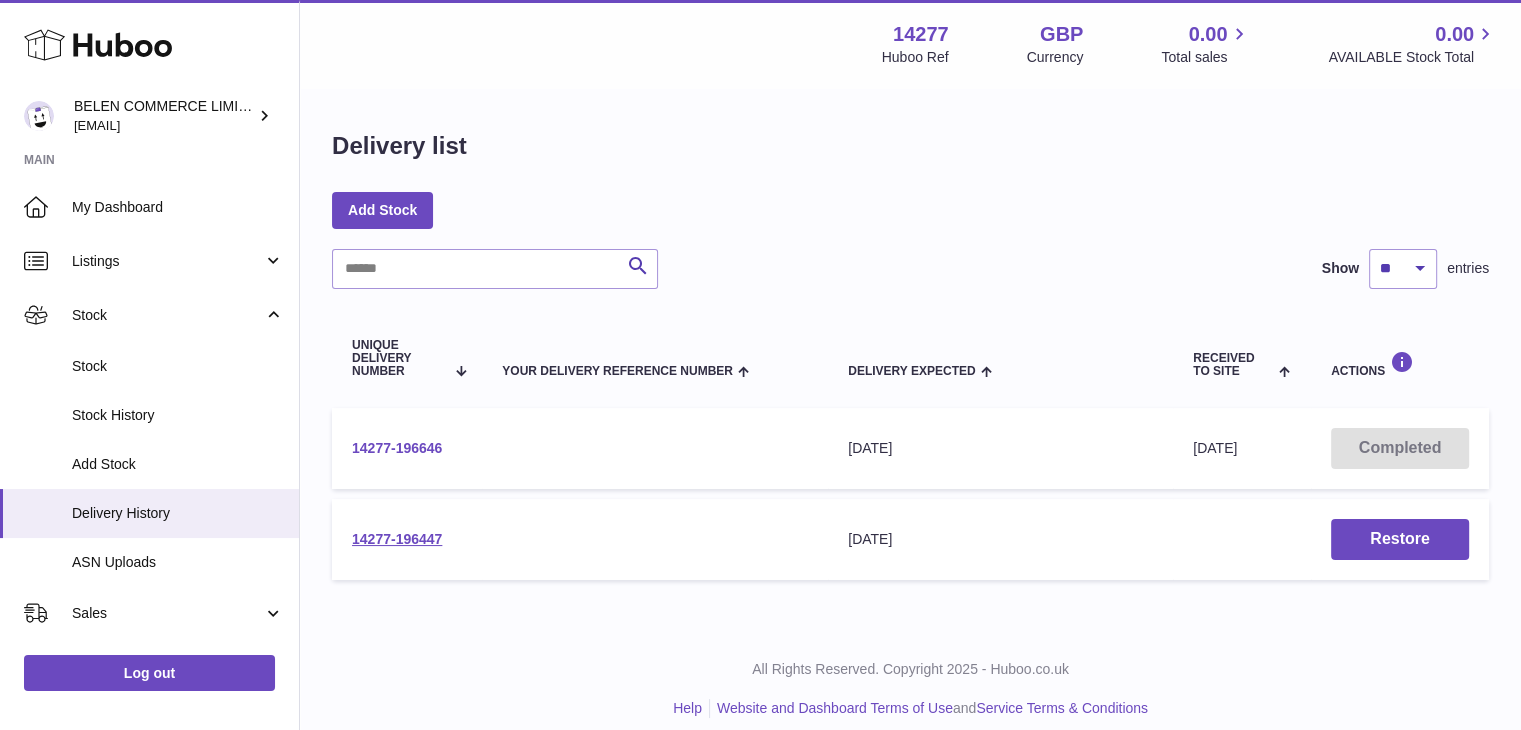 click on "14277-196646" at bounding box center [397, 448] 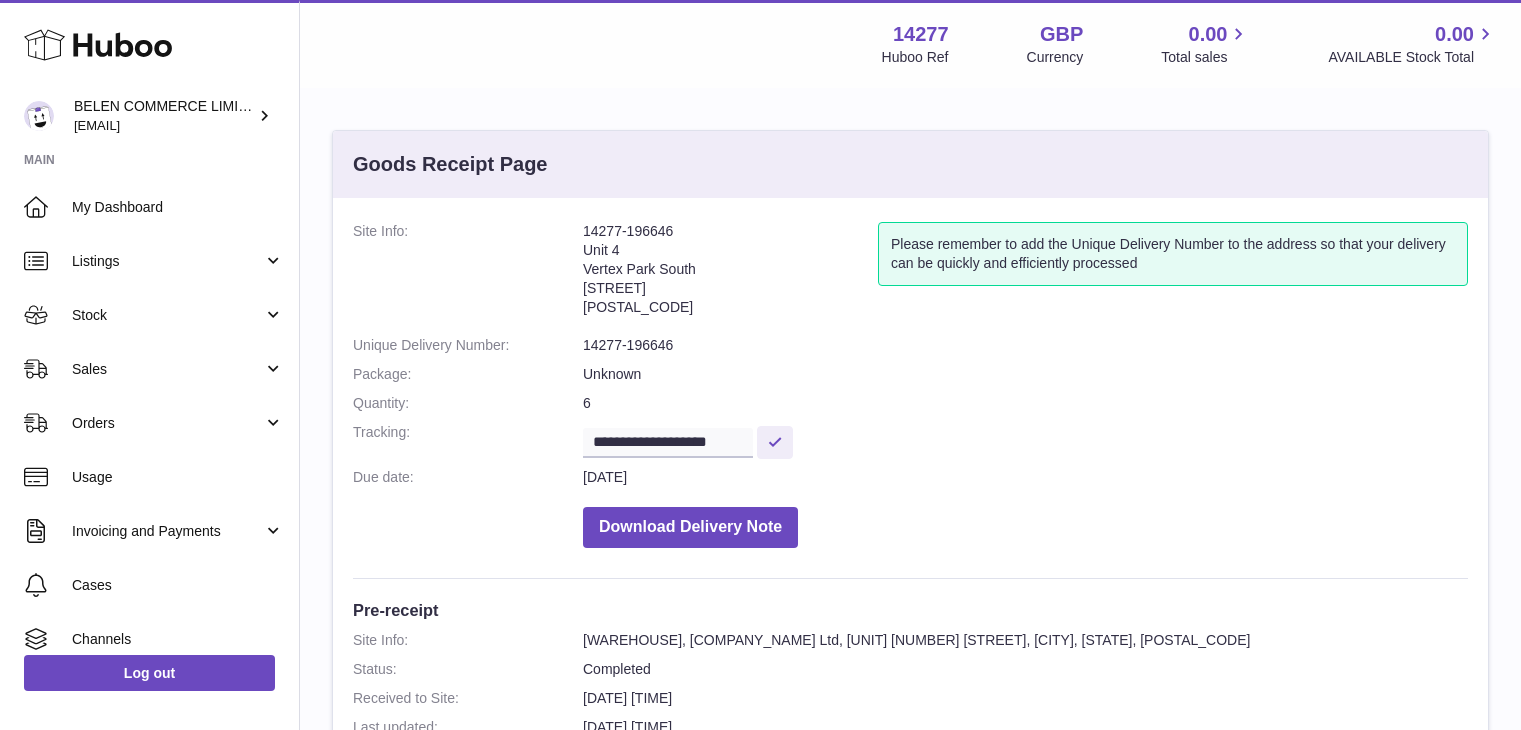 scroll, scrollTop: 0, scrollLeft: 0, axis: both 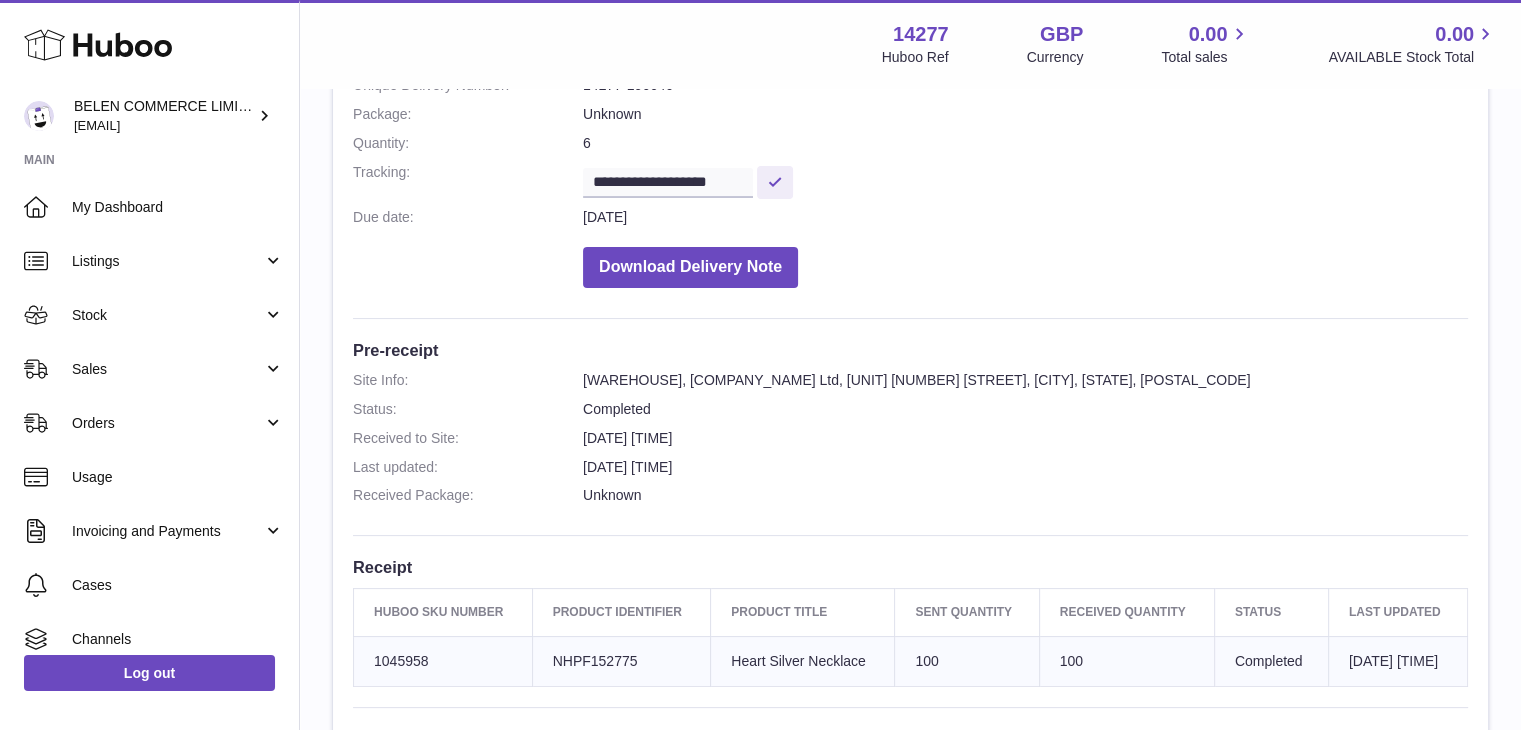 drag, startPoint x: 586, startPoint y: 373, endPoint x: 1252, endPoint y: 377, distance: 666.012 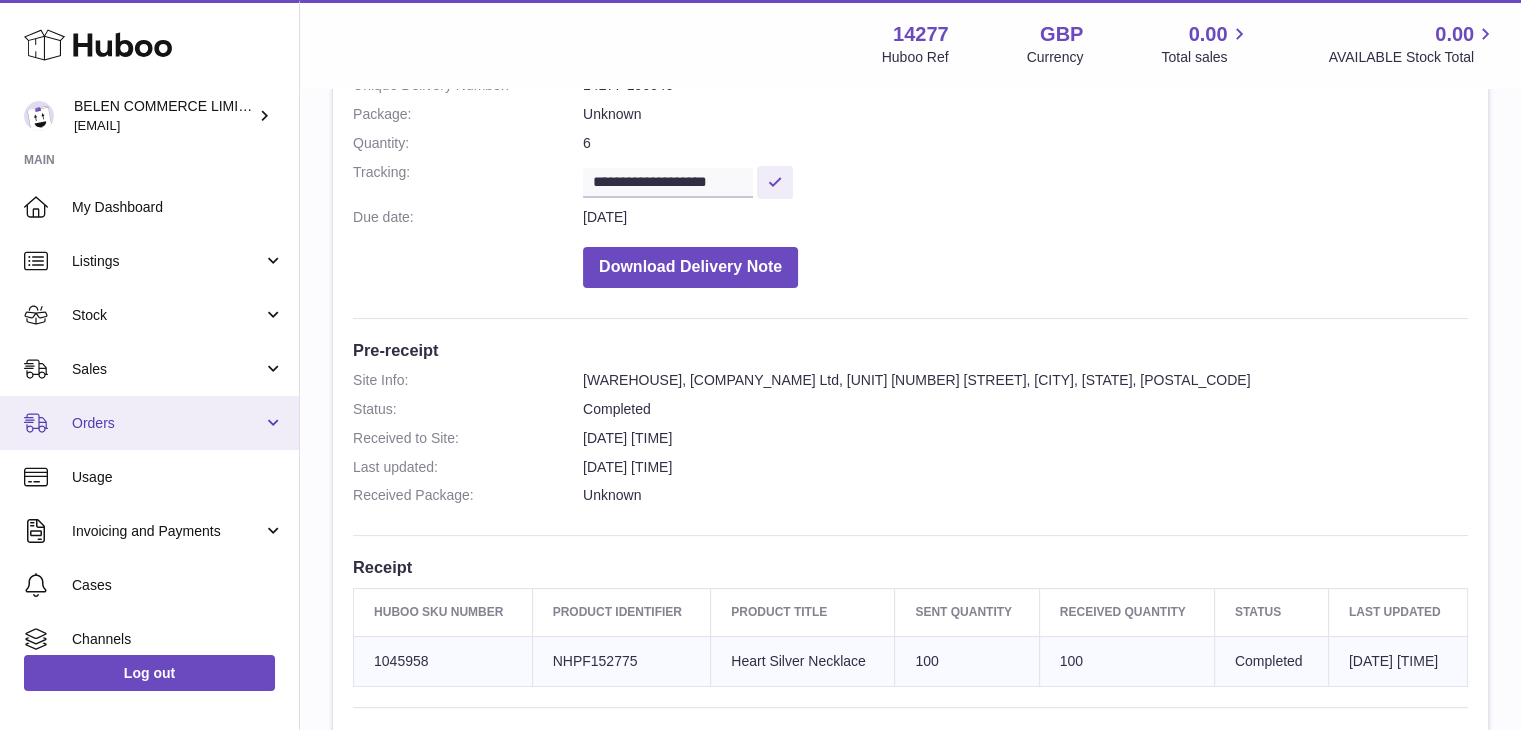 click on "Orders" at bounding box center (149, 423) 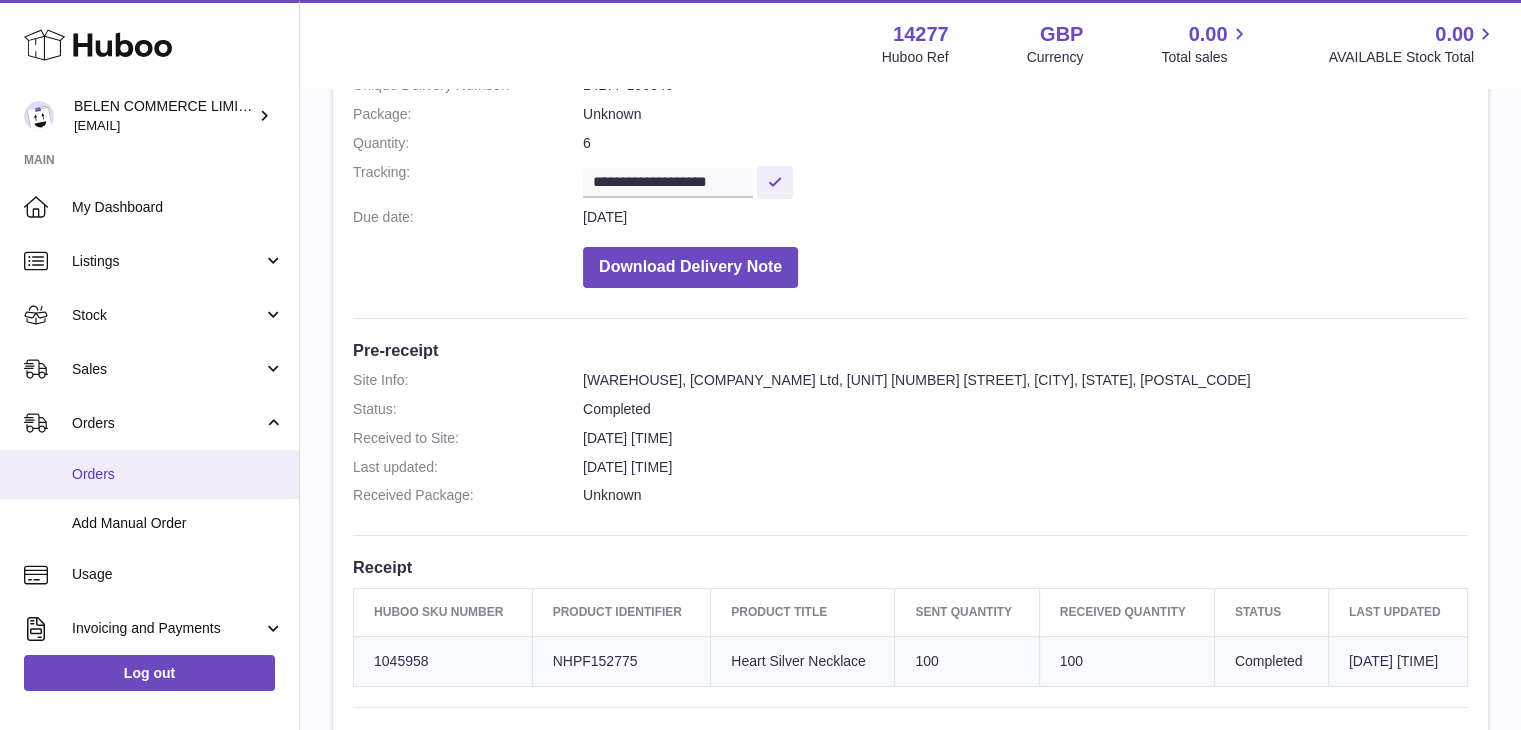 click on "Orders" at bounding box center (149, 474) 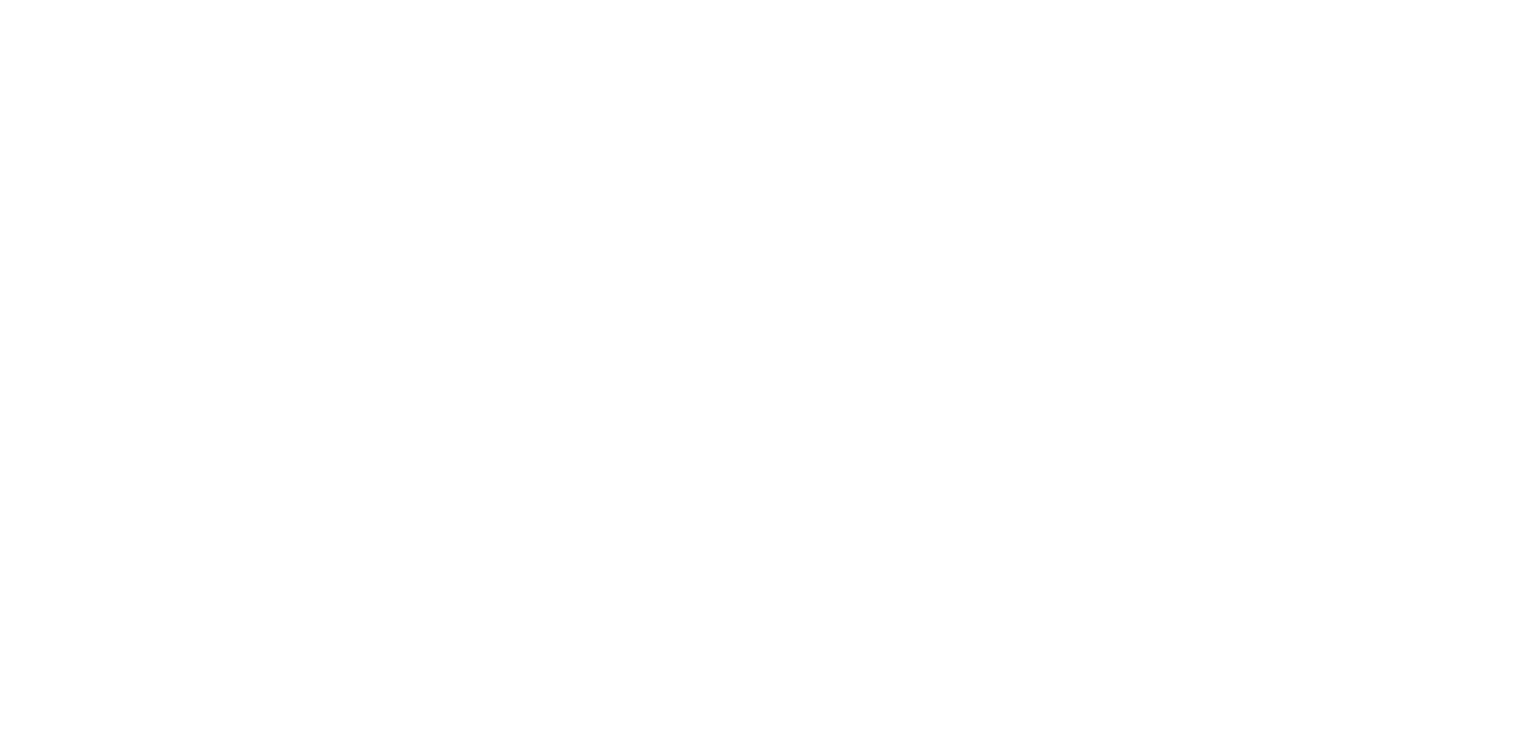 scroll, scrollTop: 0, scrollLeft: 0, axis: both 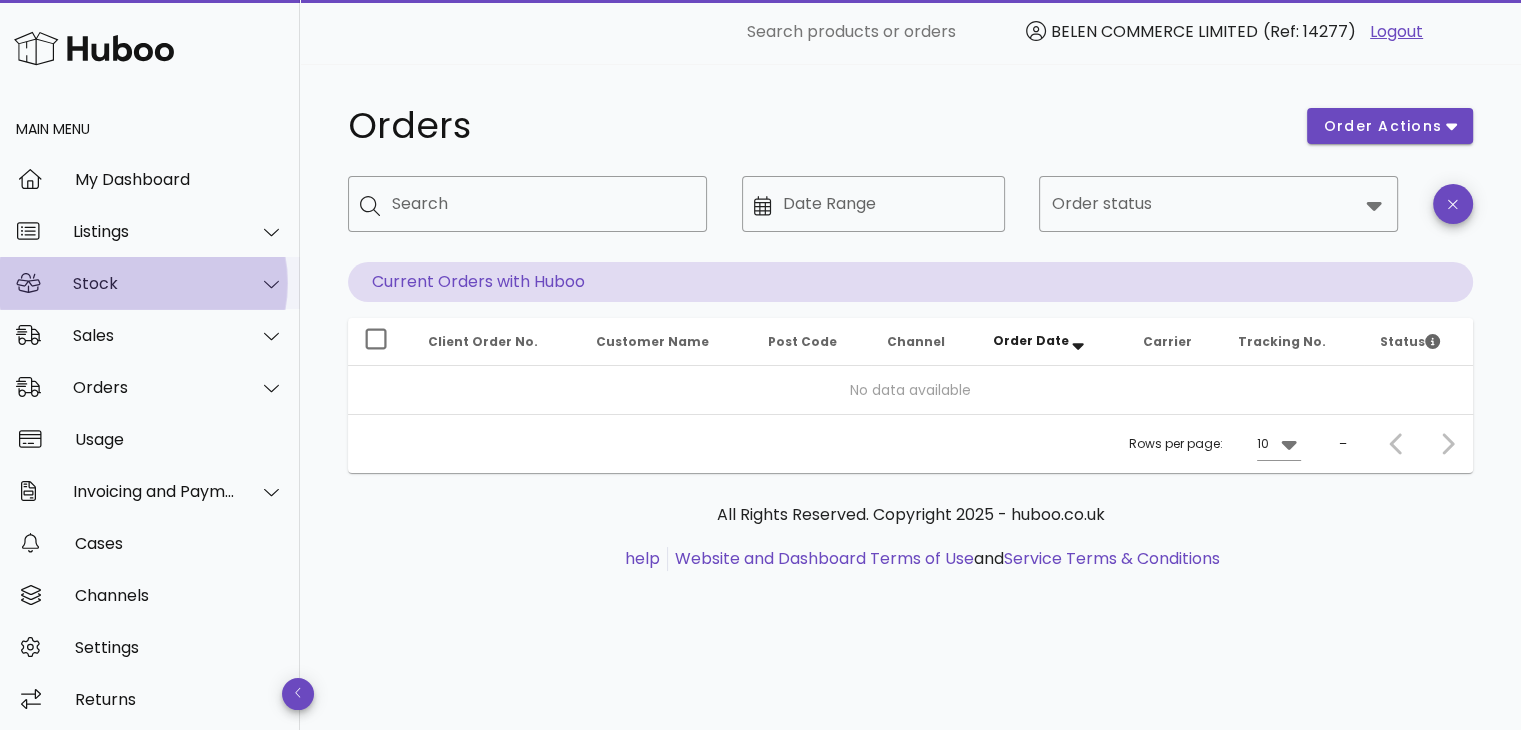 click on "Stock" at bounding box center [154, 283] 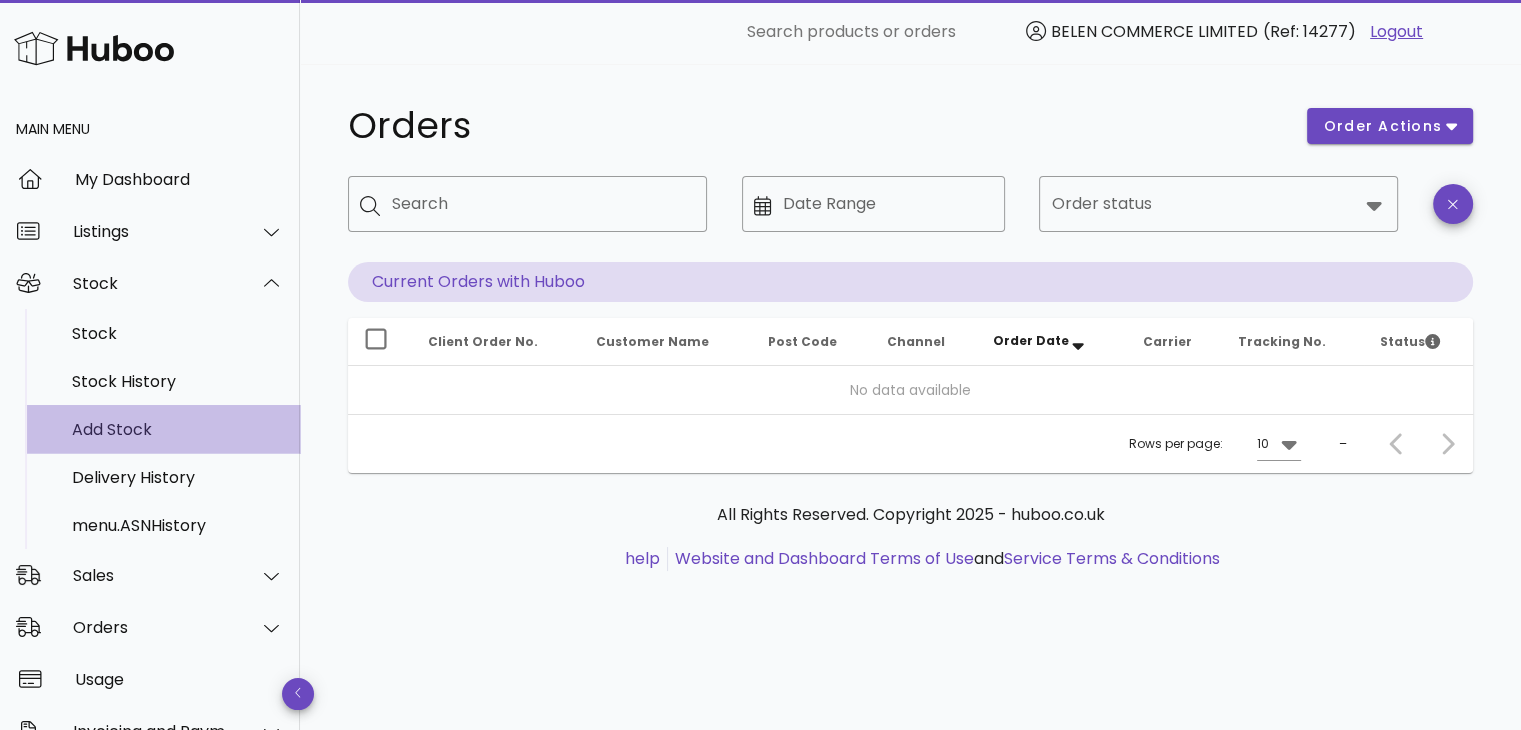 click on "Add Stock" at bounding box center [178, 429] 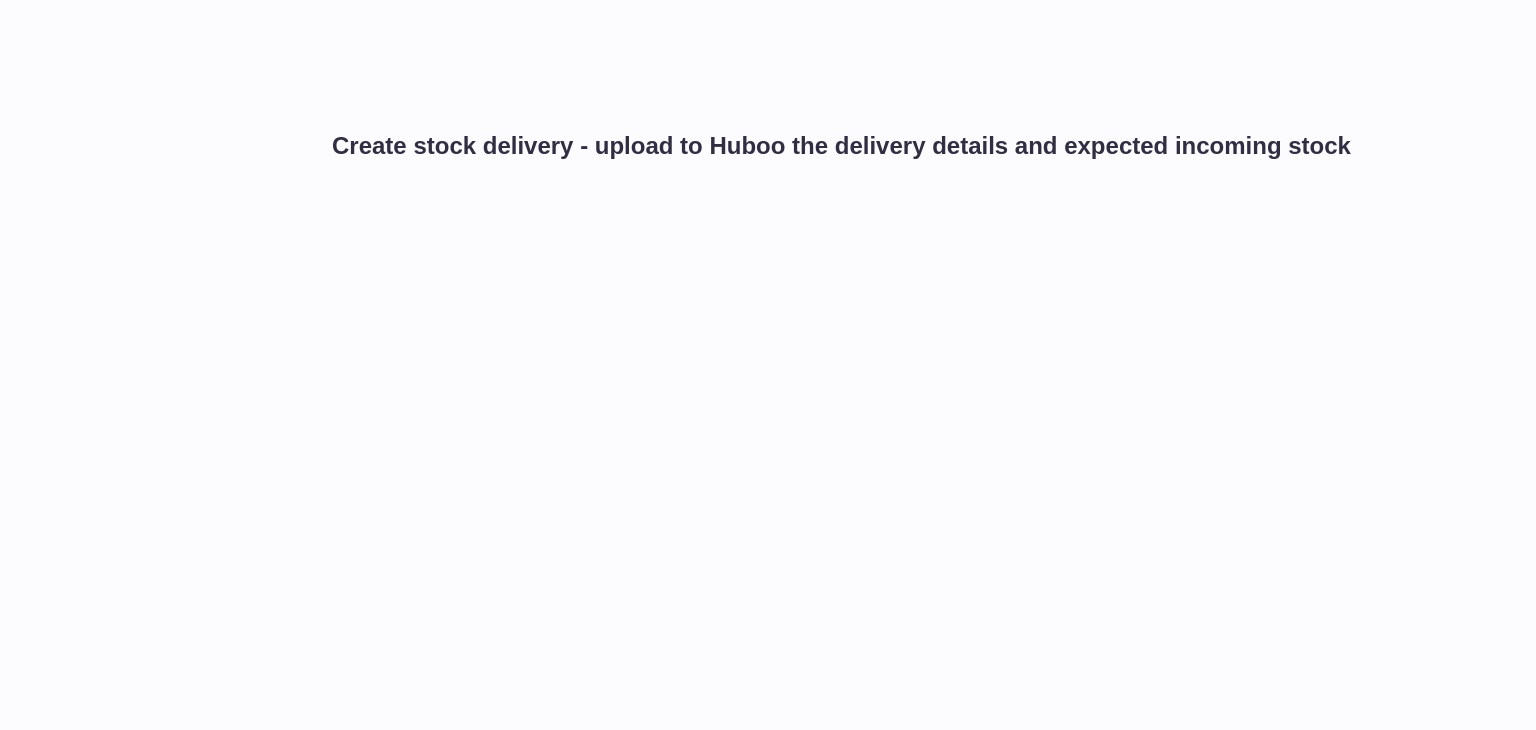 scroll, scrollTop: 0, scrollLeft: 0, axis: both 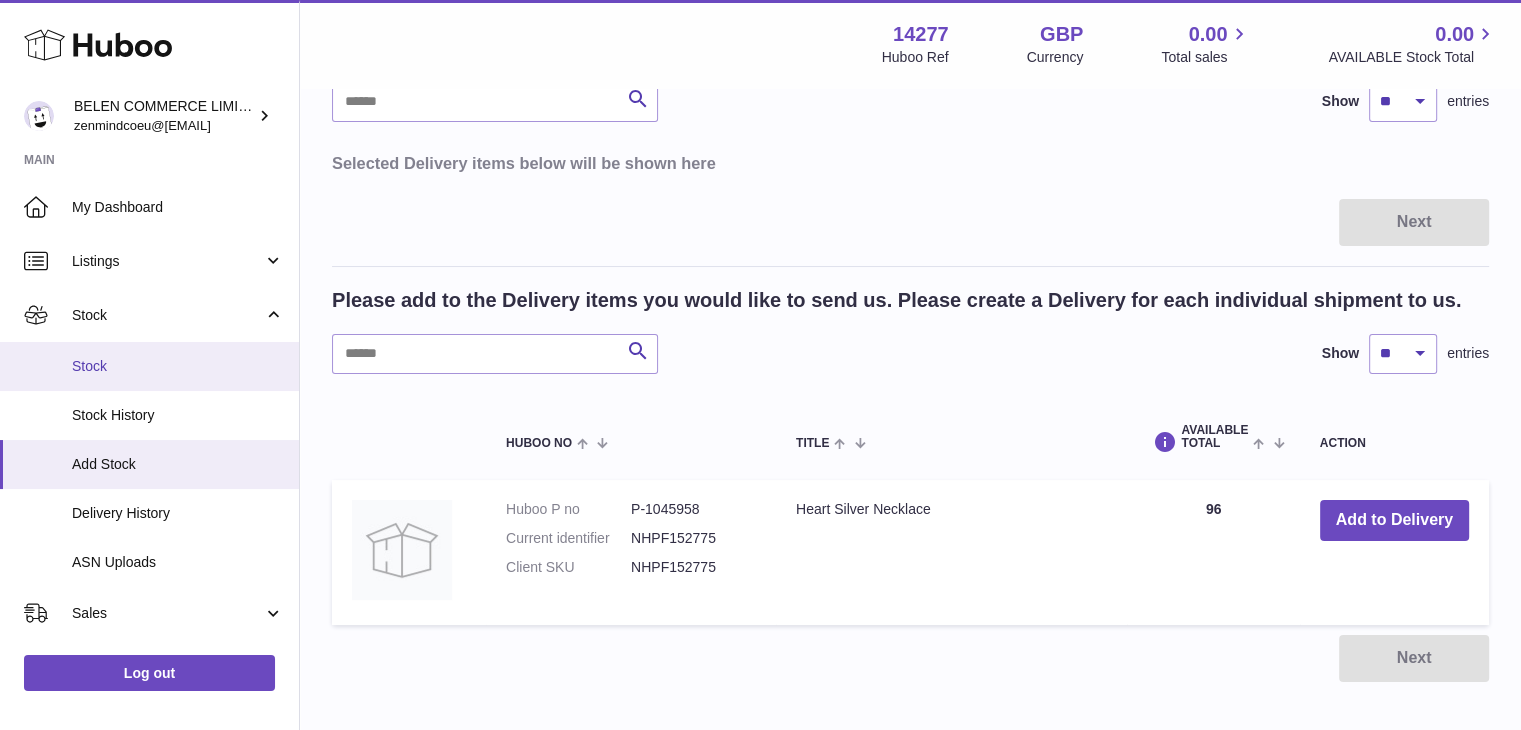 click on "Stock" at bounding box center [178, 366] 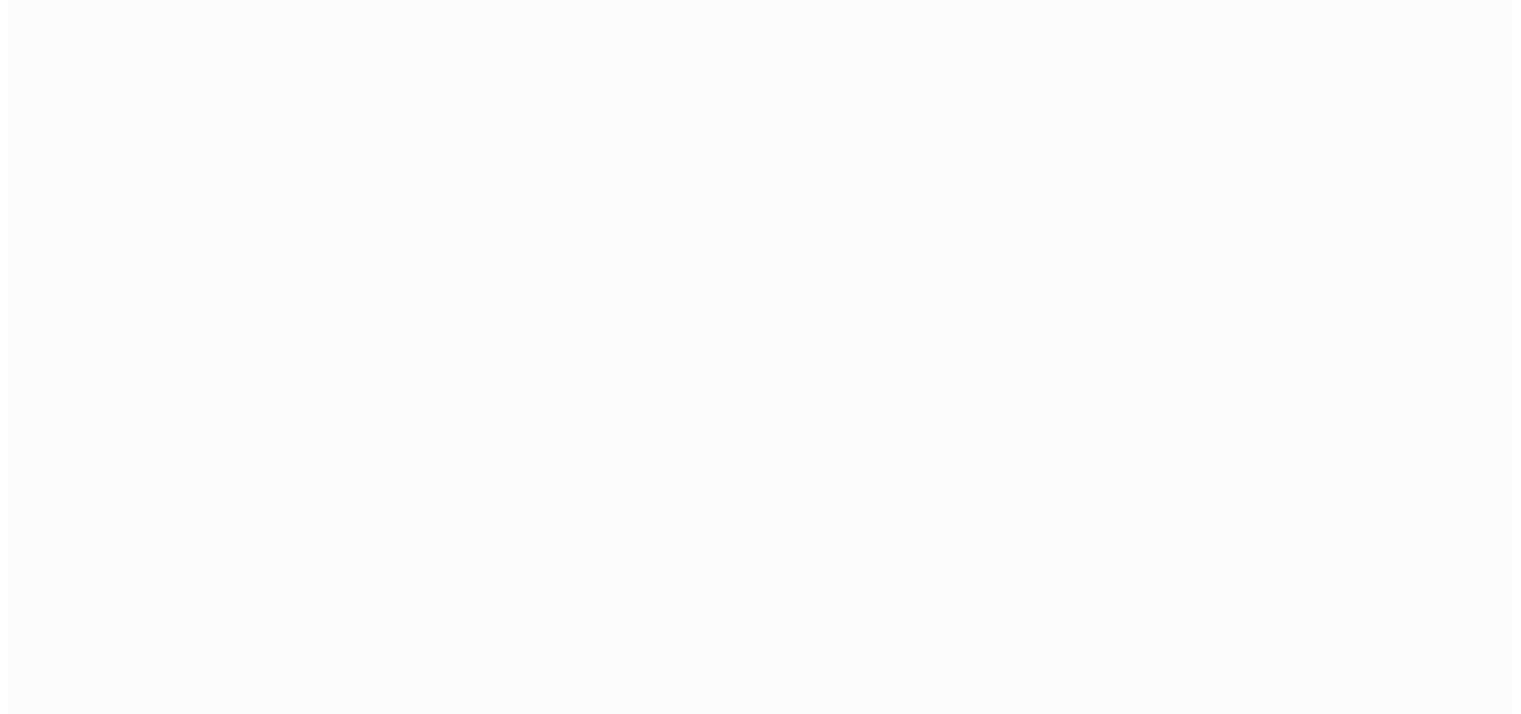 scroll, scrollTop: 0, scrollLeft: 0, axis: both 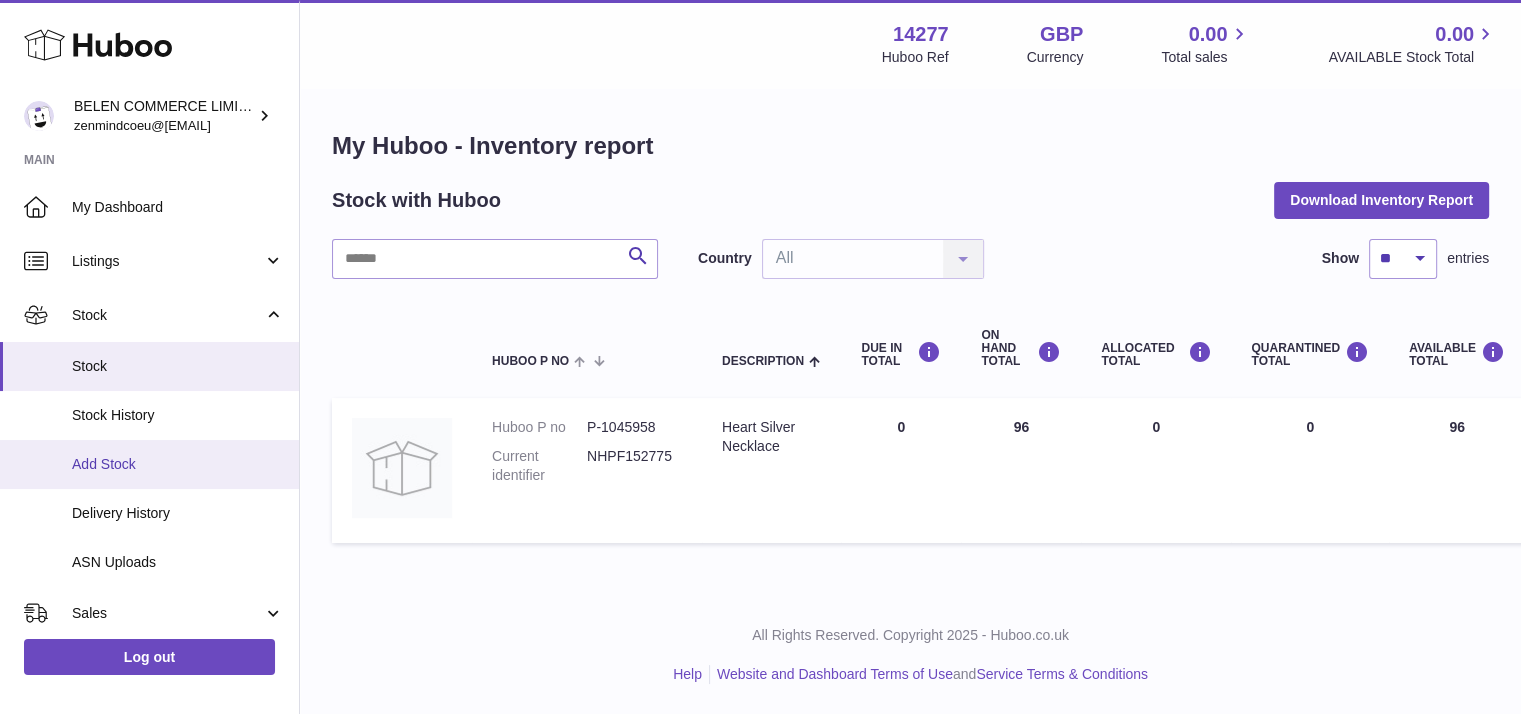 click on "Add Stock" at bounding box center (178, 464) 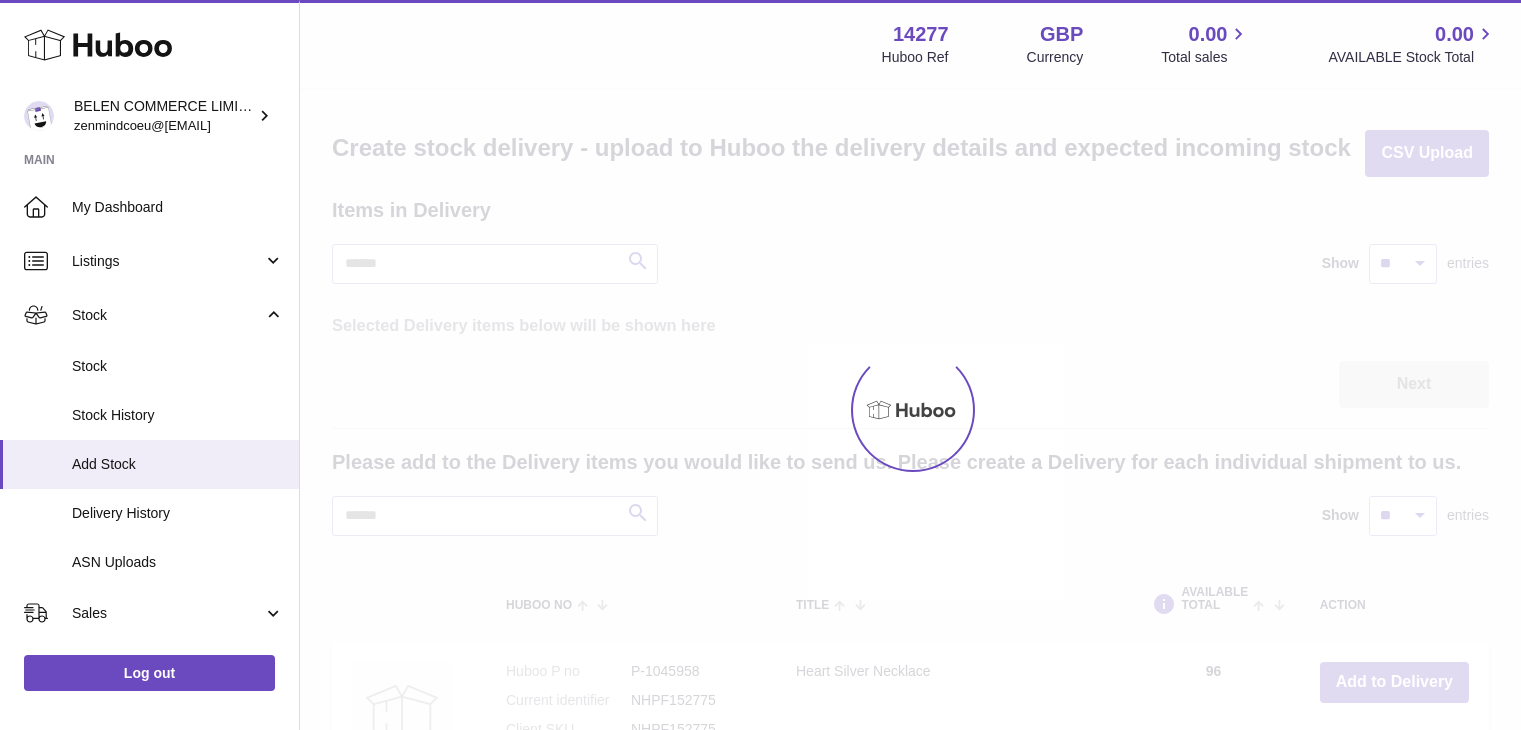 scroll, scrollTop: 0, scrollLeft: 0, axis: both 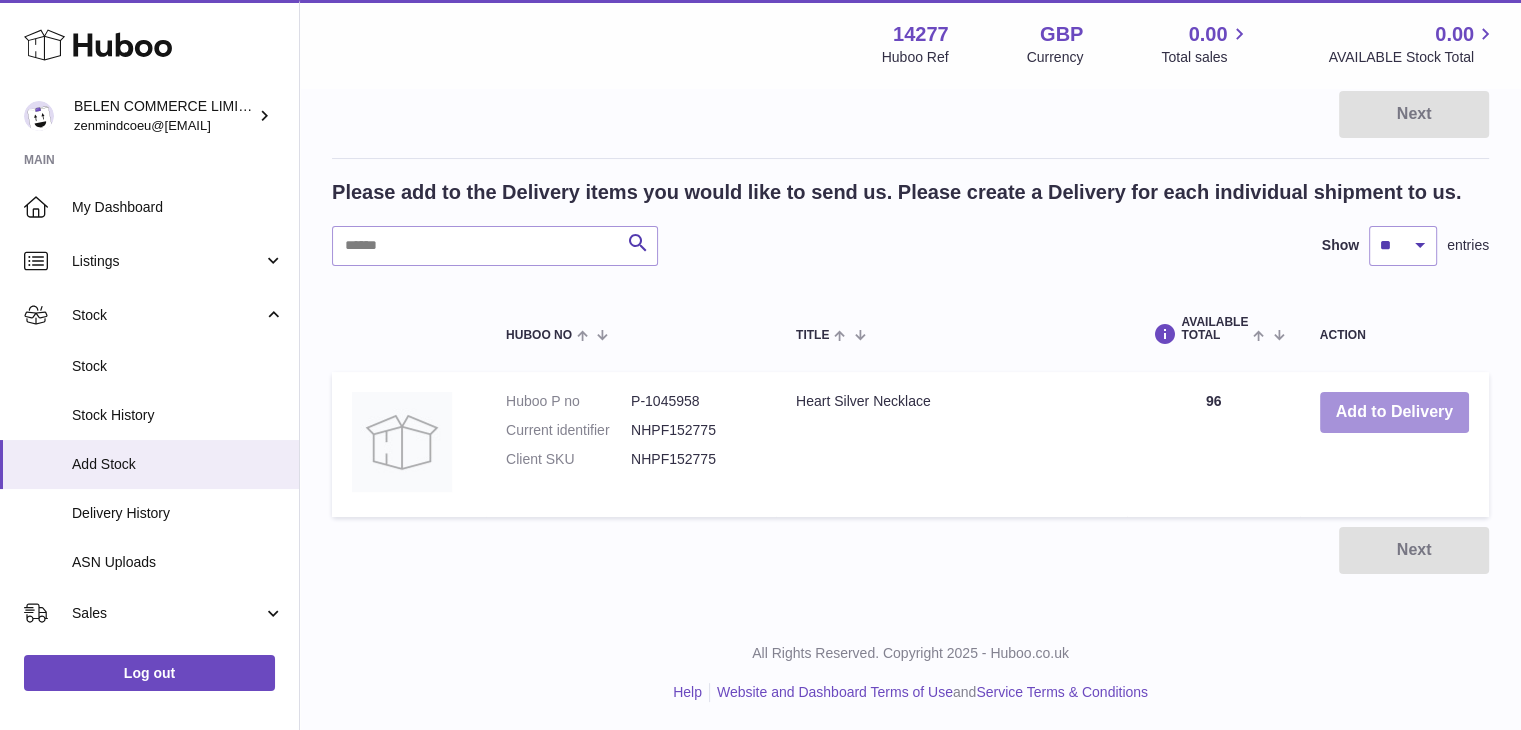 click on "Add to Delivery" at bounding box center [1394, 412] 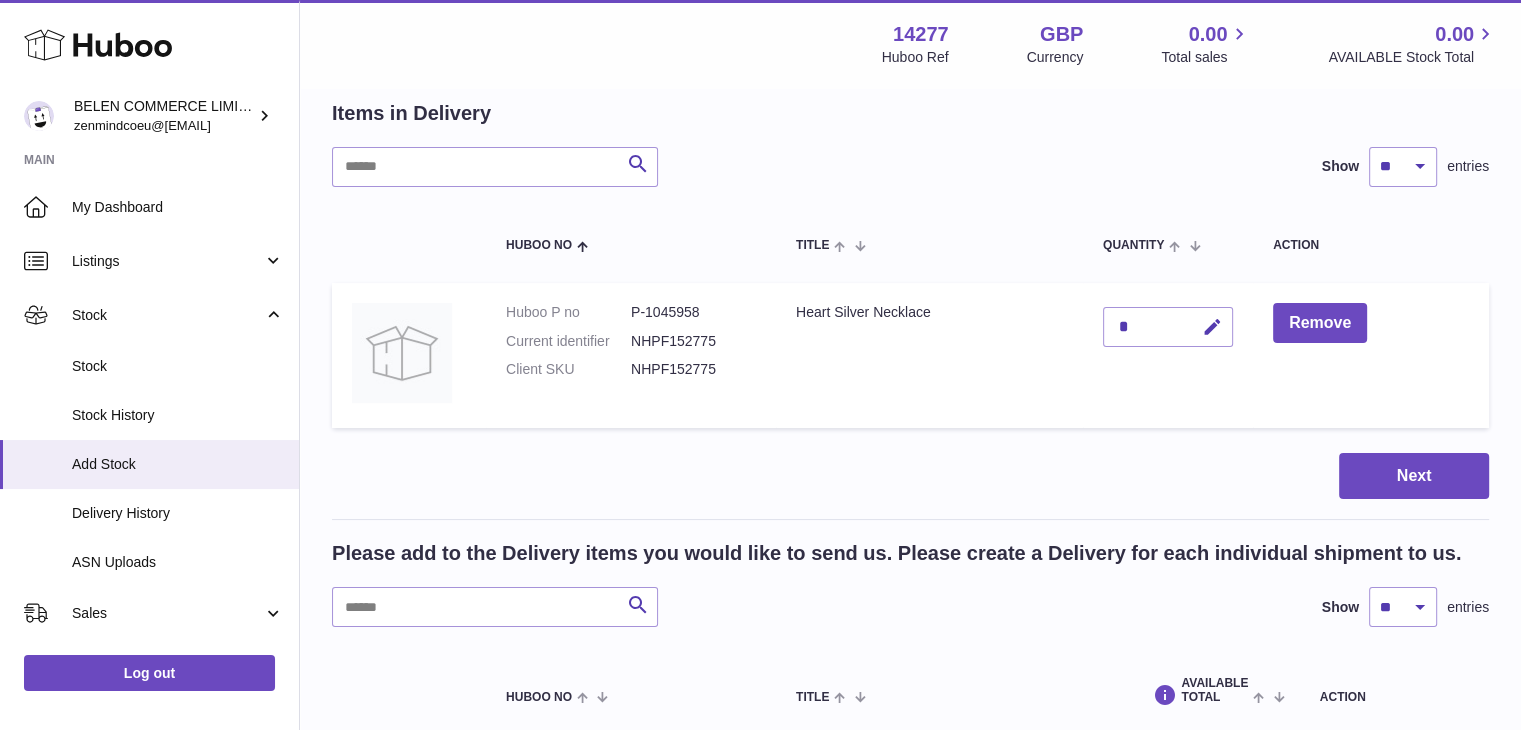 scroll, scrollTop: 56, scrollLeft: 0, axis: vertical 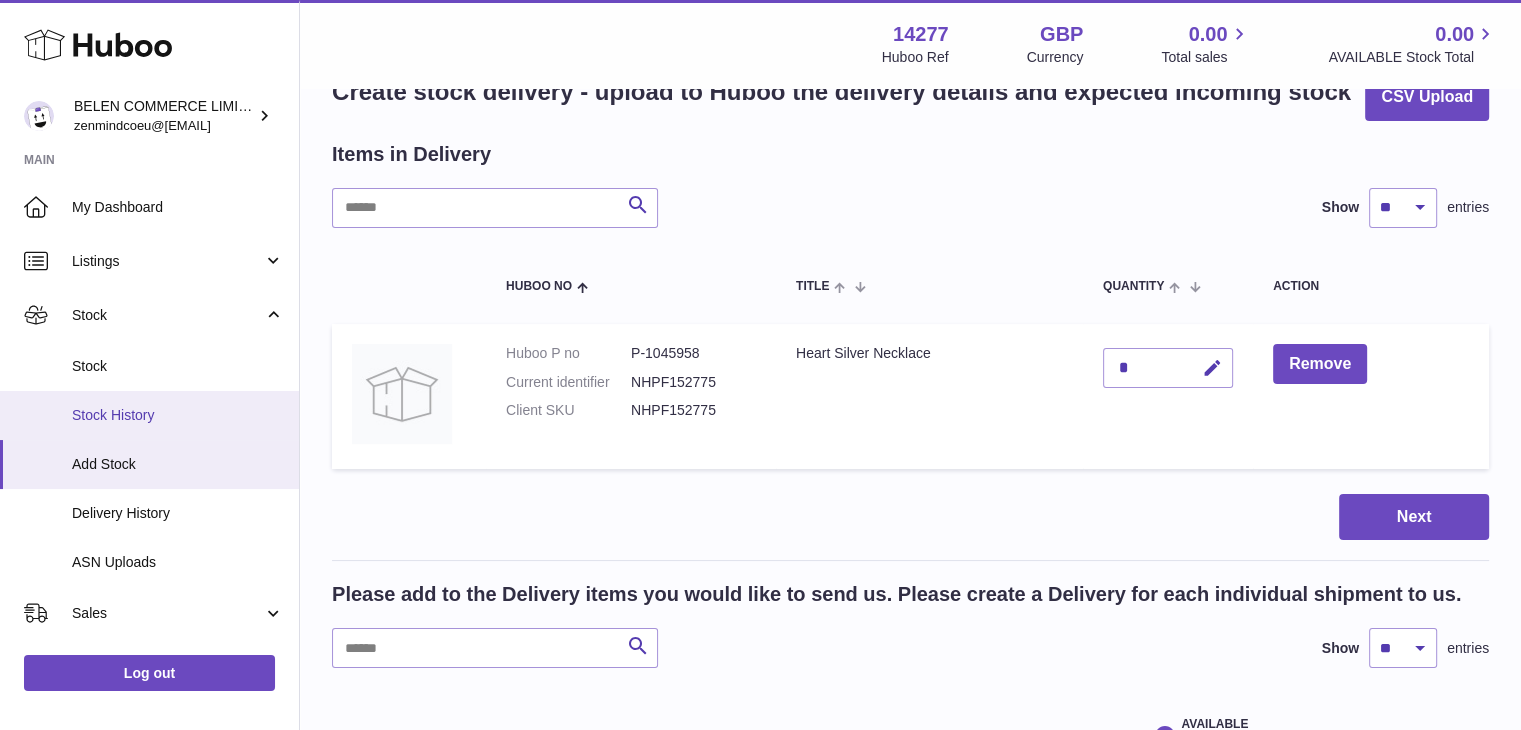 click on "Stock History" at bounding box center [178, 415] 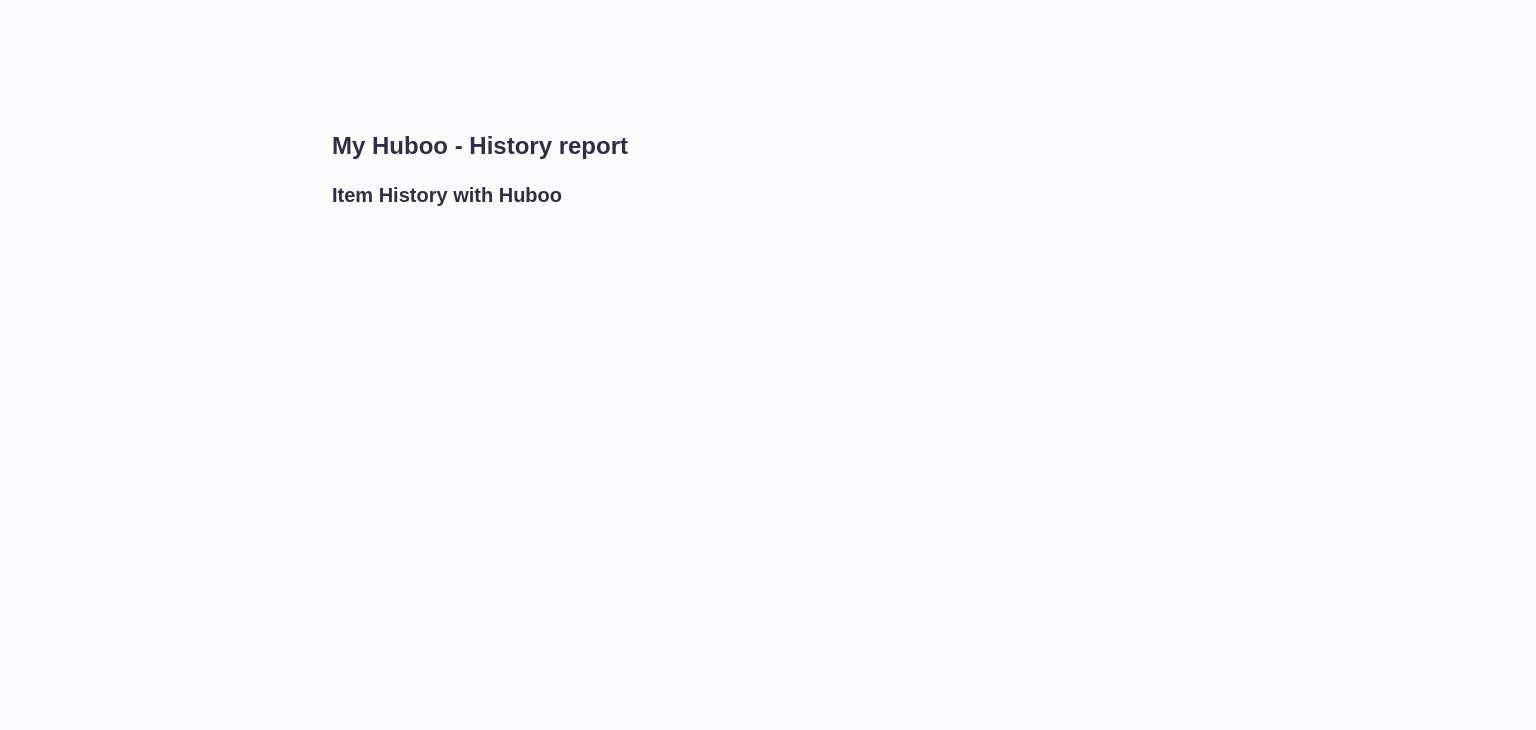 scroll, scrollTop: 0, scrollLeft: 0, axis: both 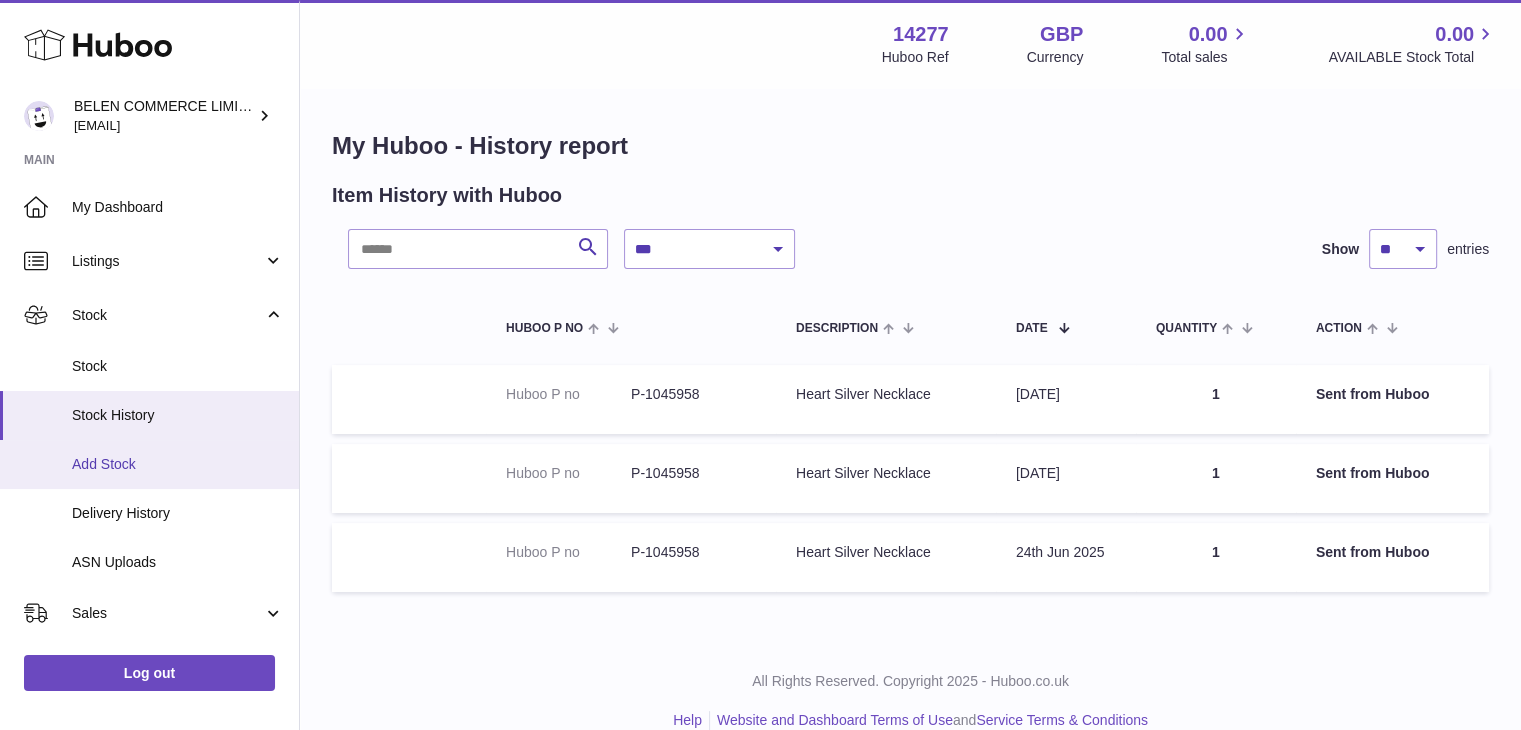 click on "Add Stock" at bounding box center [178, 464] 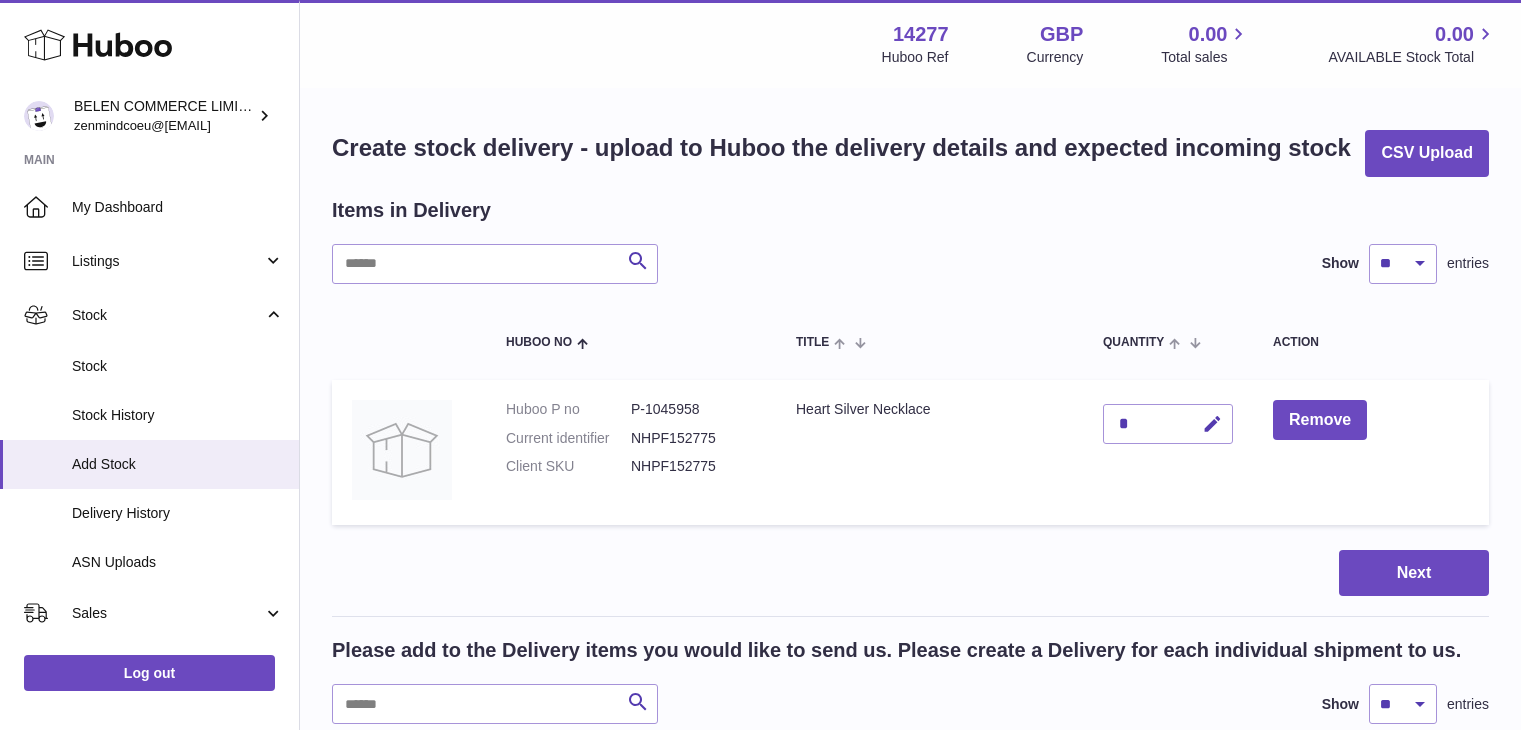 scroll, scrollTop: 0, scrollLeft: 0, axis: both 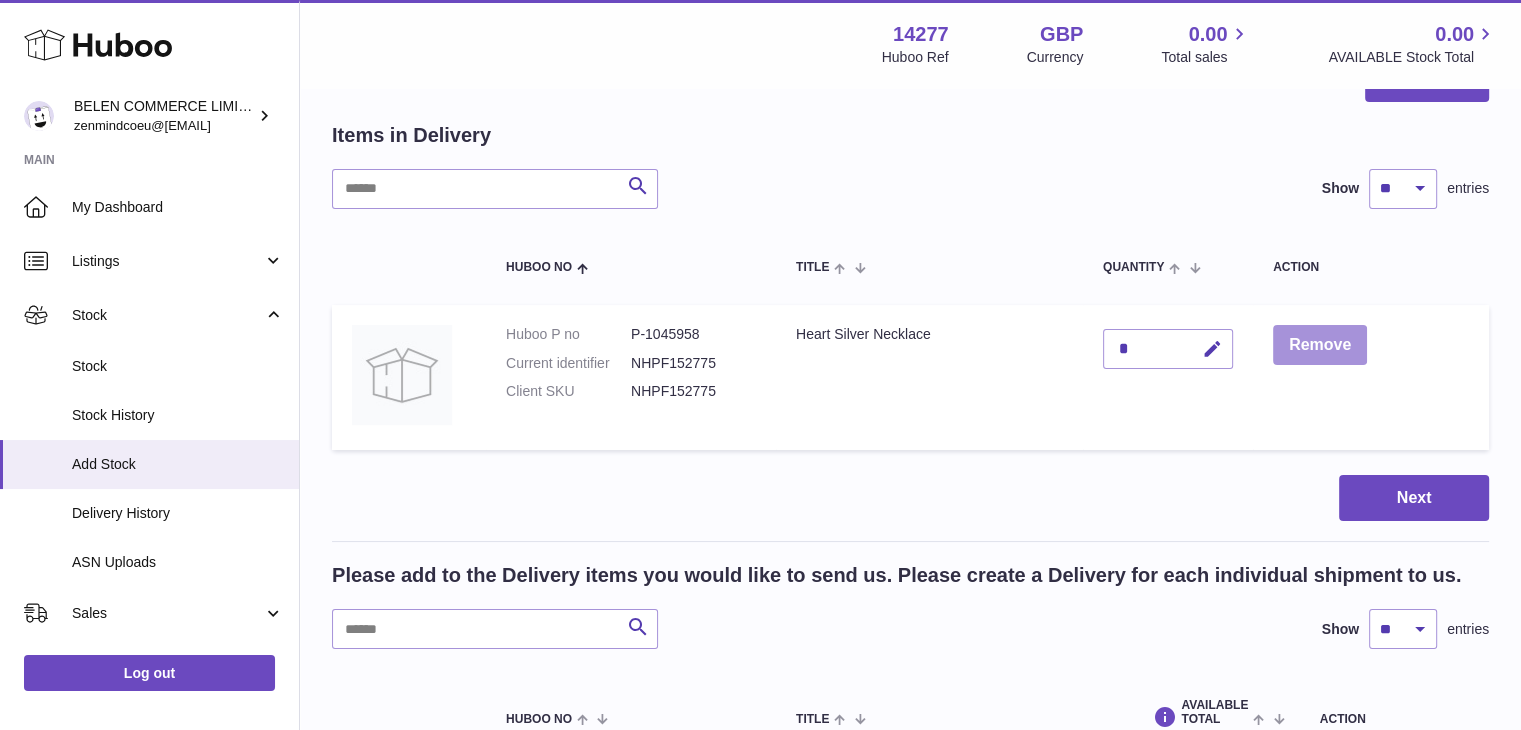 click on "Remove" at bounding box center (1320, 345) 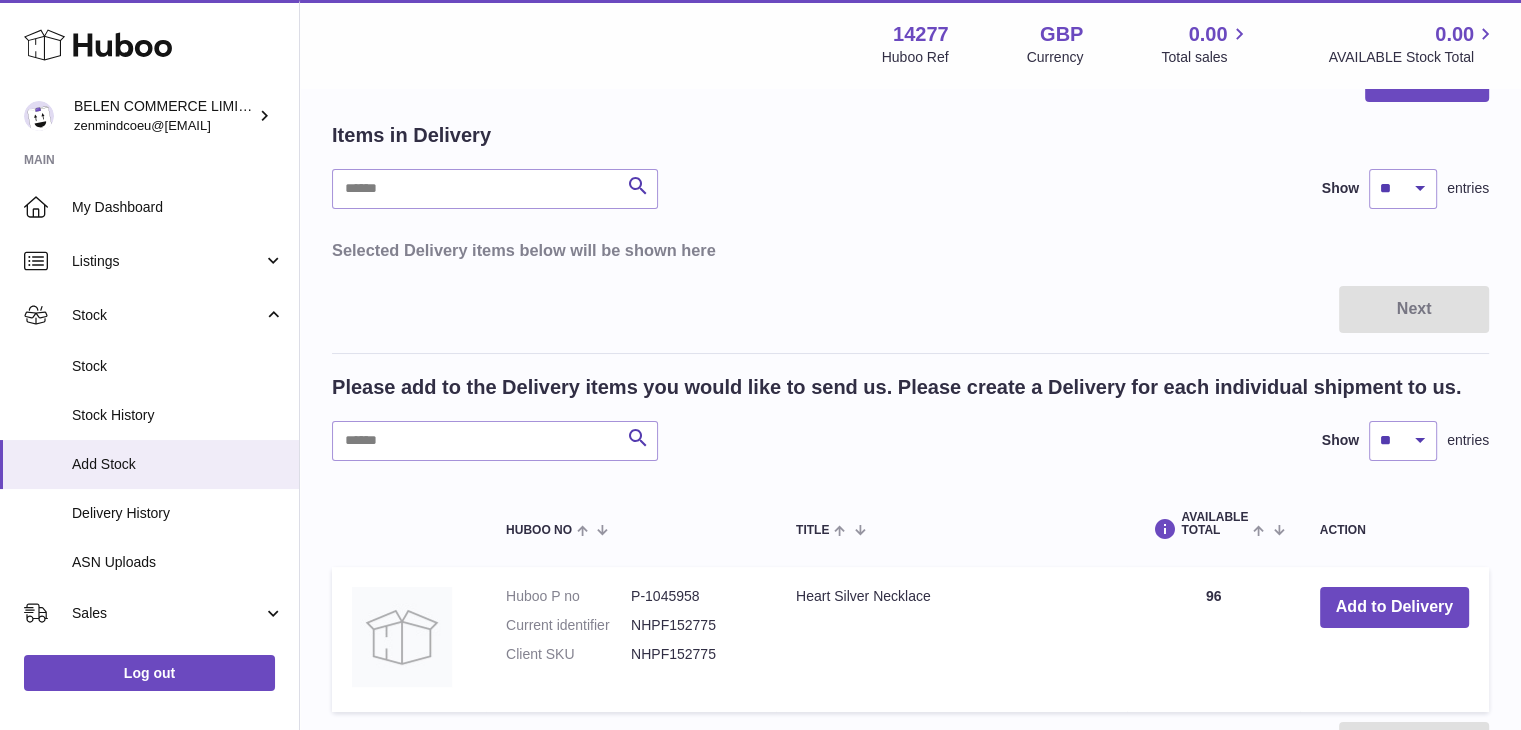 scroll, scrollTop: 270, scrollLeft: 0, axis: vertical 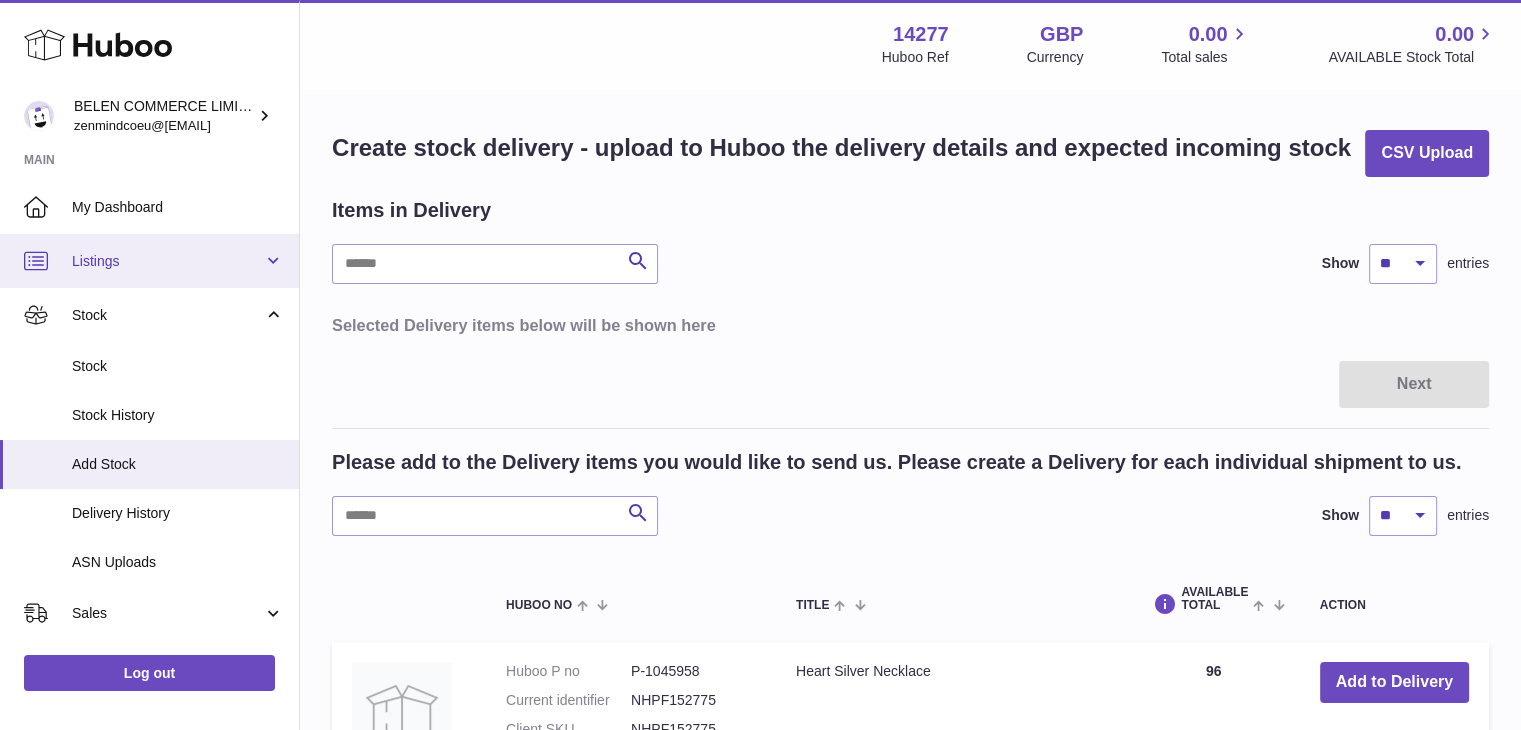 click on "Listings" at bounding box center (167, 261) 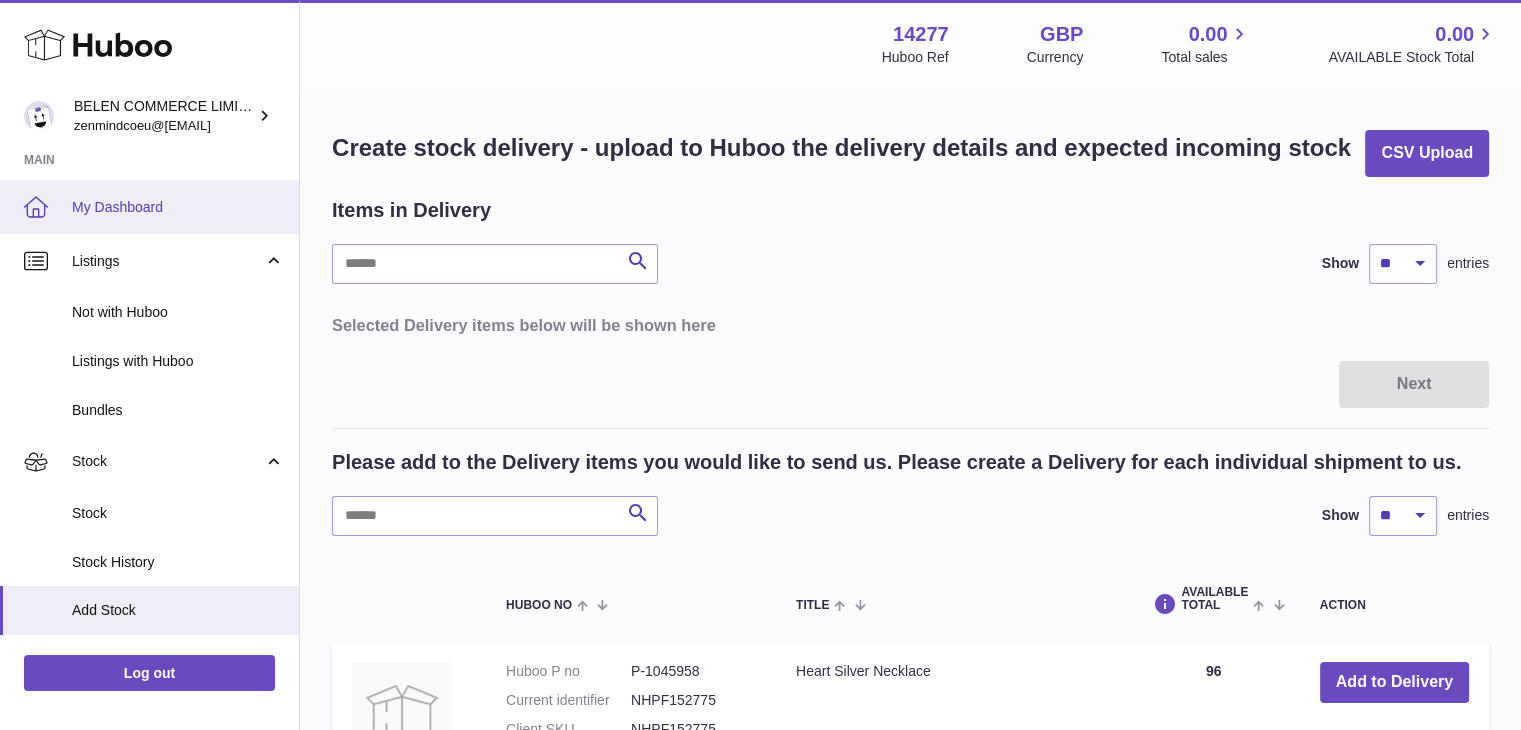 click on "My Dashboard" at bounding box center [178, 207] 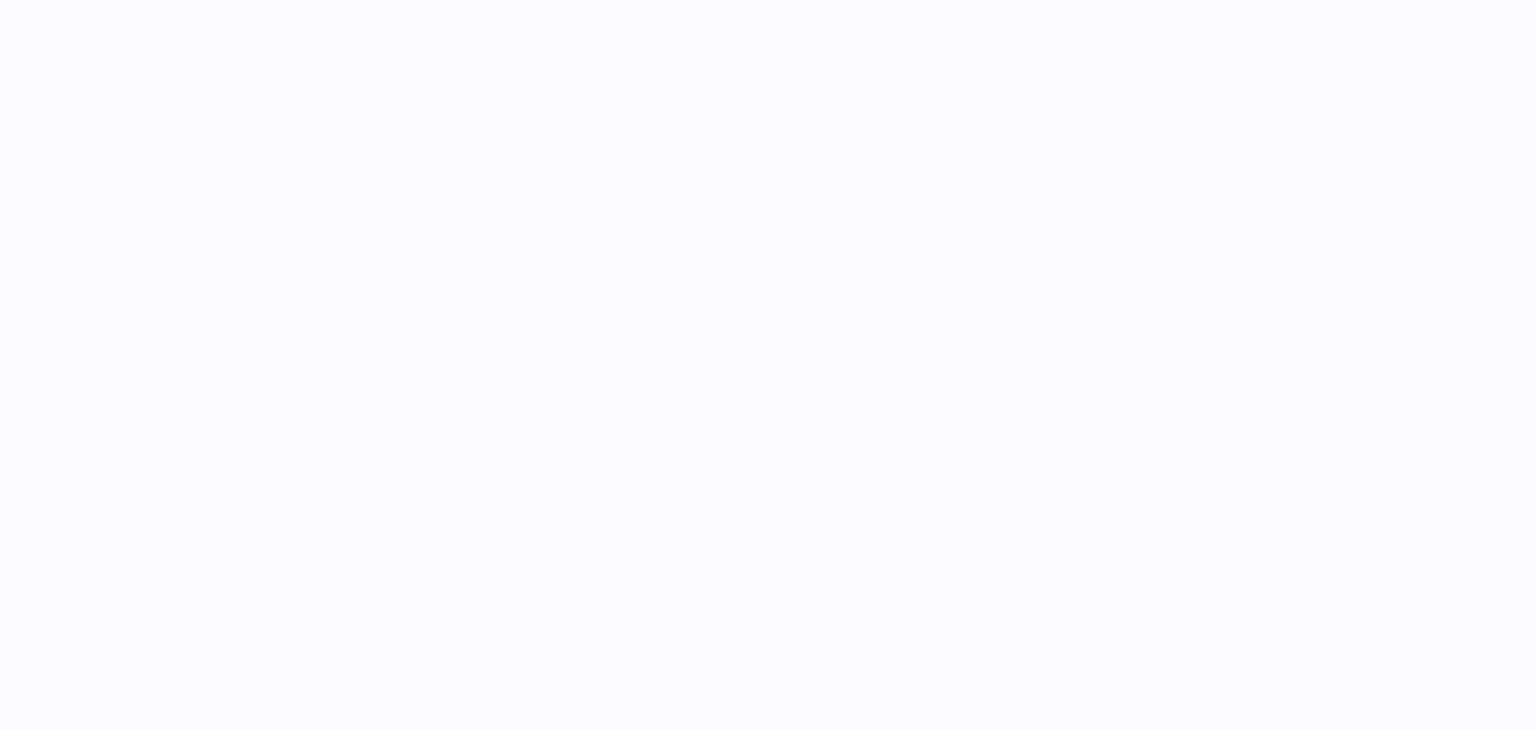 scroll, scrollTop: 0, scrollLeft: 0, axis: both 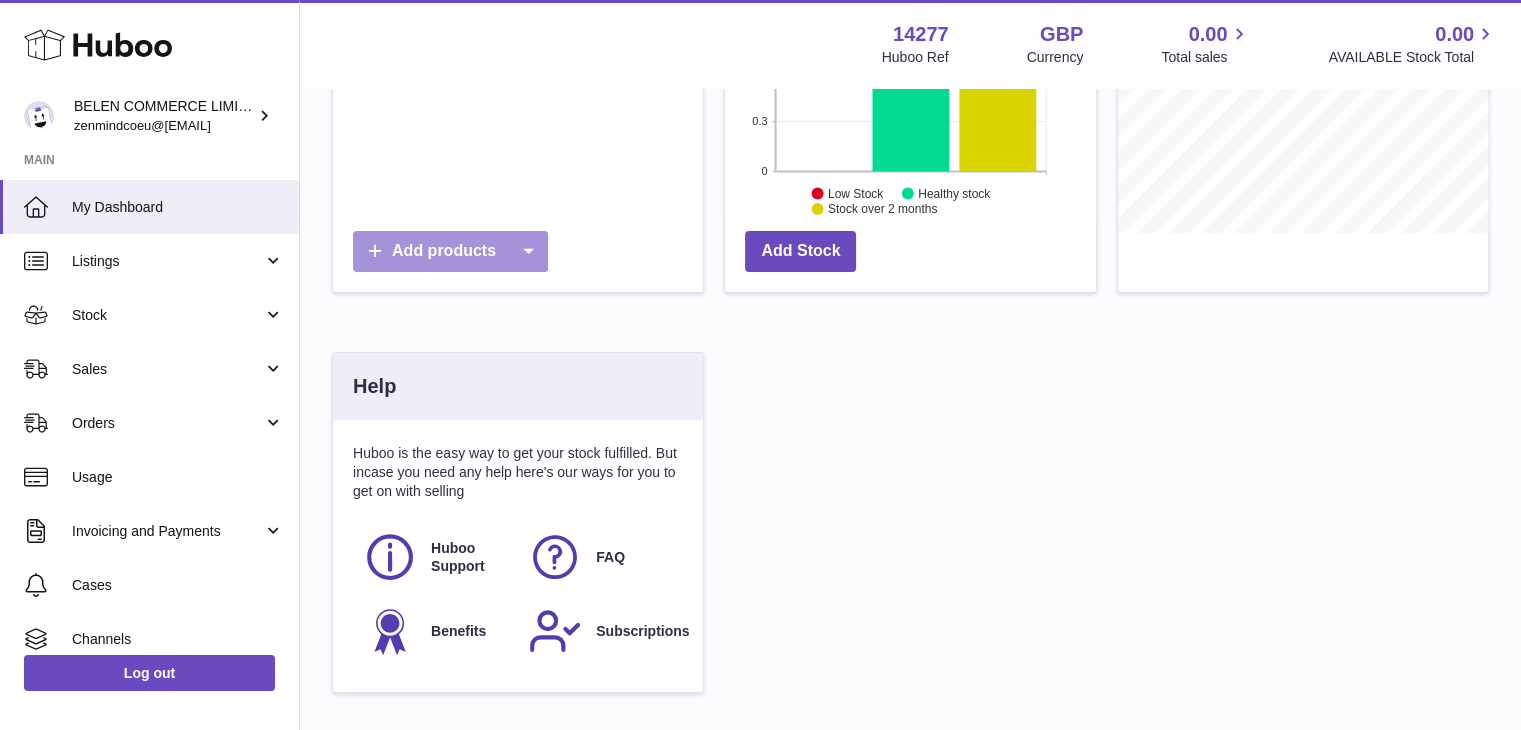 click at bounding box center (528, 251) 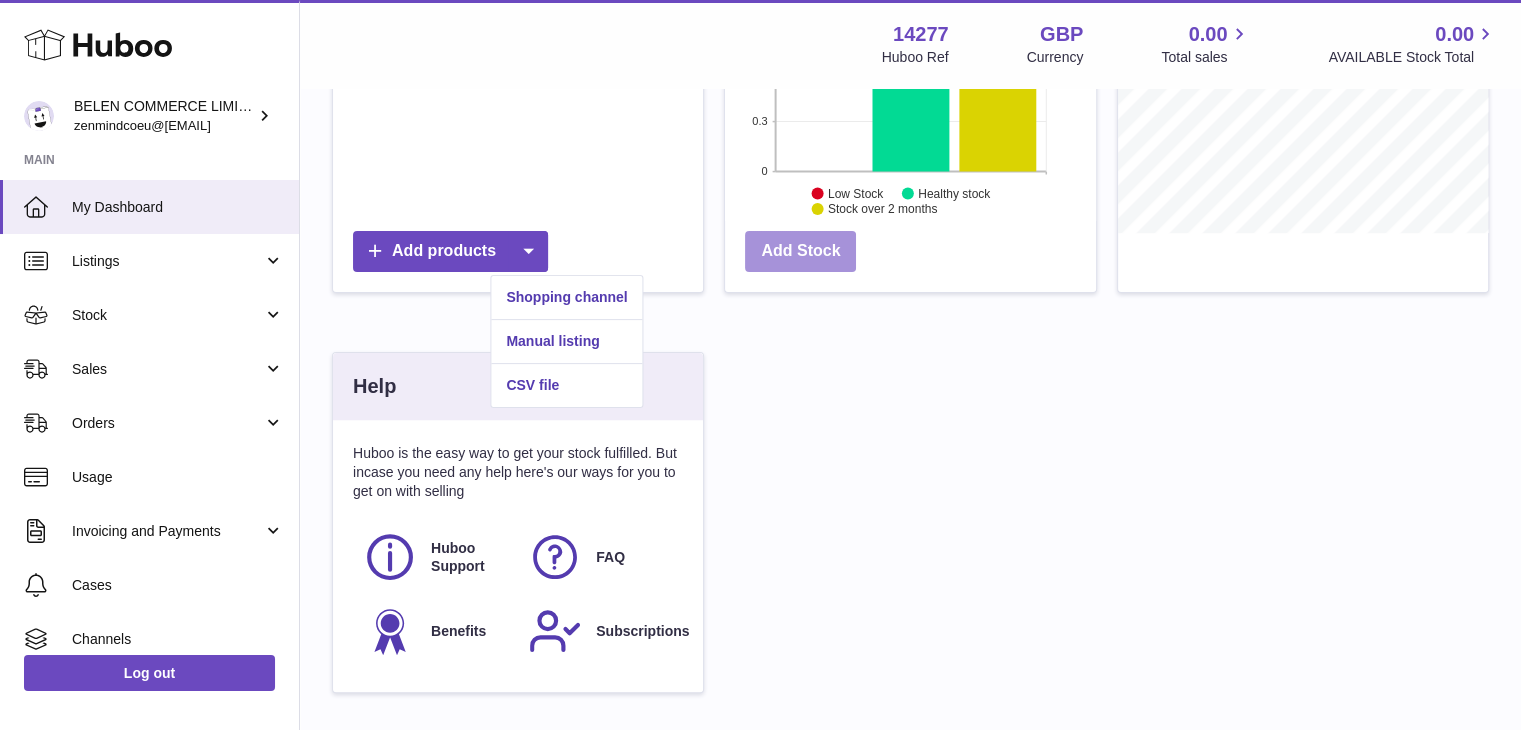 click on "Add Stock" at bounding box center (800, 251) 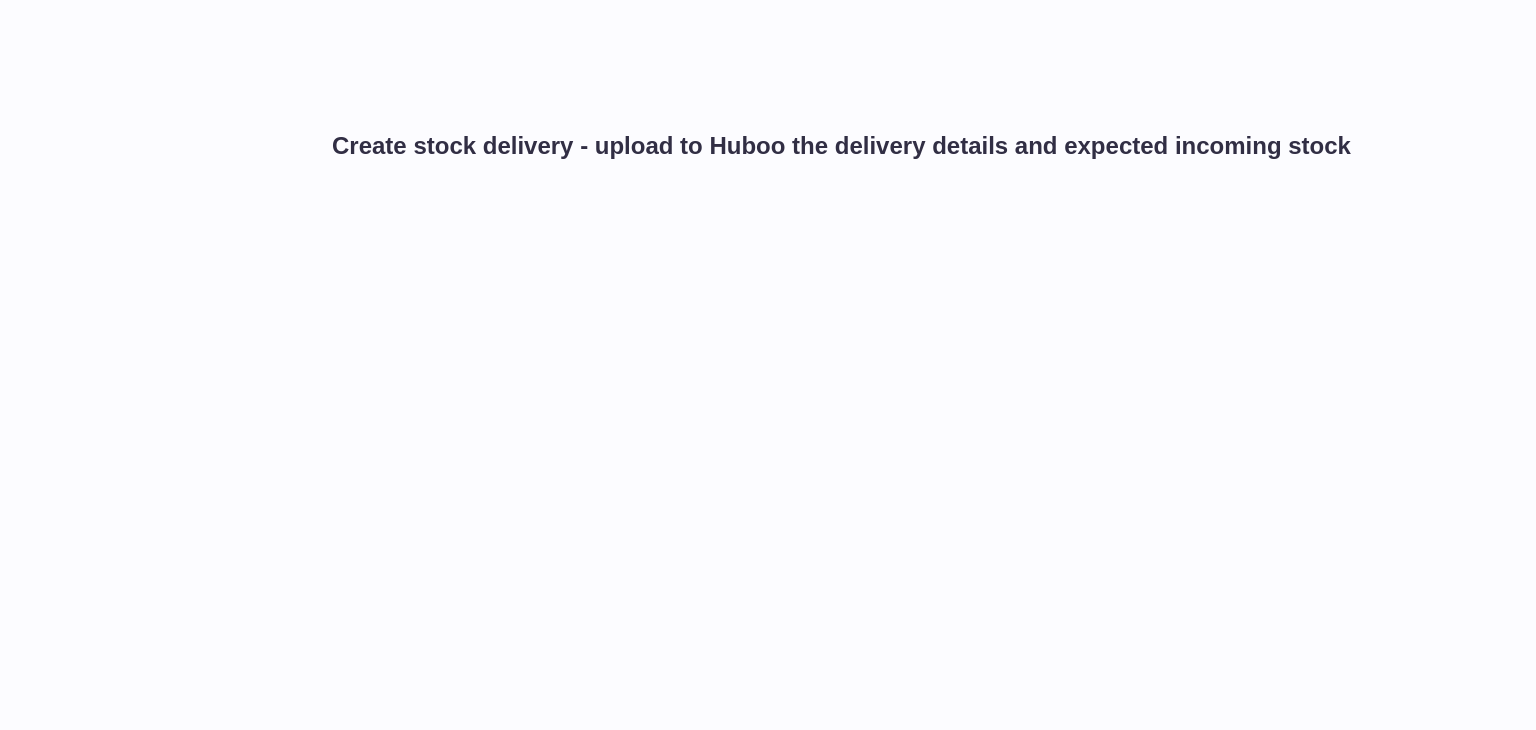 scroll, scrollTop: 0, scrollLeft: 0, axis: both 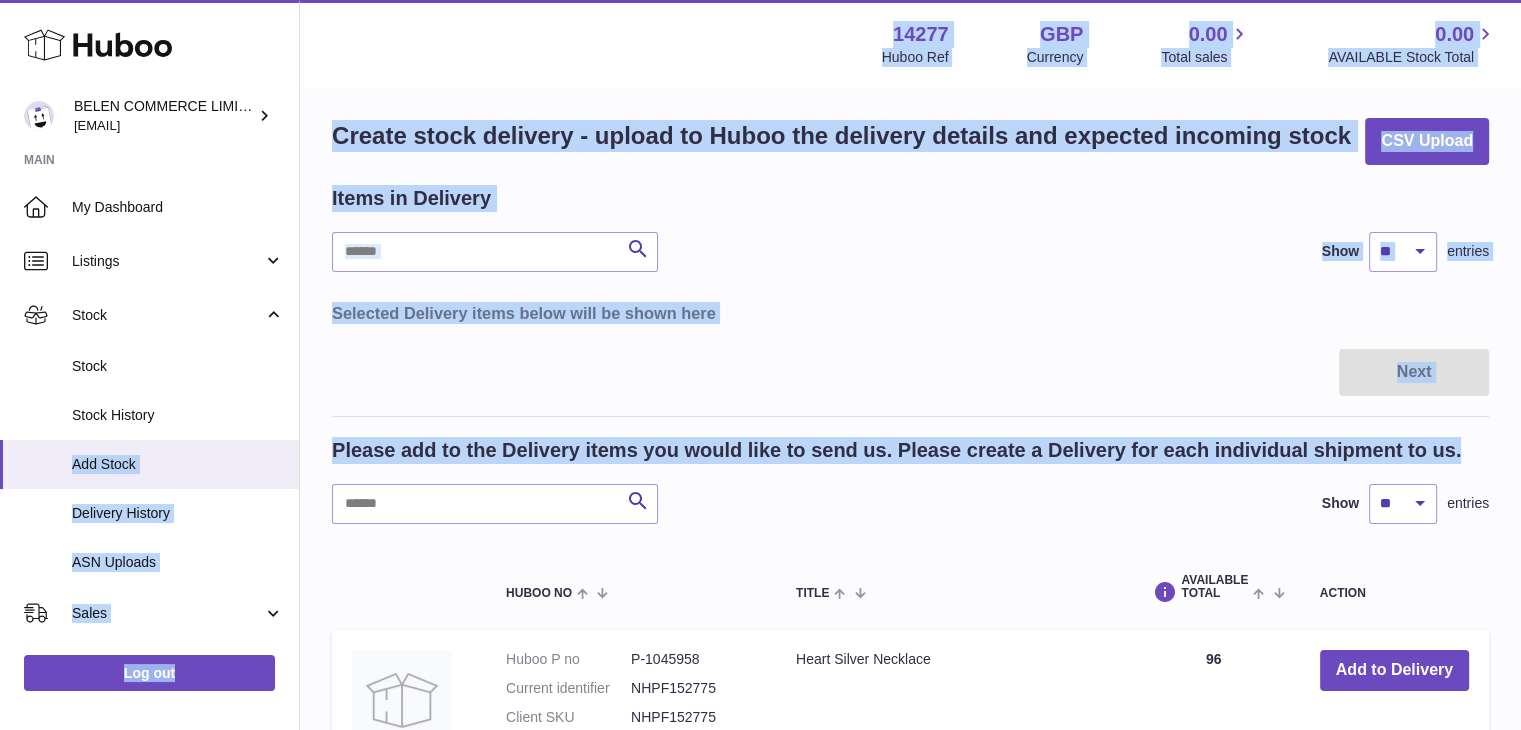 drag, startPoint x: 299, startPoint y: 394, endPoint x: 302, endPoint y: 488, distance: 94.04786 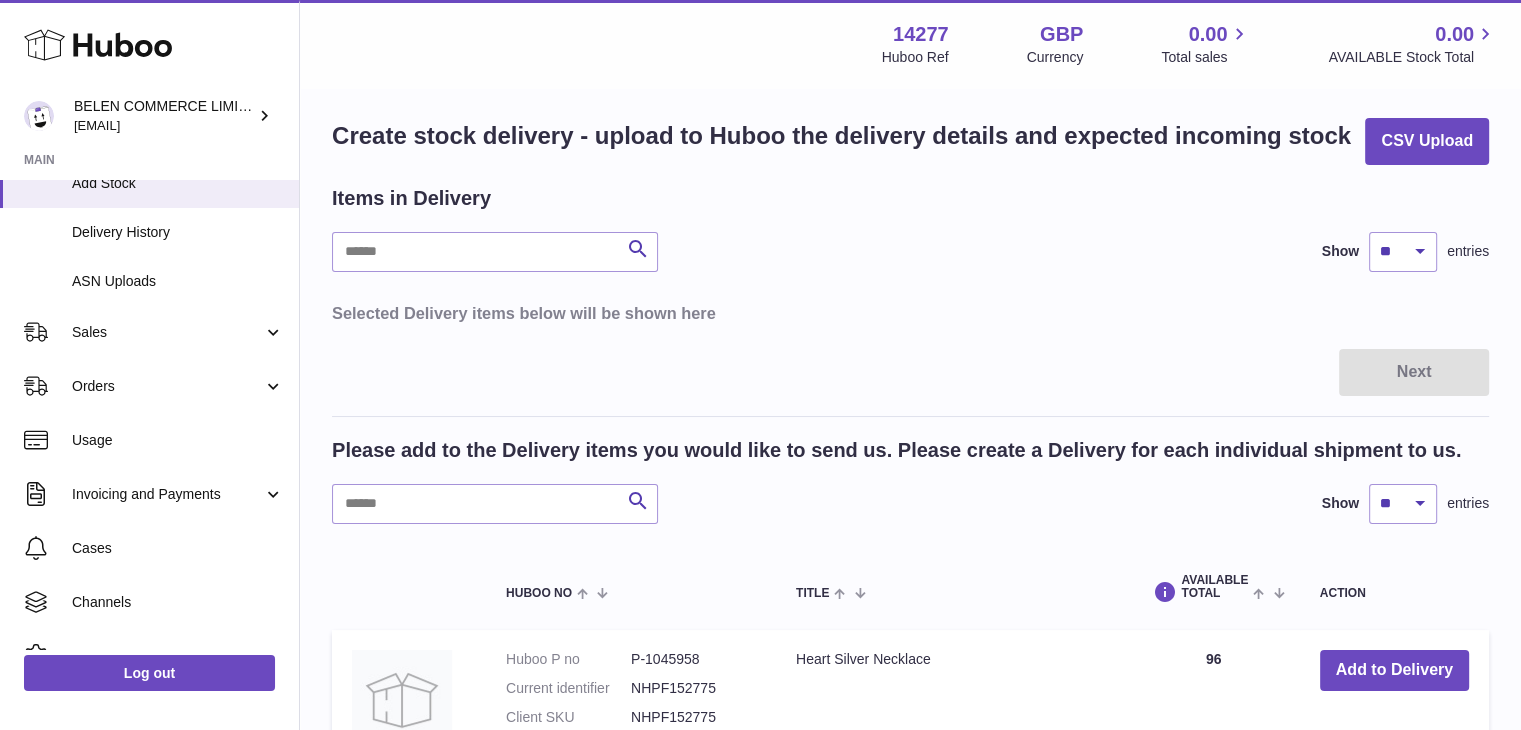 scroll, scrollTop: 285, scrollLeft: 0, axis: vertical 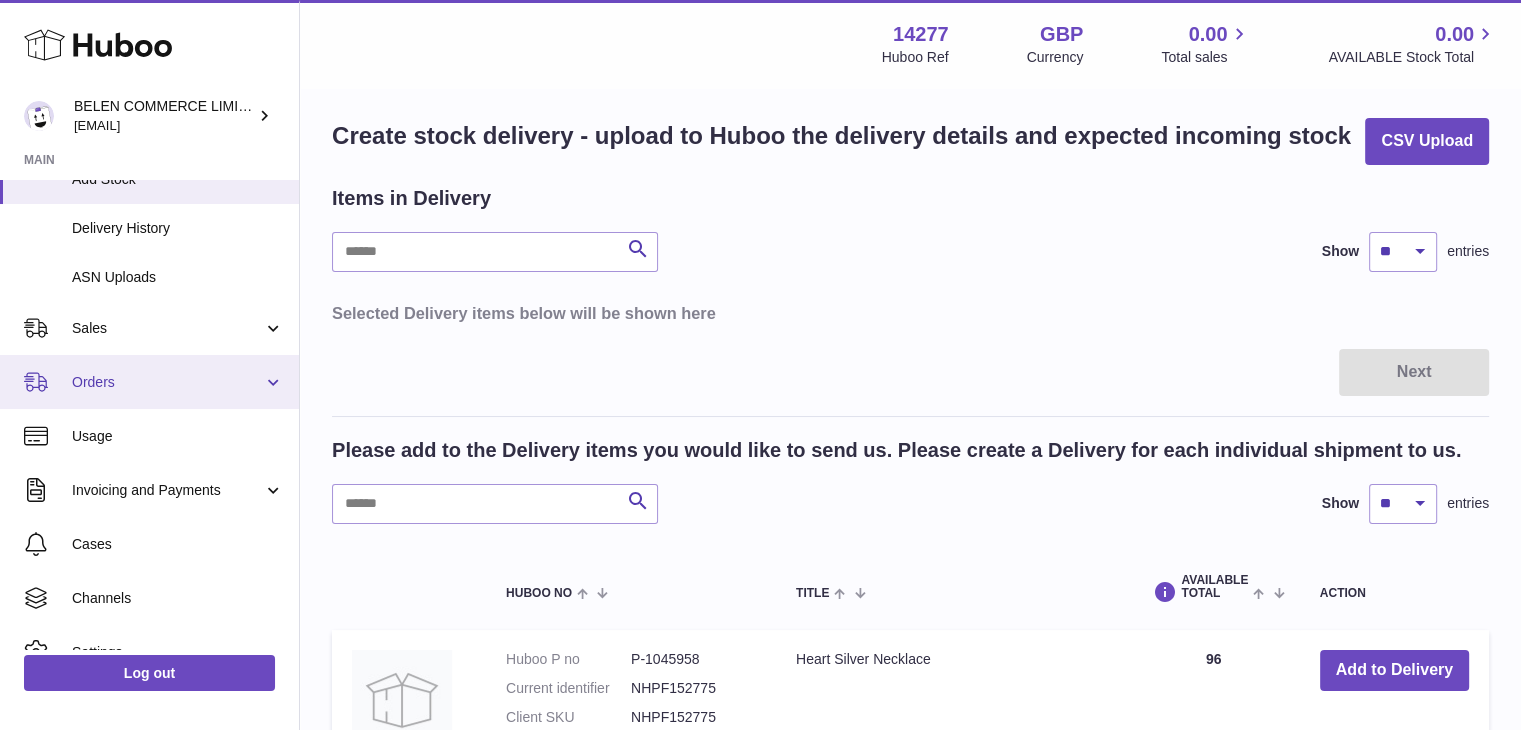 click on "Orders" at bounding box center [149, 382] 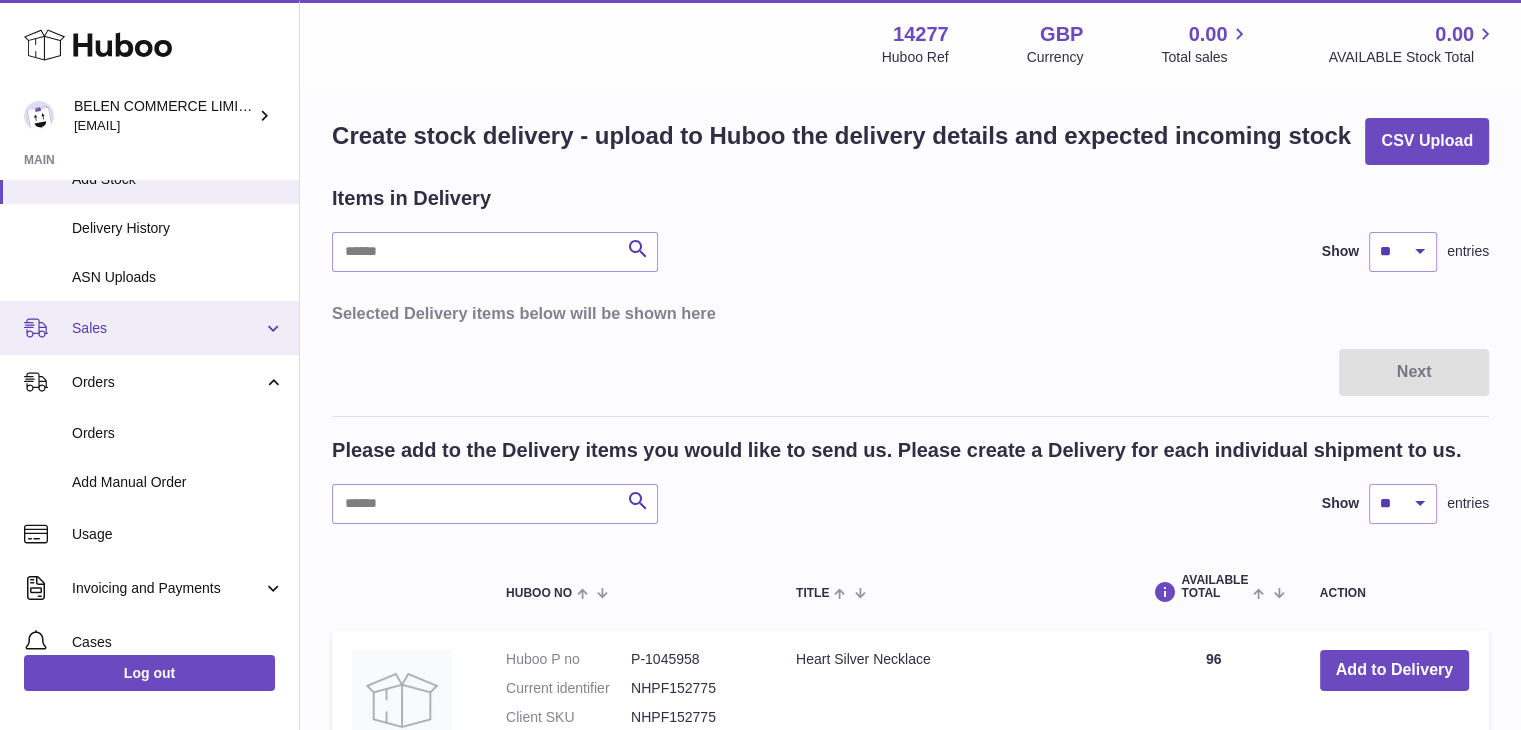 click on "Sales" at bounding box center (149, 328) 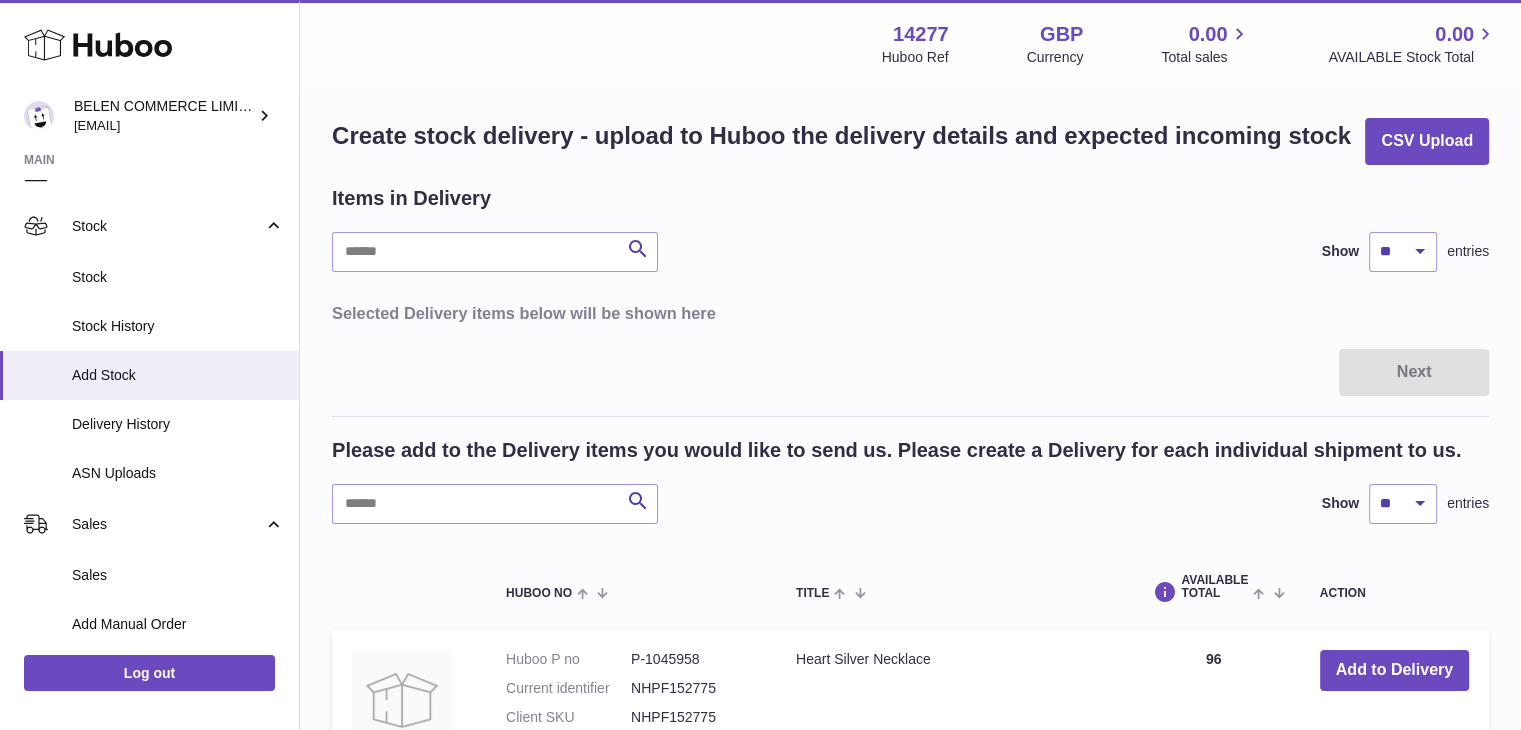 scroll, scrollTop: 75, scrollLeft: 0, axis: vertical 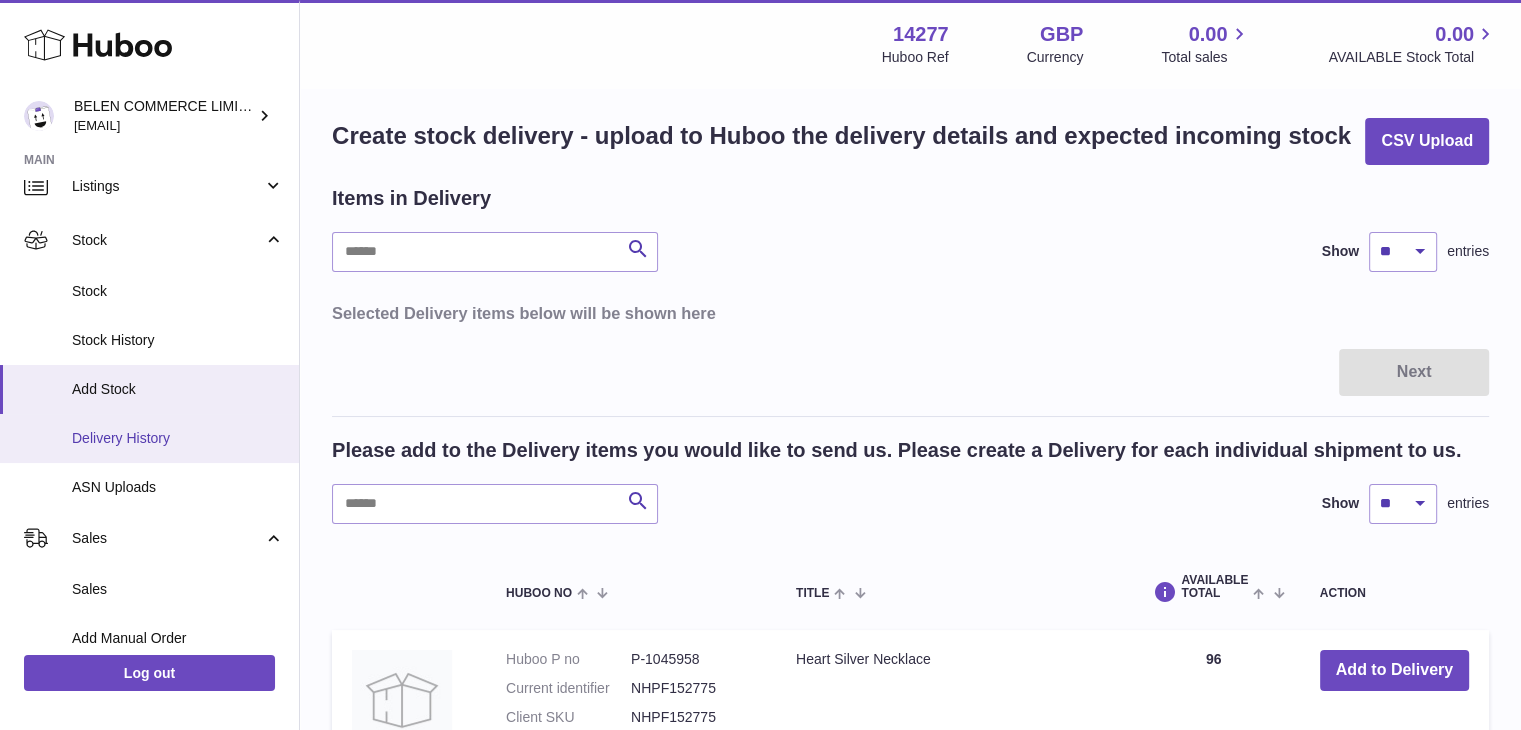 click on "Delivery History" at bounding box center [178, 438] 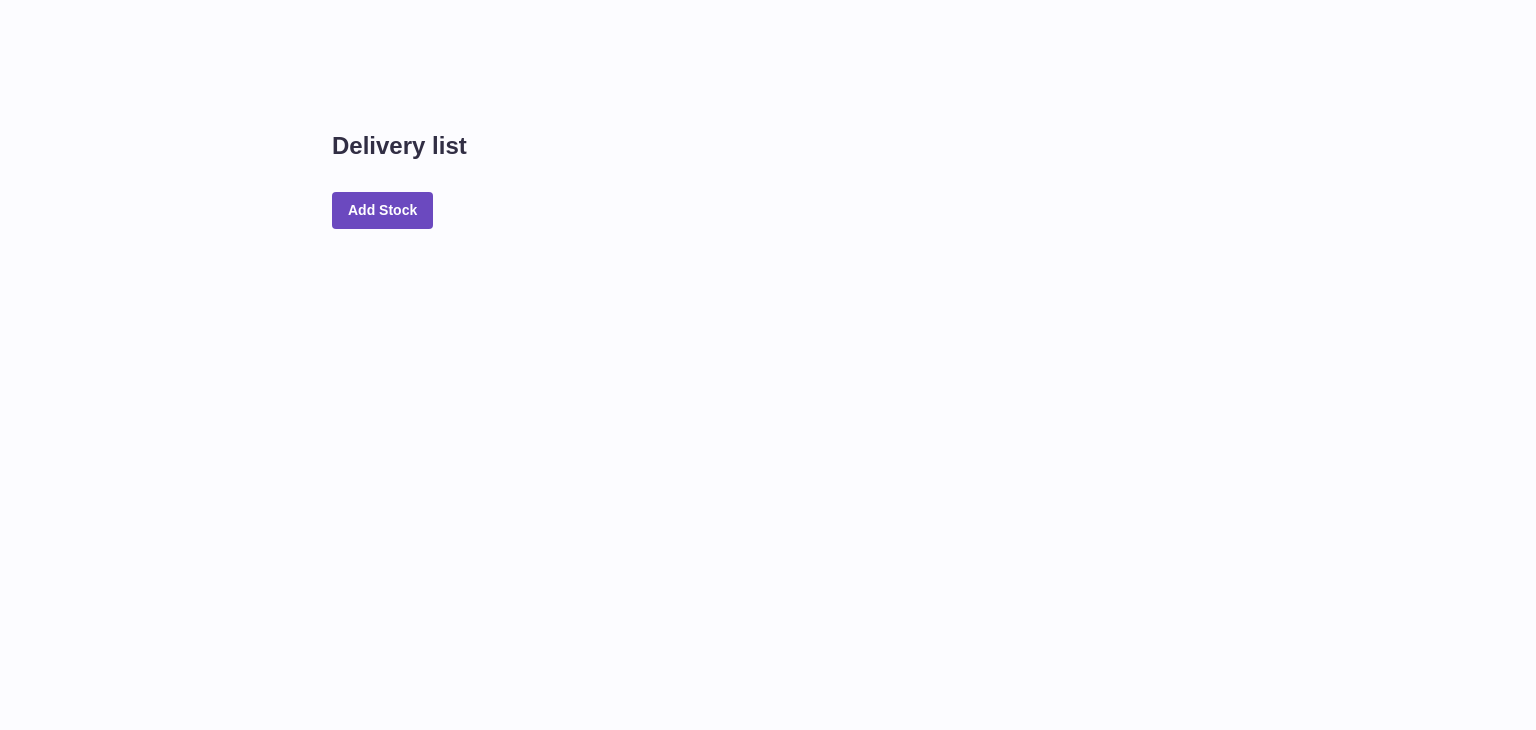 scroll, scrollTop: 0, scrollLeft: 0, axis: both 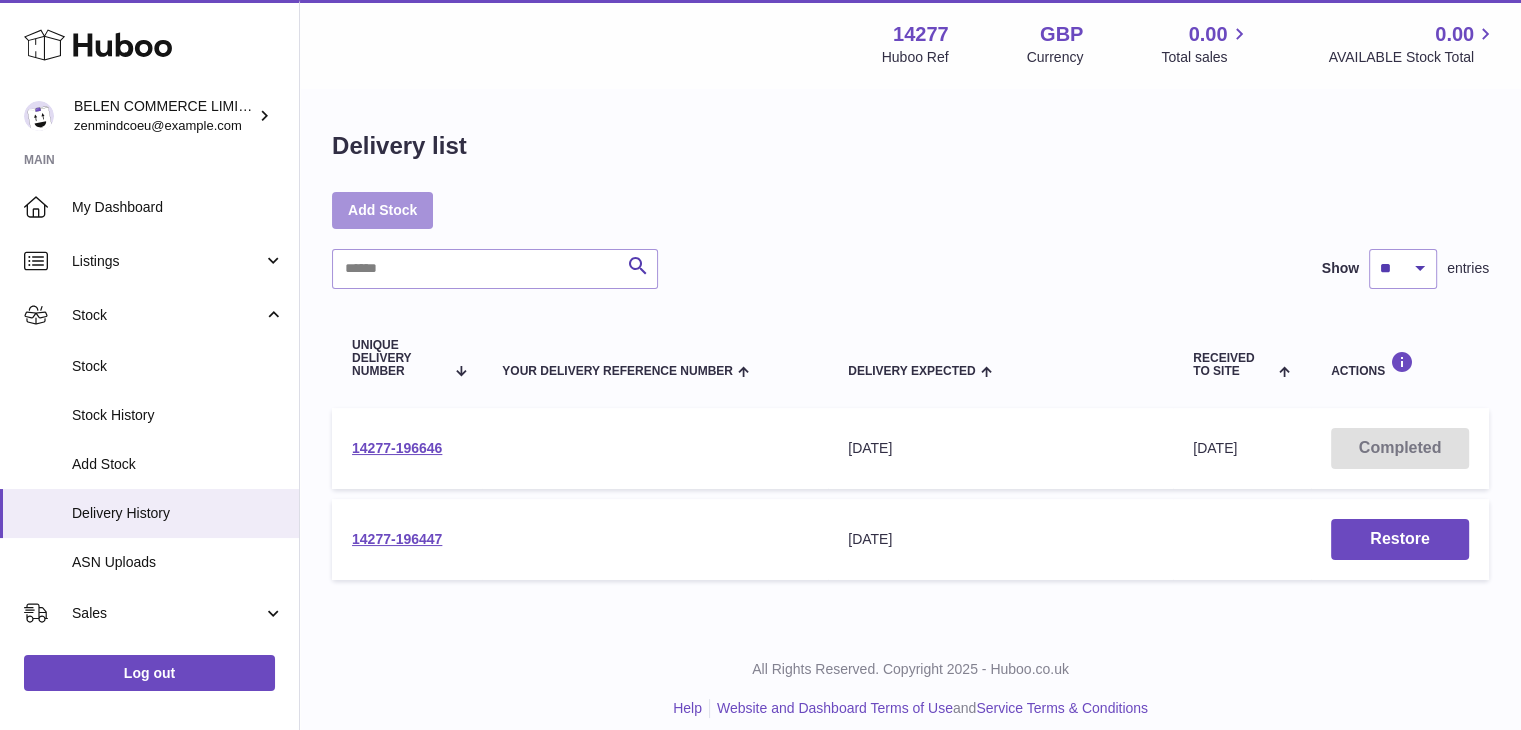 click on "Add Stock" at bounding box center (382, 210) 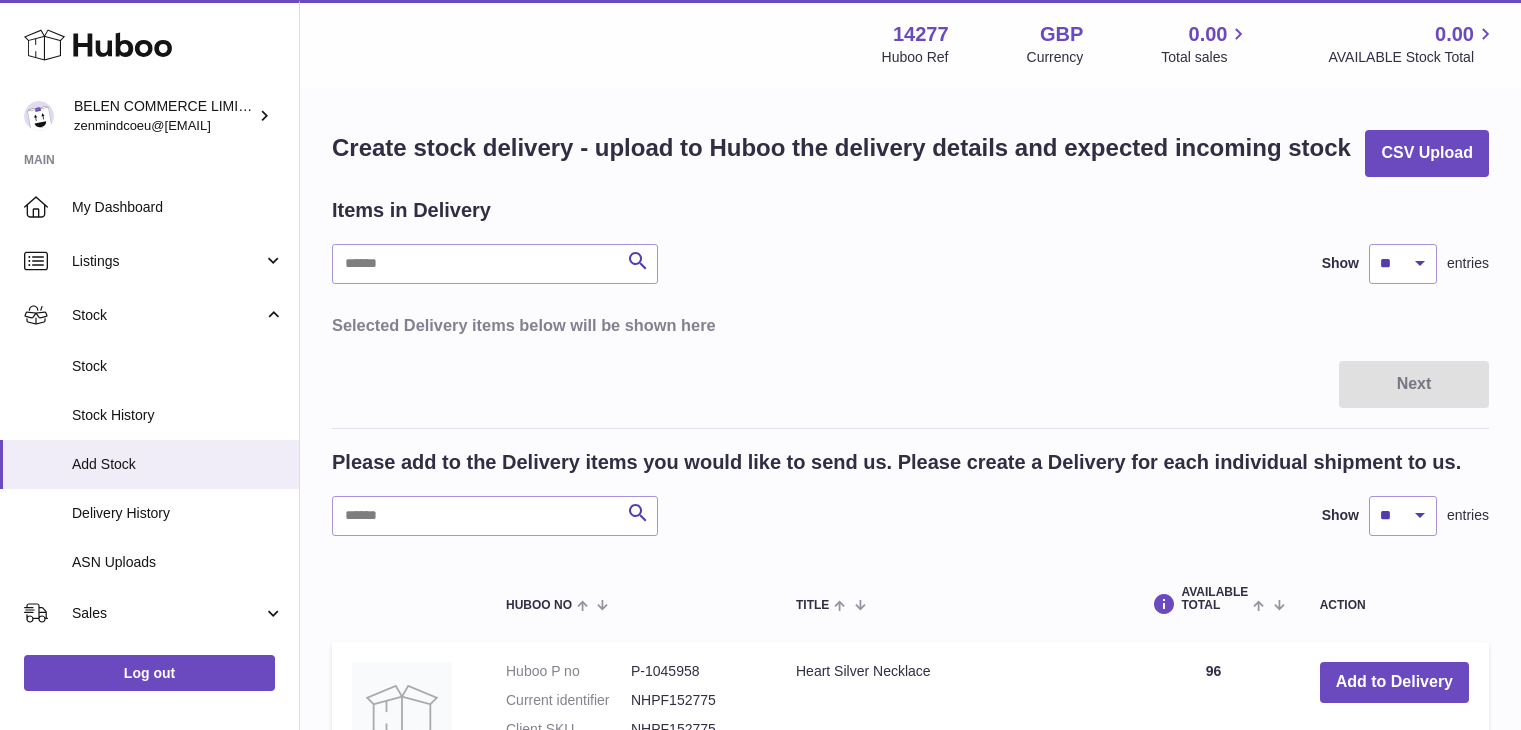 scroll, scrollTop: 0, scrollLeft: 0, axis: both 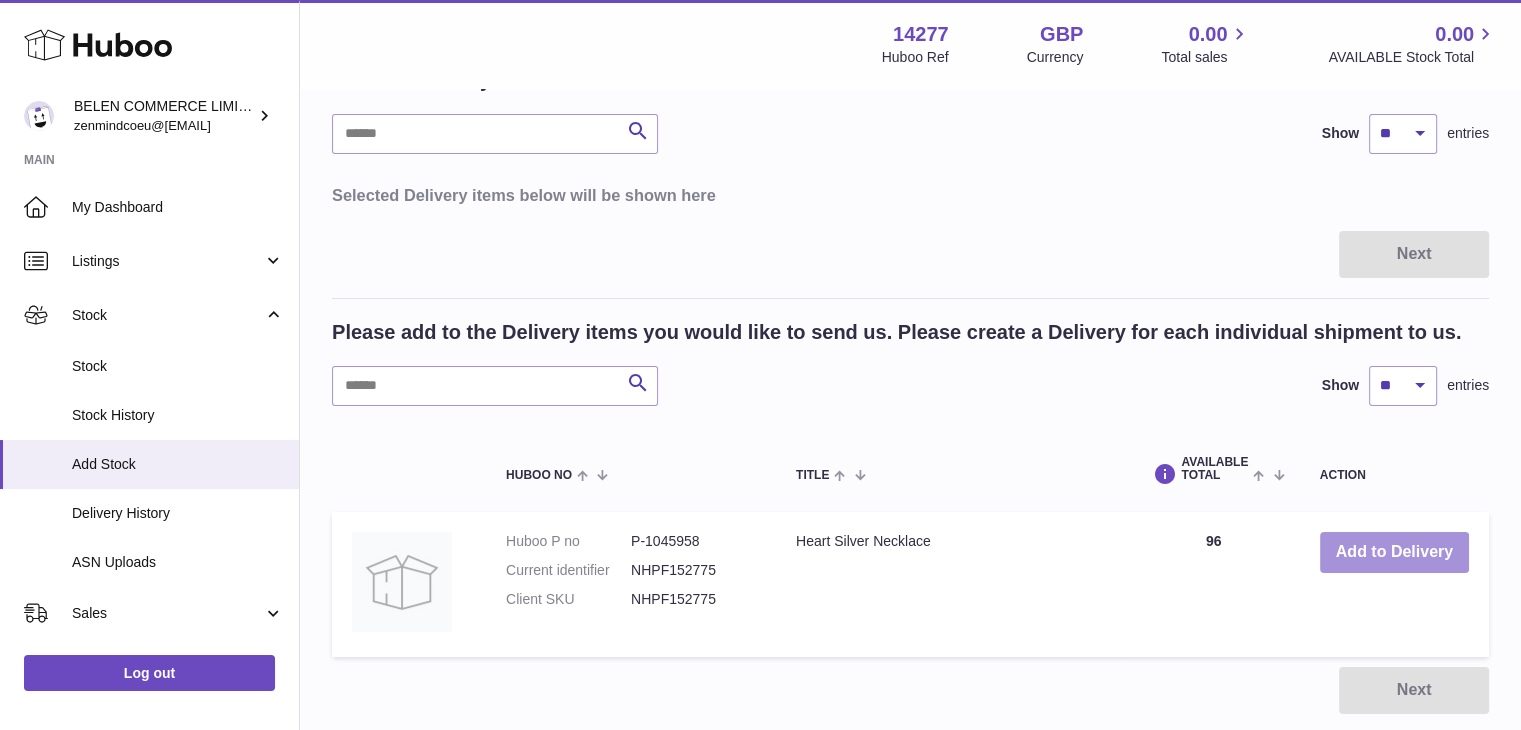 click on "Add to Delivery" at bounding box center [1394, 552] 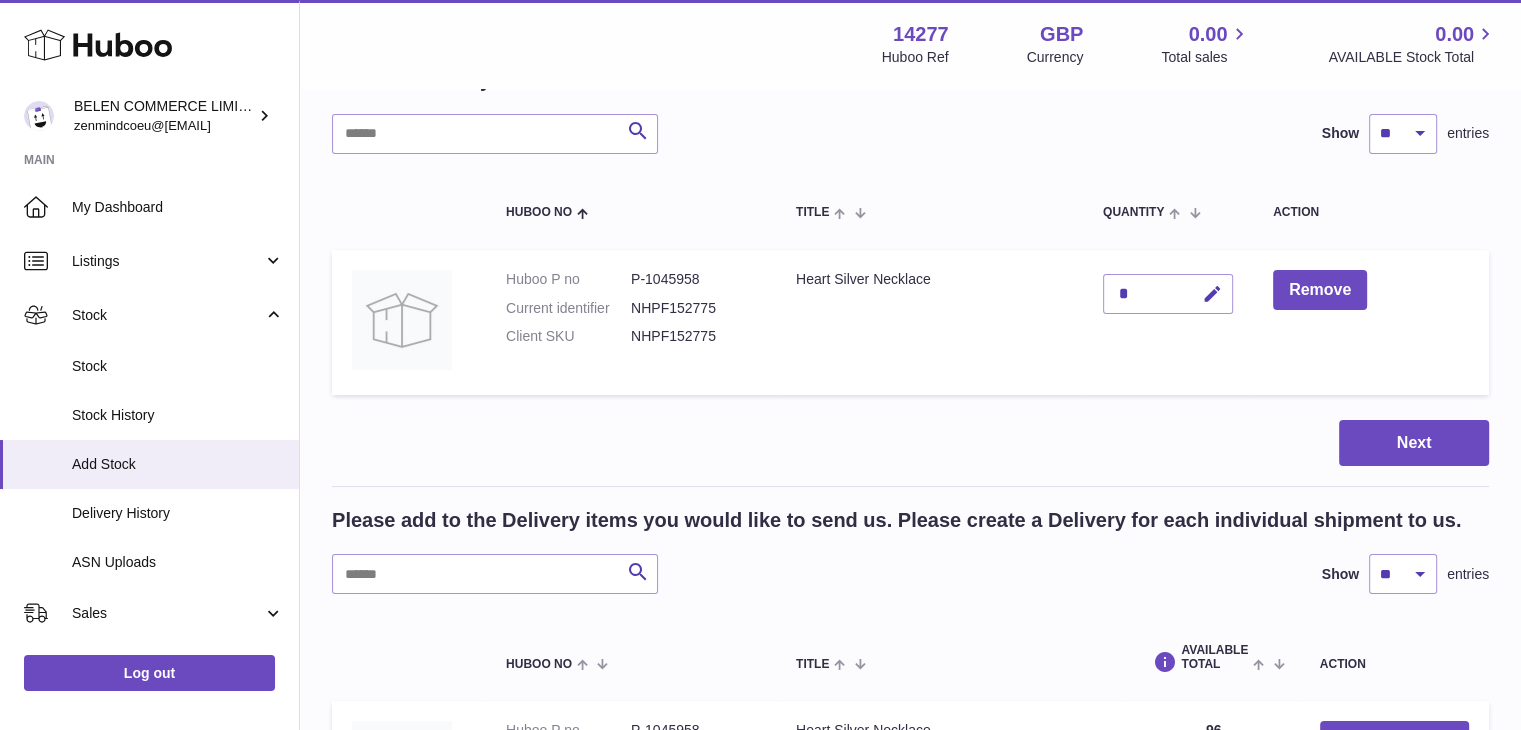 click on "Current identifier" at bounding box center [568, 308] 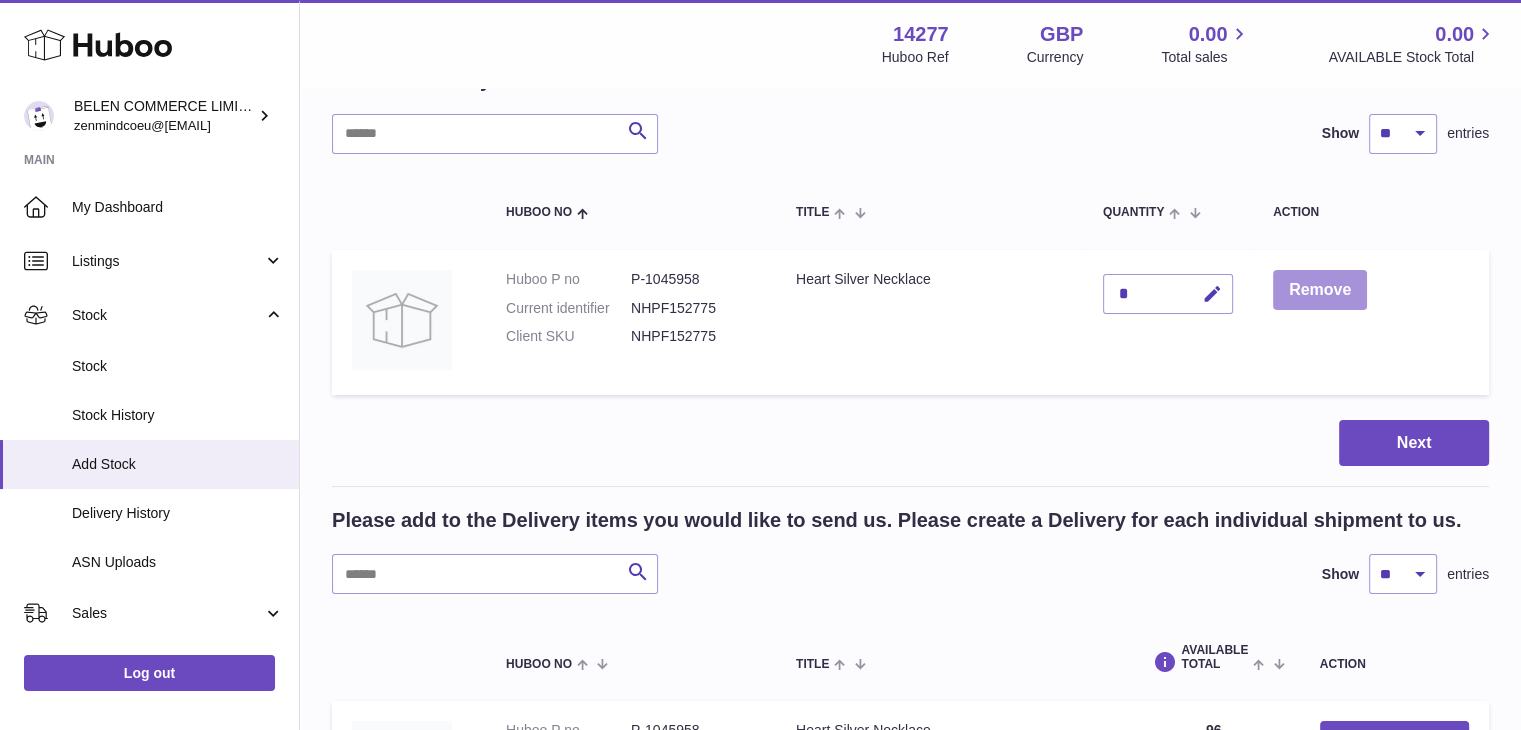 click on "Remove" at bounding box center [1320, 290] 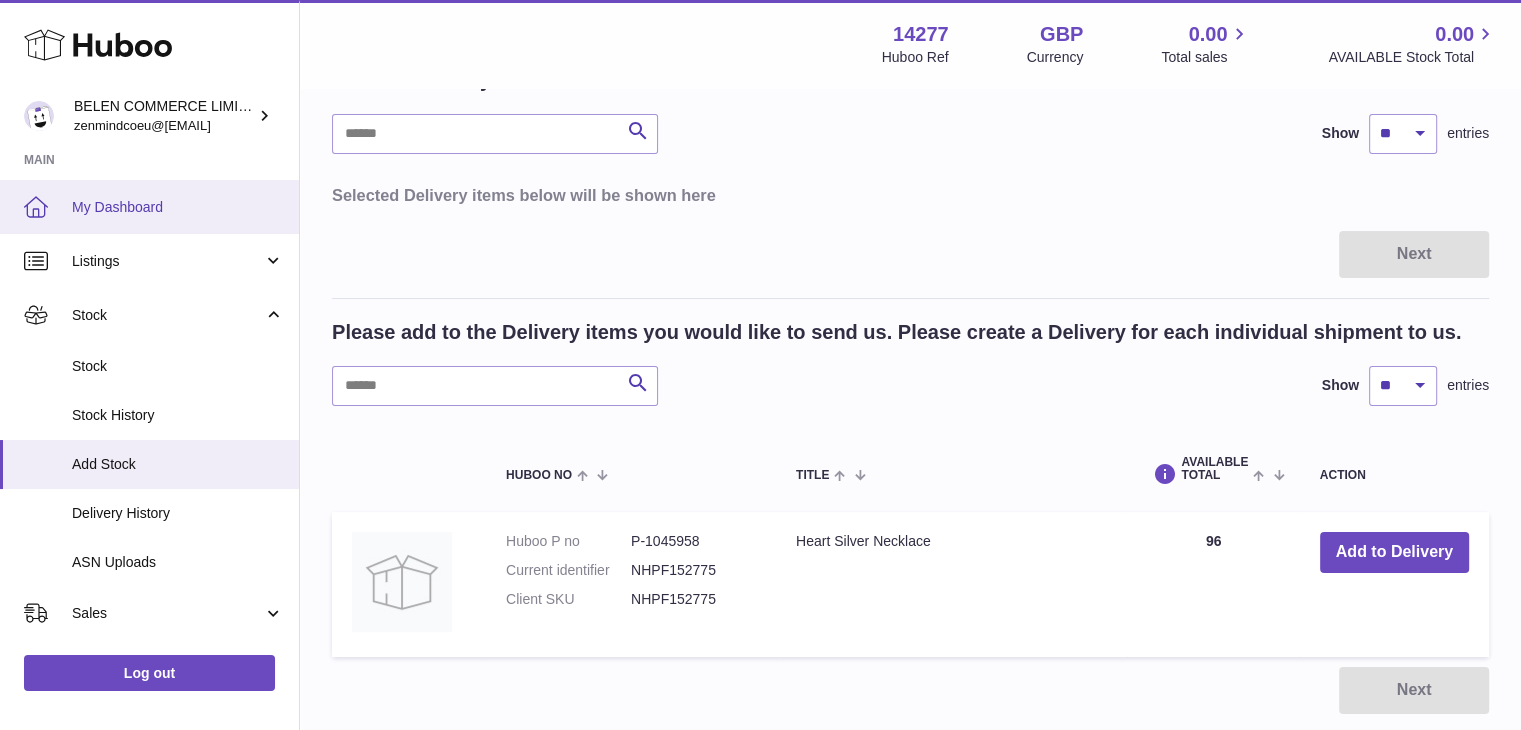 click on "My Dashboard" at bounding box center (178, 207) 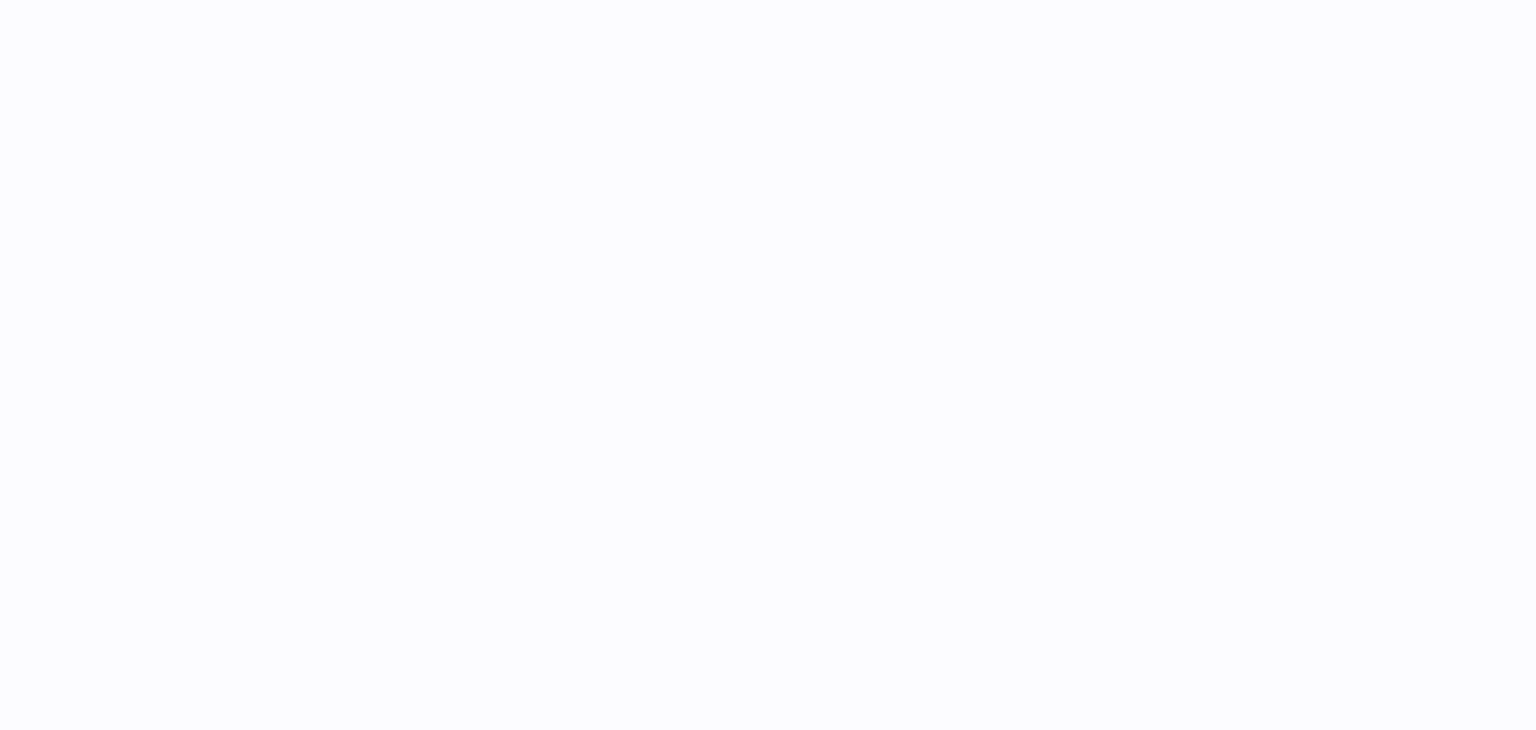 scroll, scrollTop: 0, scrollLeft: 0, axis: both 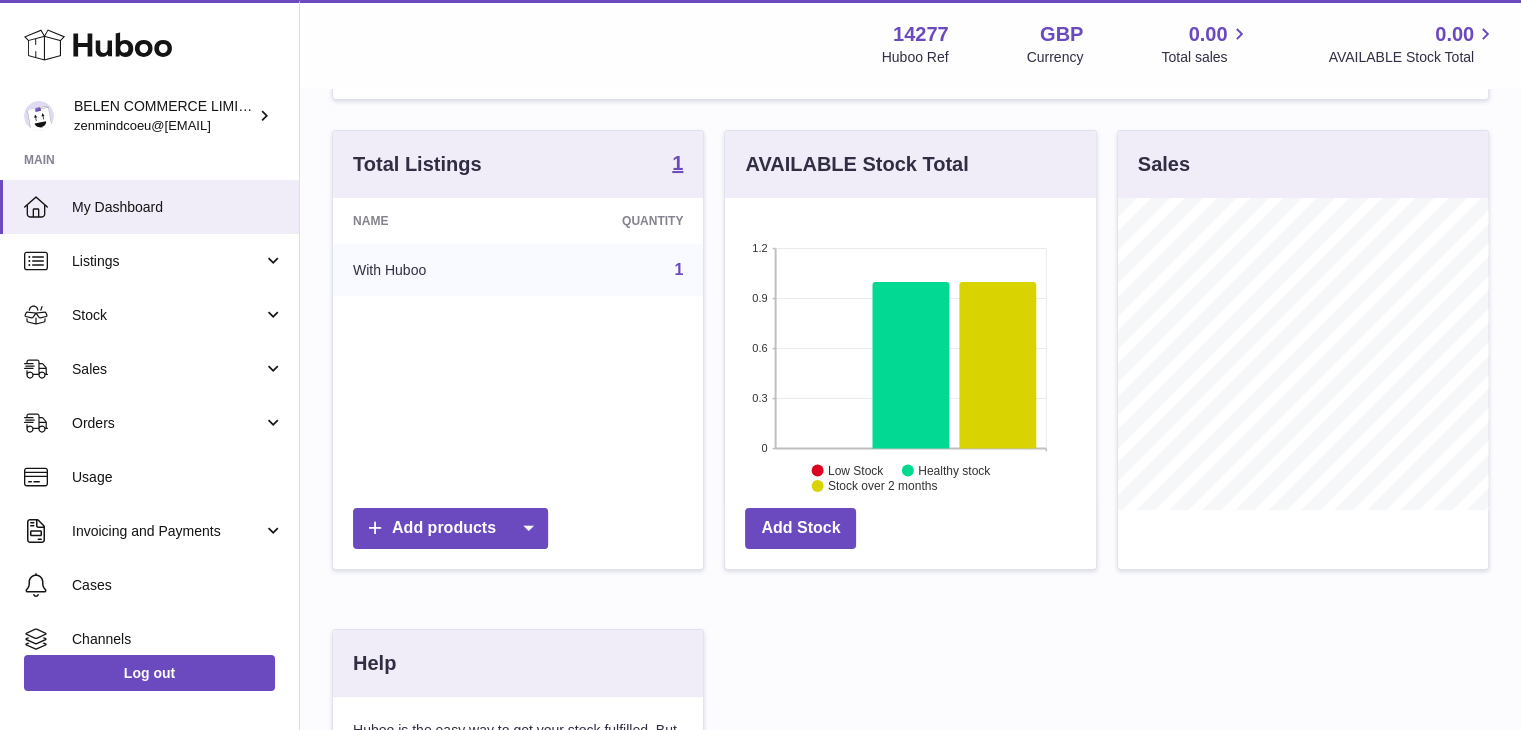 click on "Add Stock" at bounding box center [910, 533] 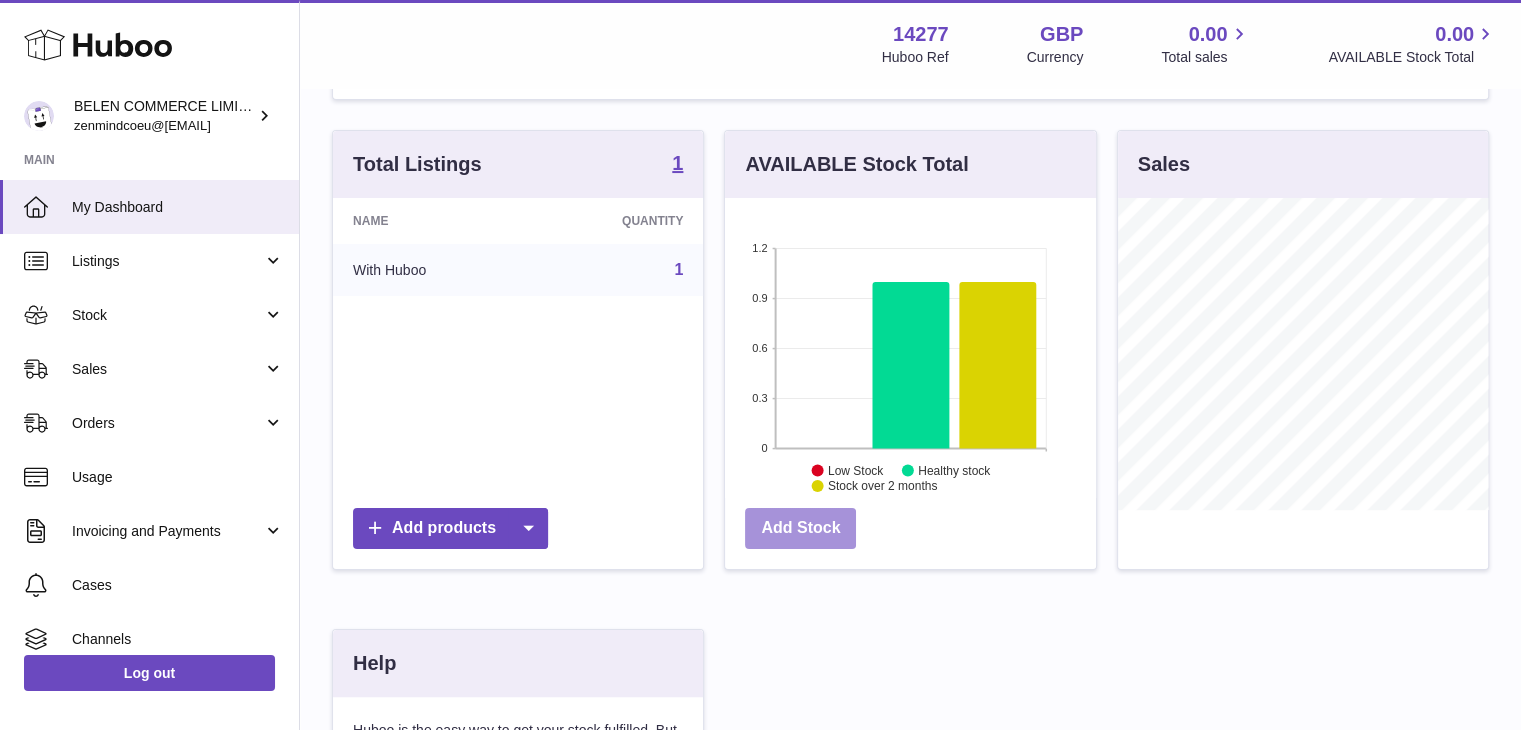 click on "Add Stock" at bounding box center (800, 528) 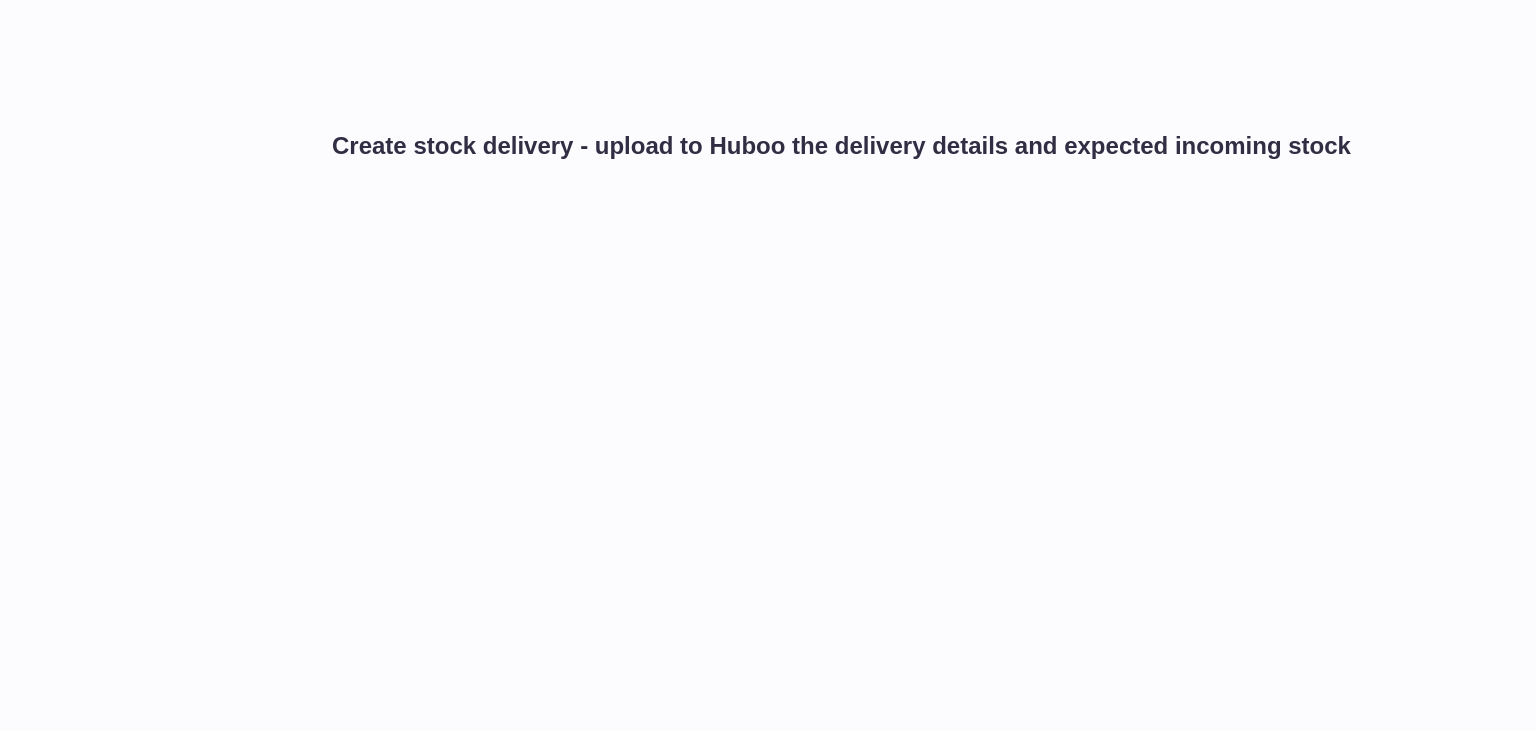 scroll, scrollTop: 0, scrollLeft: 0, axis: both 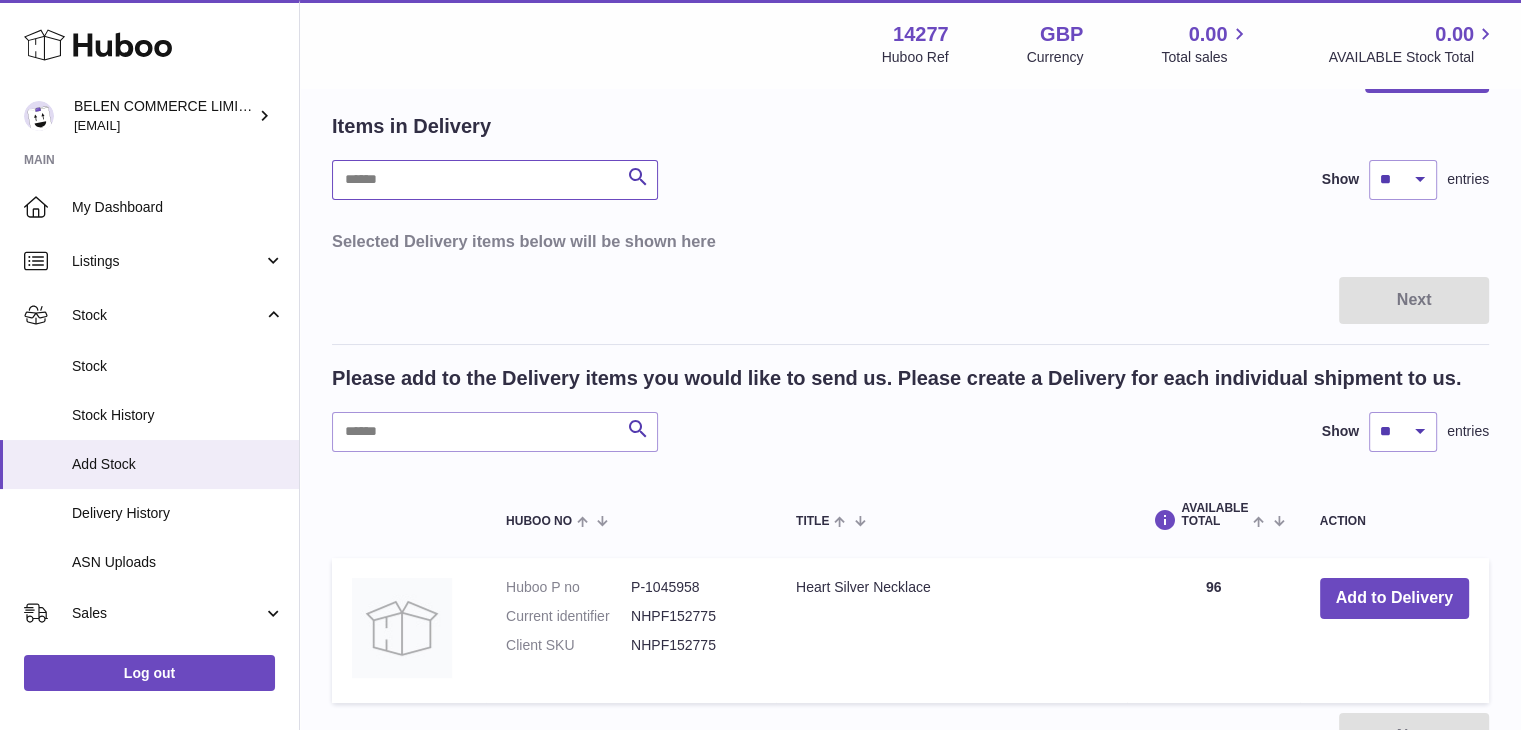 click at bounding box center [495, 180] 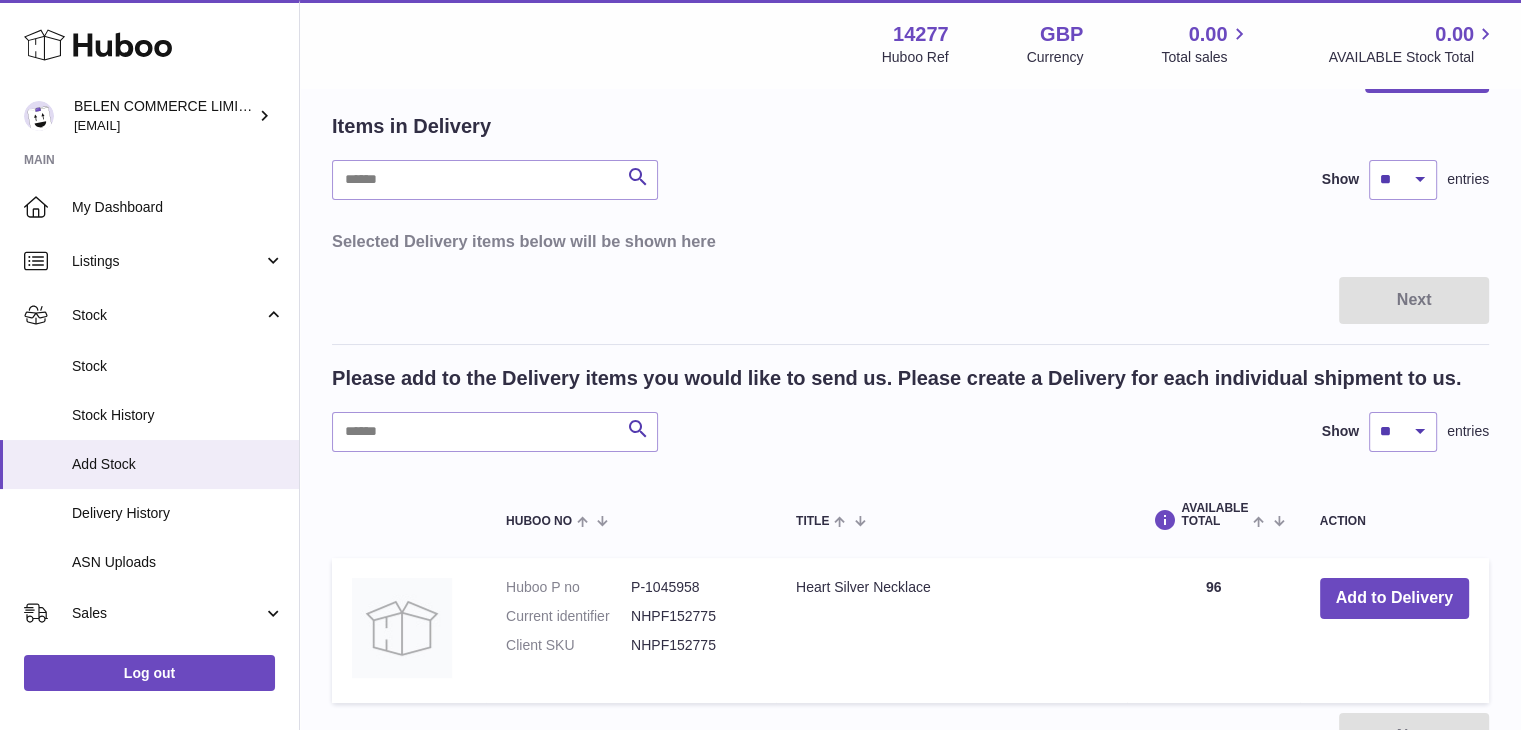 click on "Search
Show
** ** ** ***
entries" at bounding box center [910, 180] 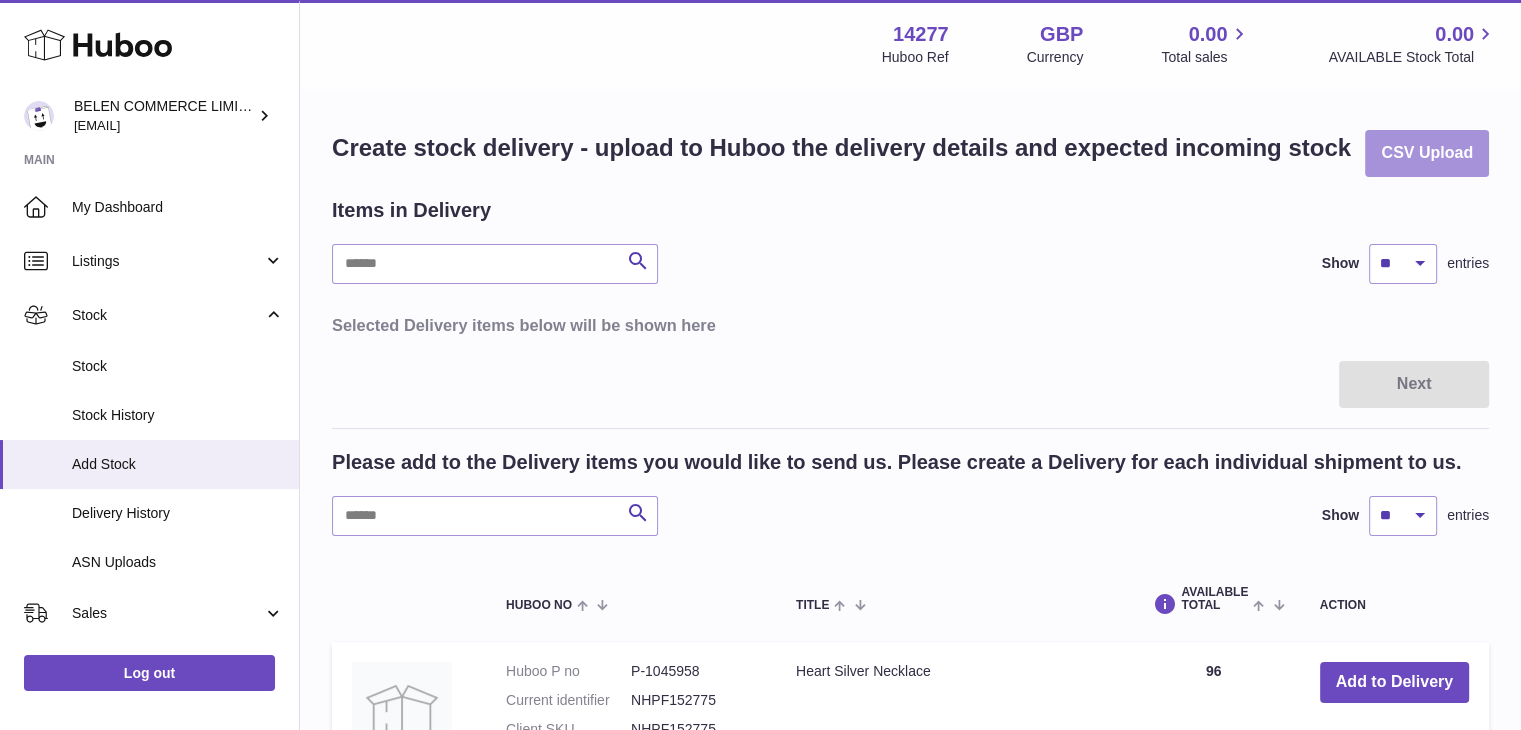 click on "CSV Upload" at bounding box center [1427, 153] 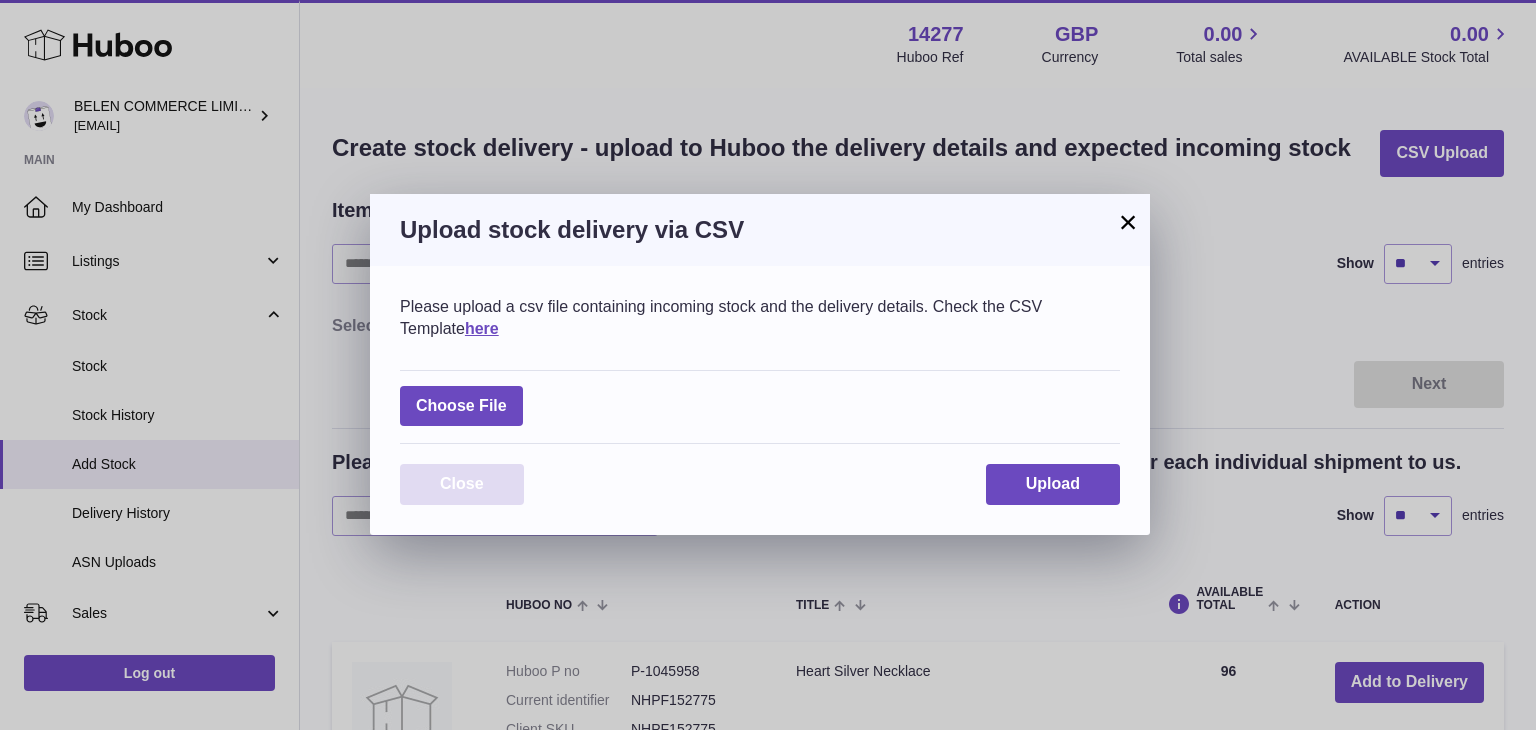 click on "Close" at bounding box center (462, 484) 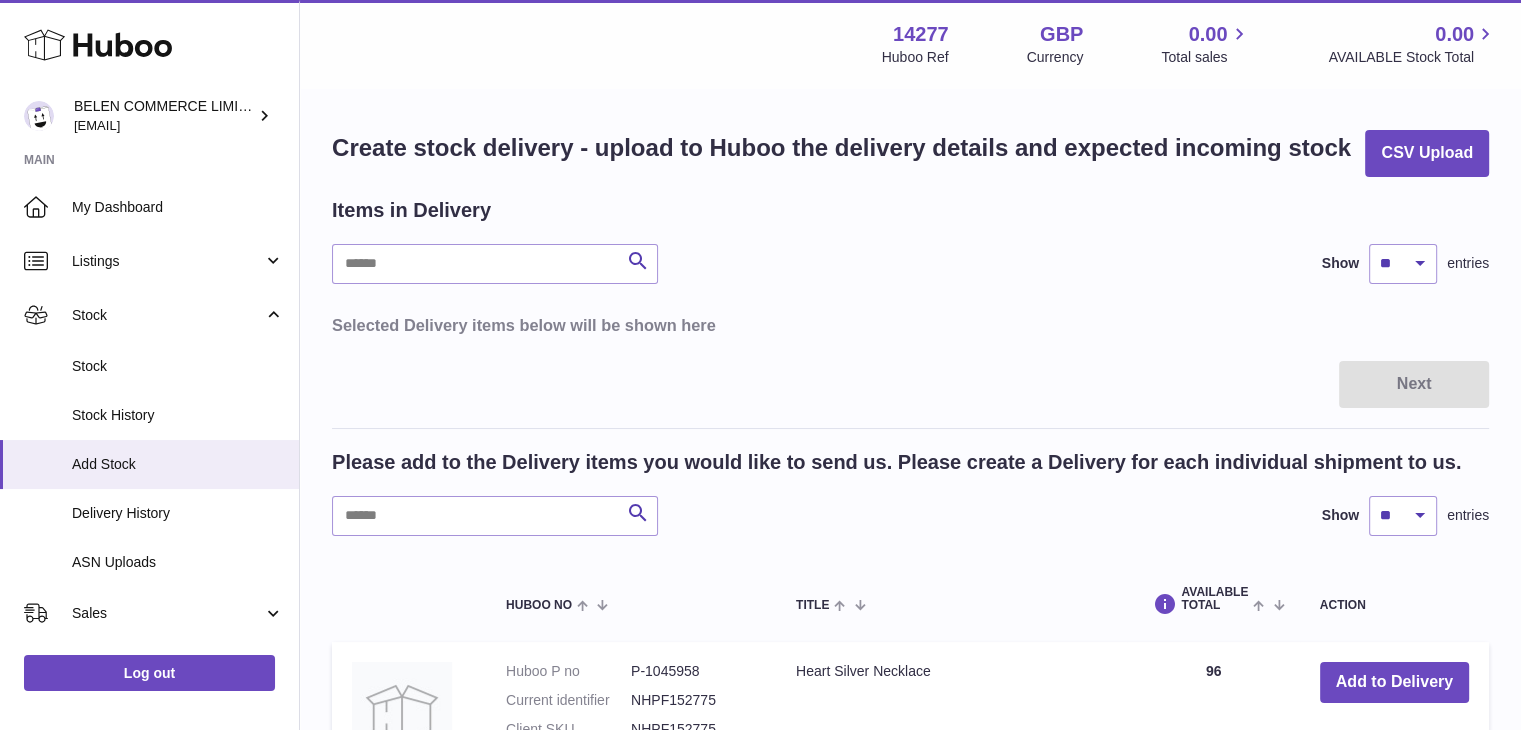click on "Selected Delivery items below will be shown here" at bounding box center [910, 325] 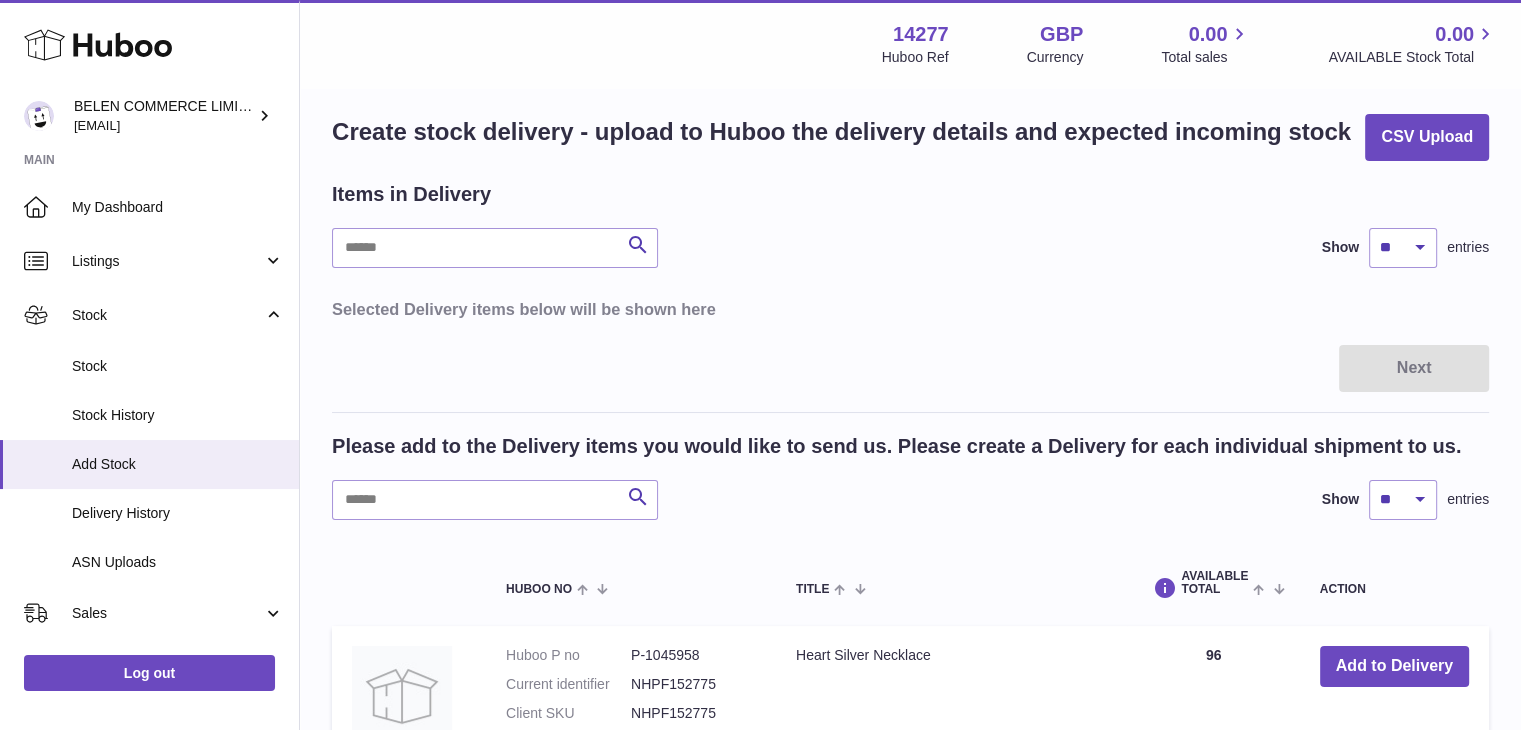 scroll, scrollTop: 0, scrollLeft: 0, axis: both 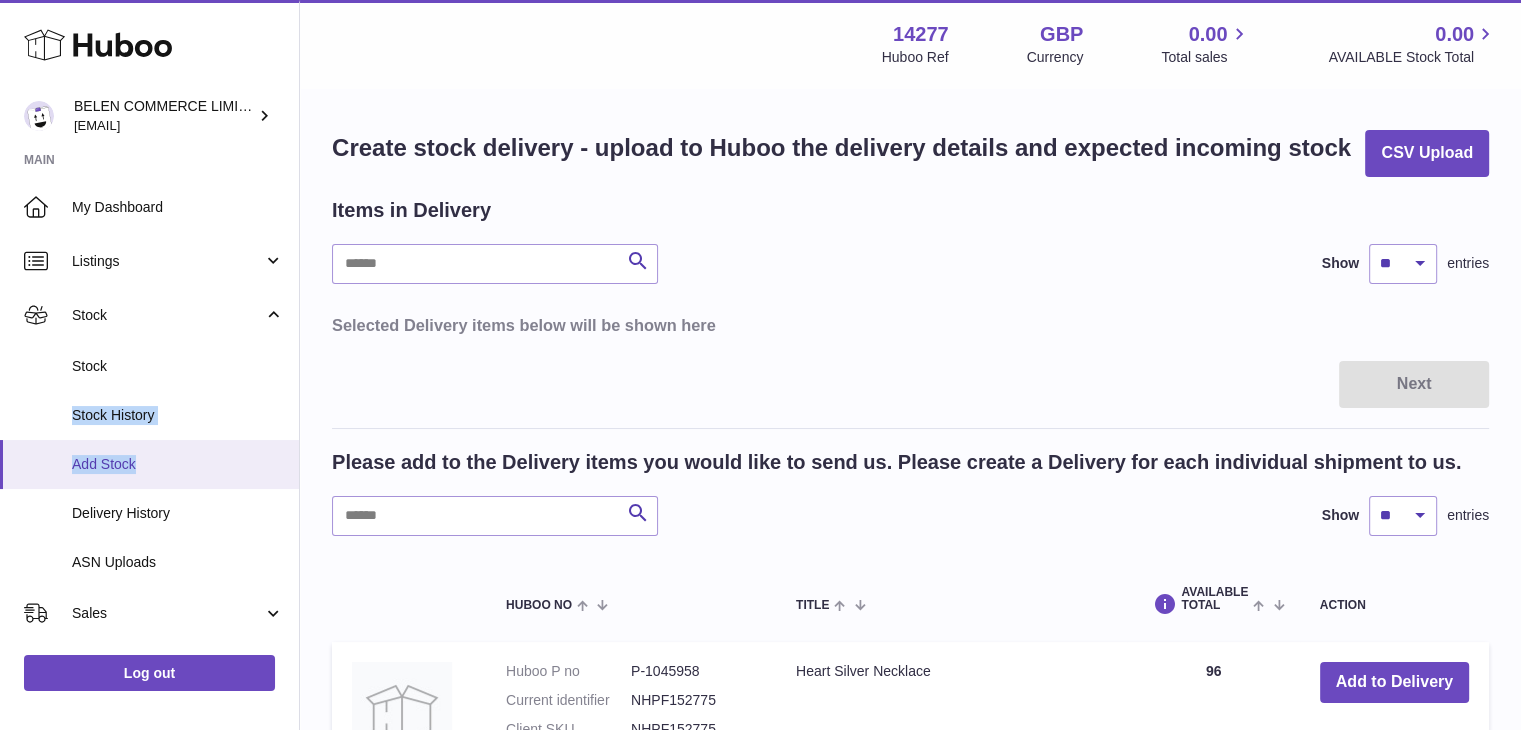 drag, startPoint x: 299, startPoint y: 375, endPoint x: 293, endPoint y: 480, distance: 105.17129 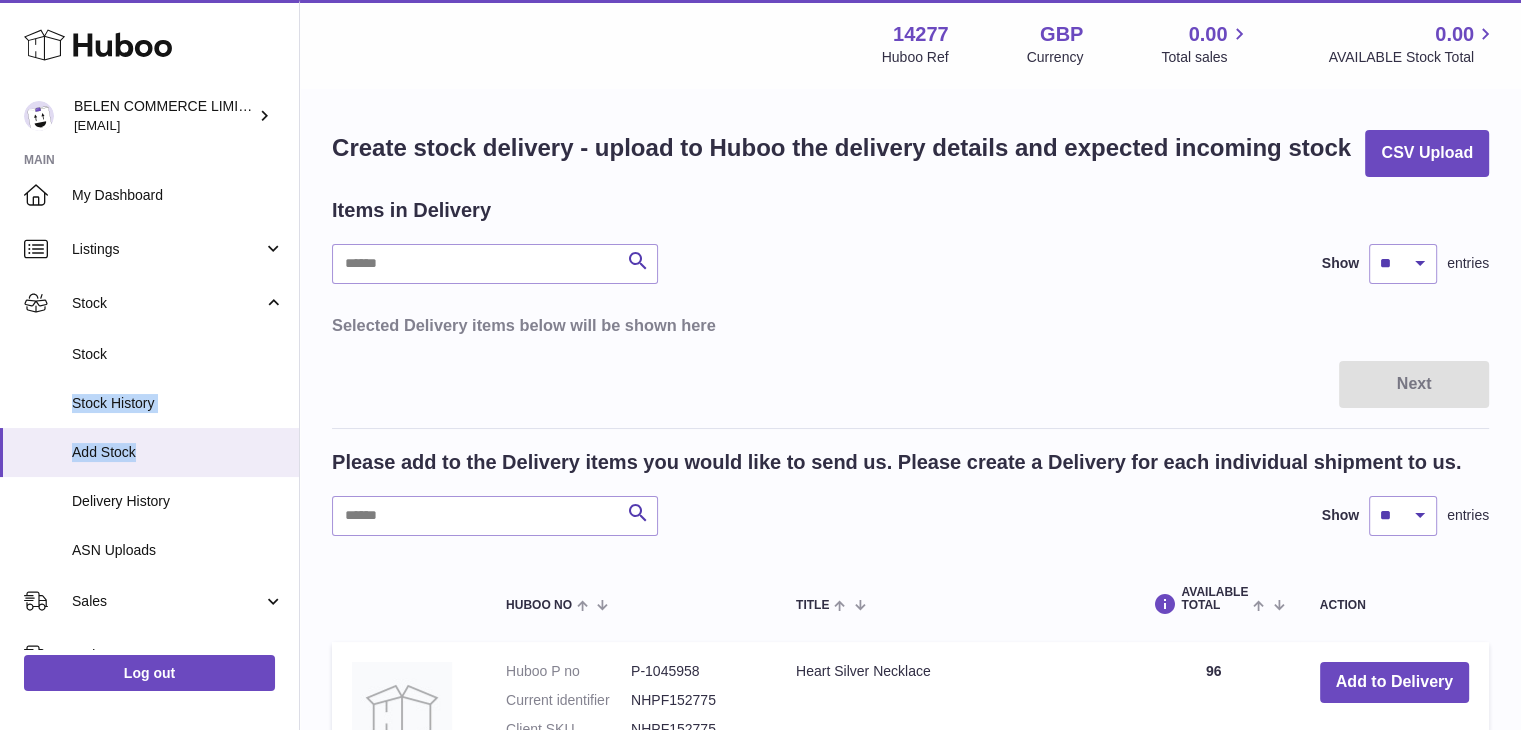 scroll, scrollTop: 4, scrollLeft: 0, axis: vertical 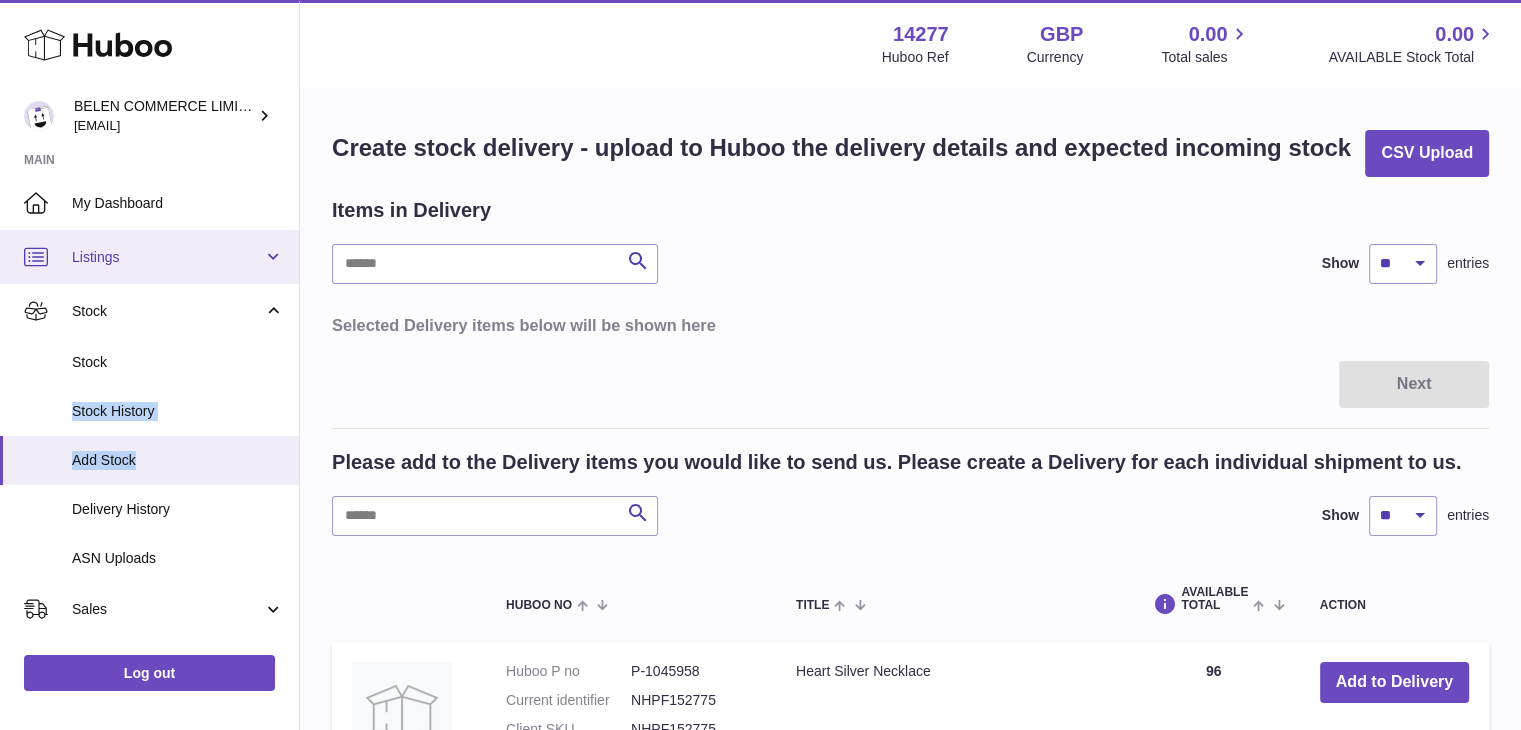 click on "Listings" at bounding box center (167, 257) 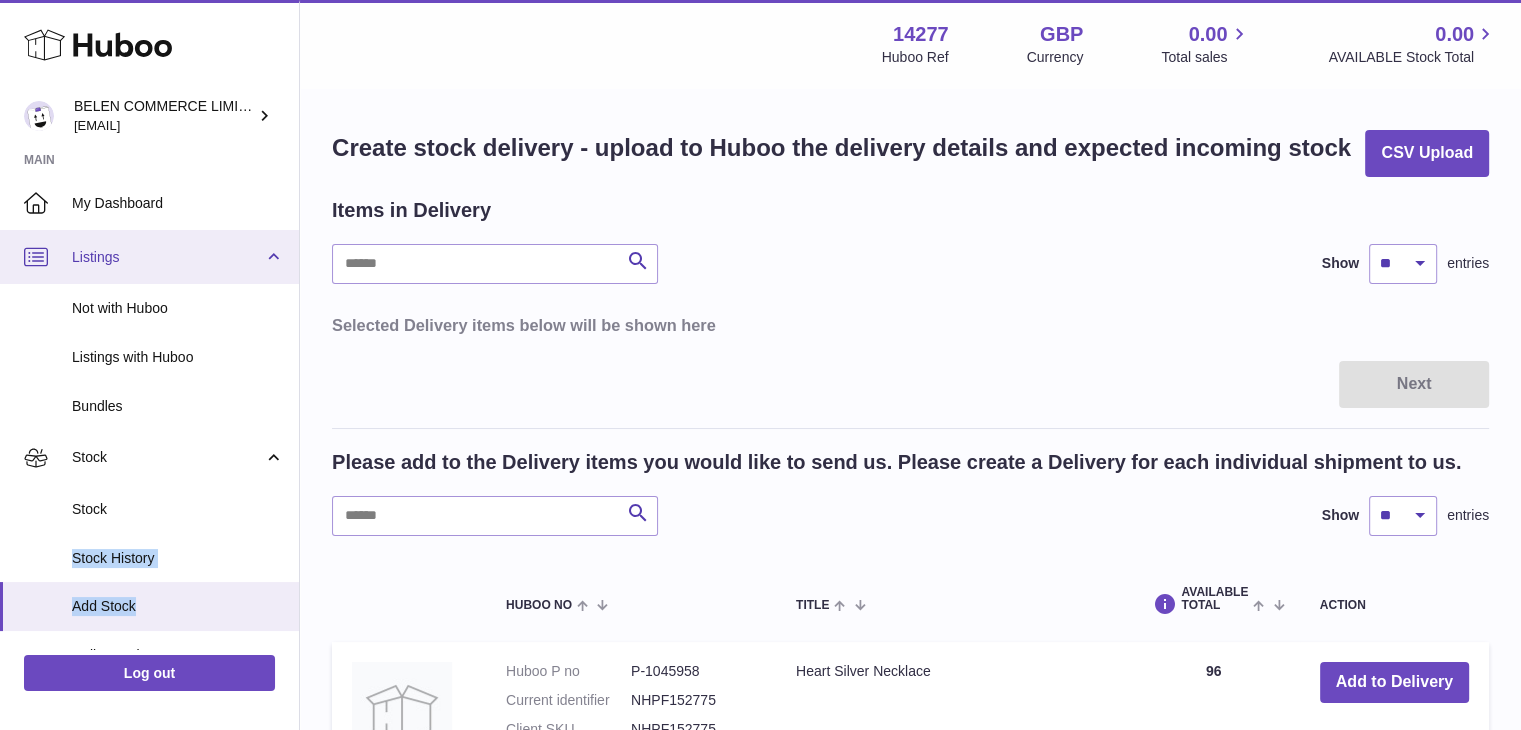 click on "Listings" at bounding box center [167, 257] 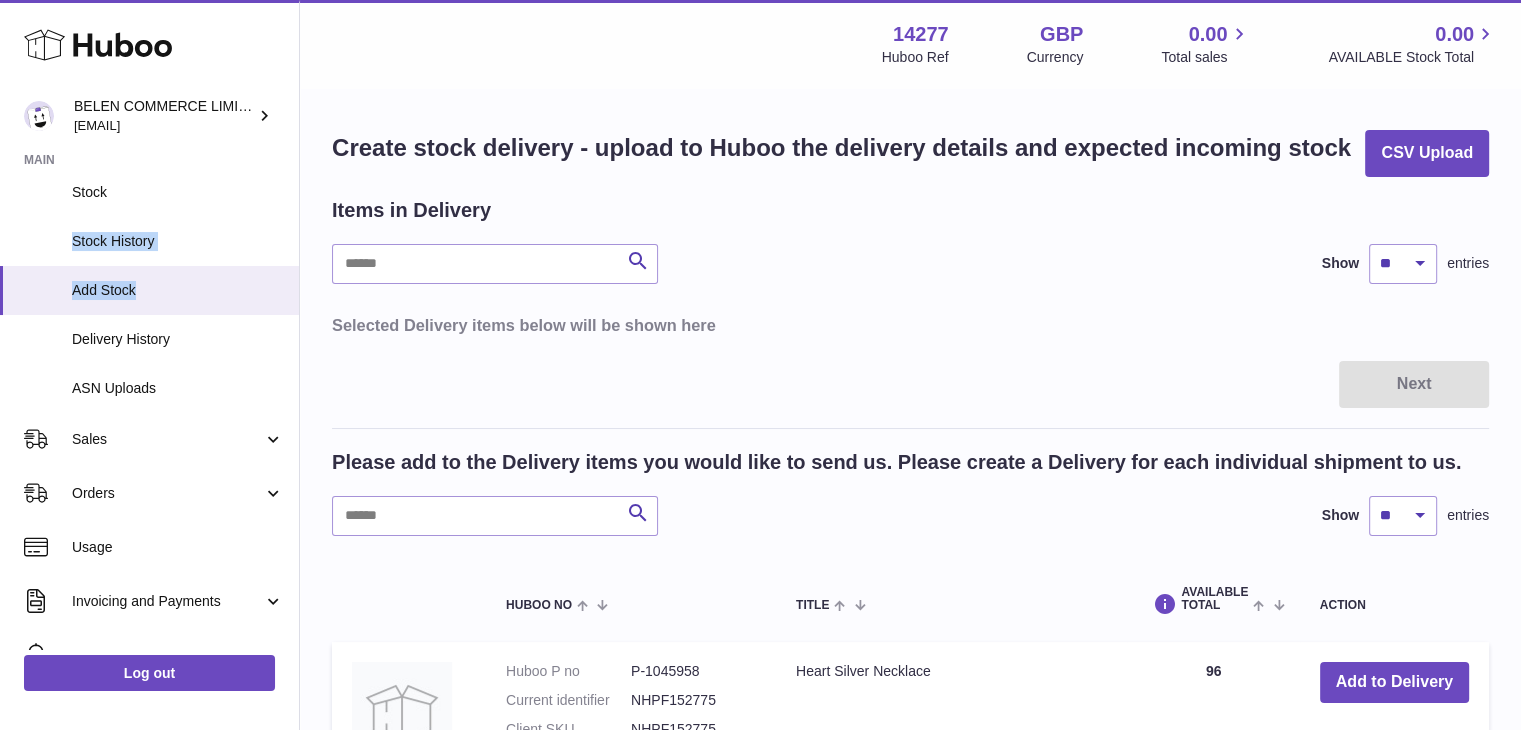 scroll, scrollTop: 176, scrollLeft: 0, axis: vertical 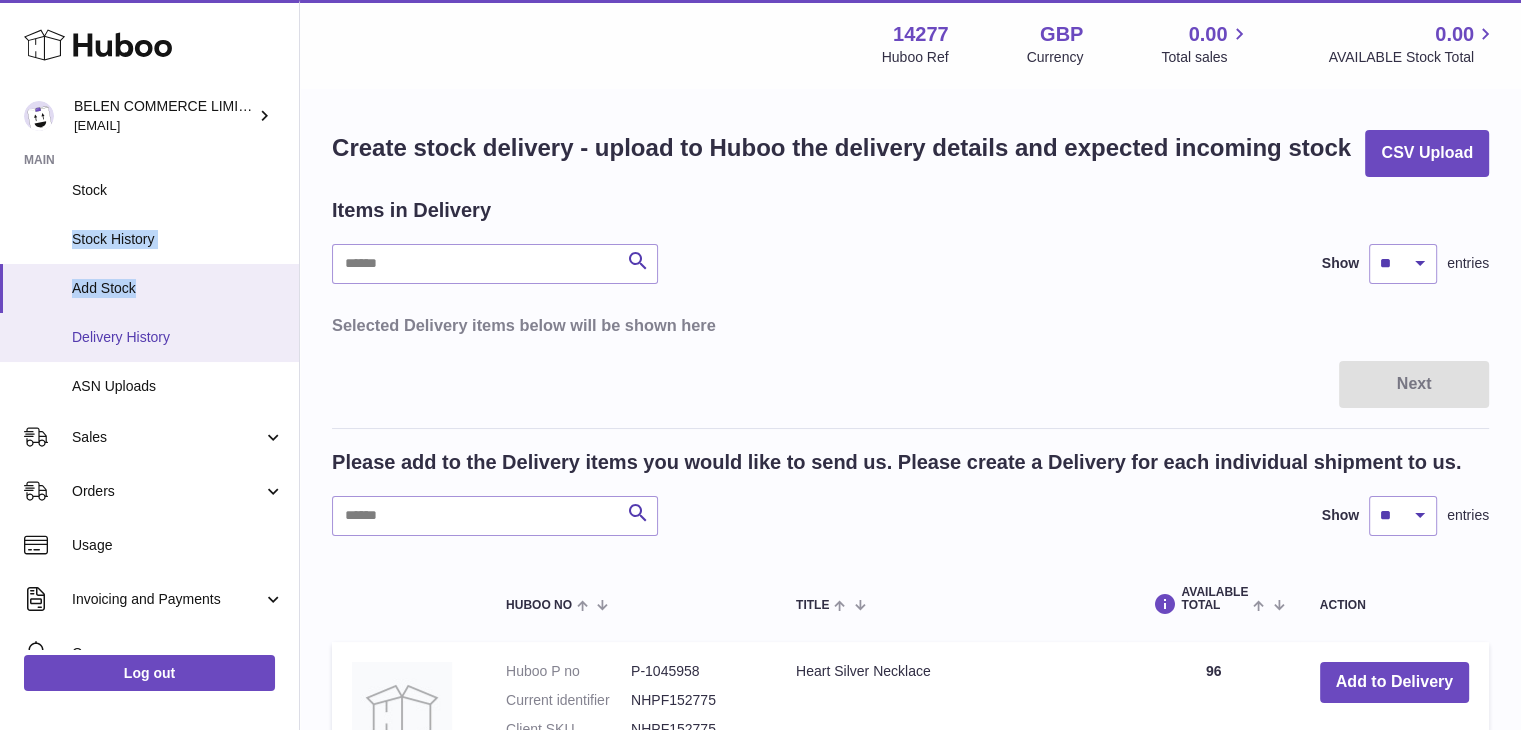click on "Delivery History" at bounding box center (149, 337) 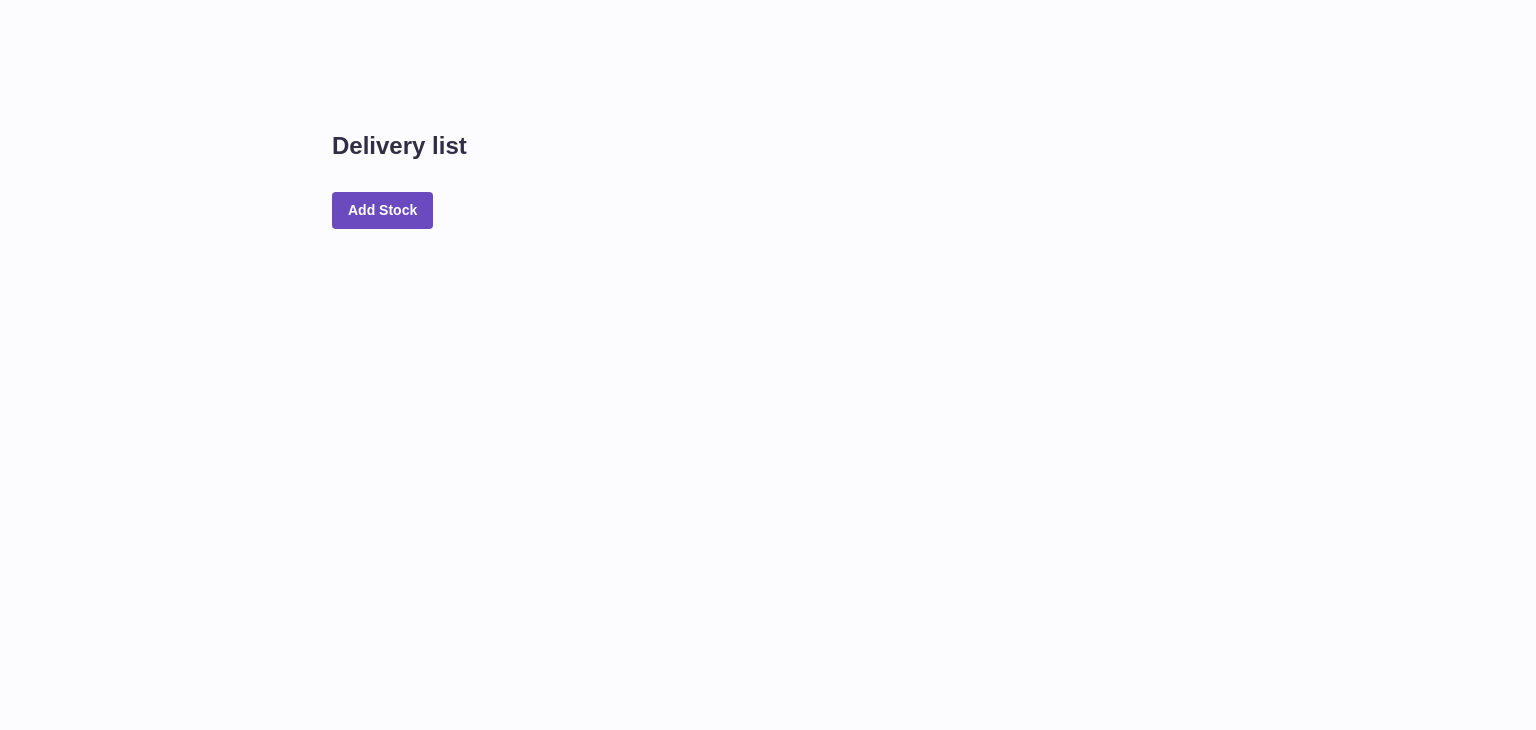 scroll, scrollTop: 0, scrollLeft: 0, axis: both 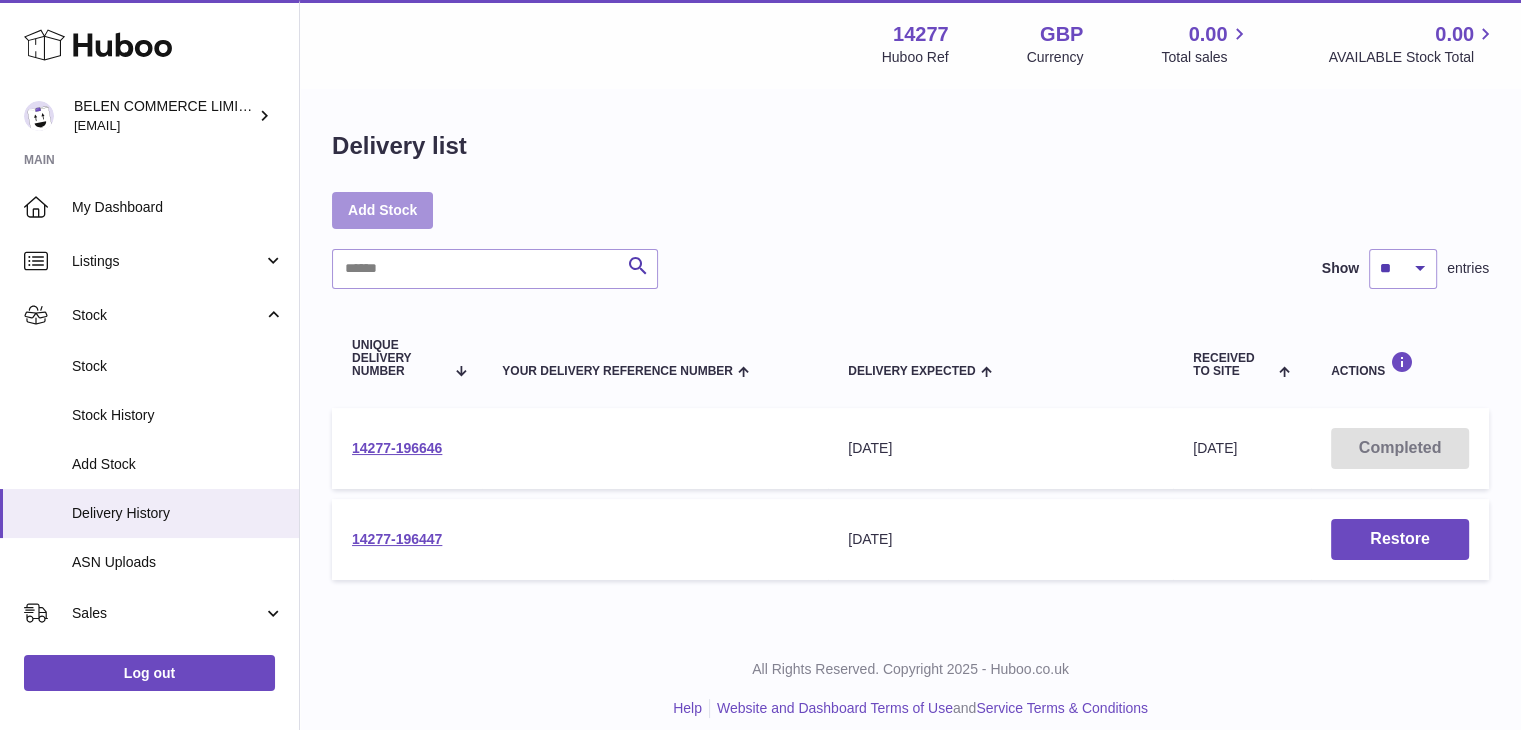 click on "Add Stock" at bounding box center [382, 210] 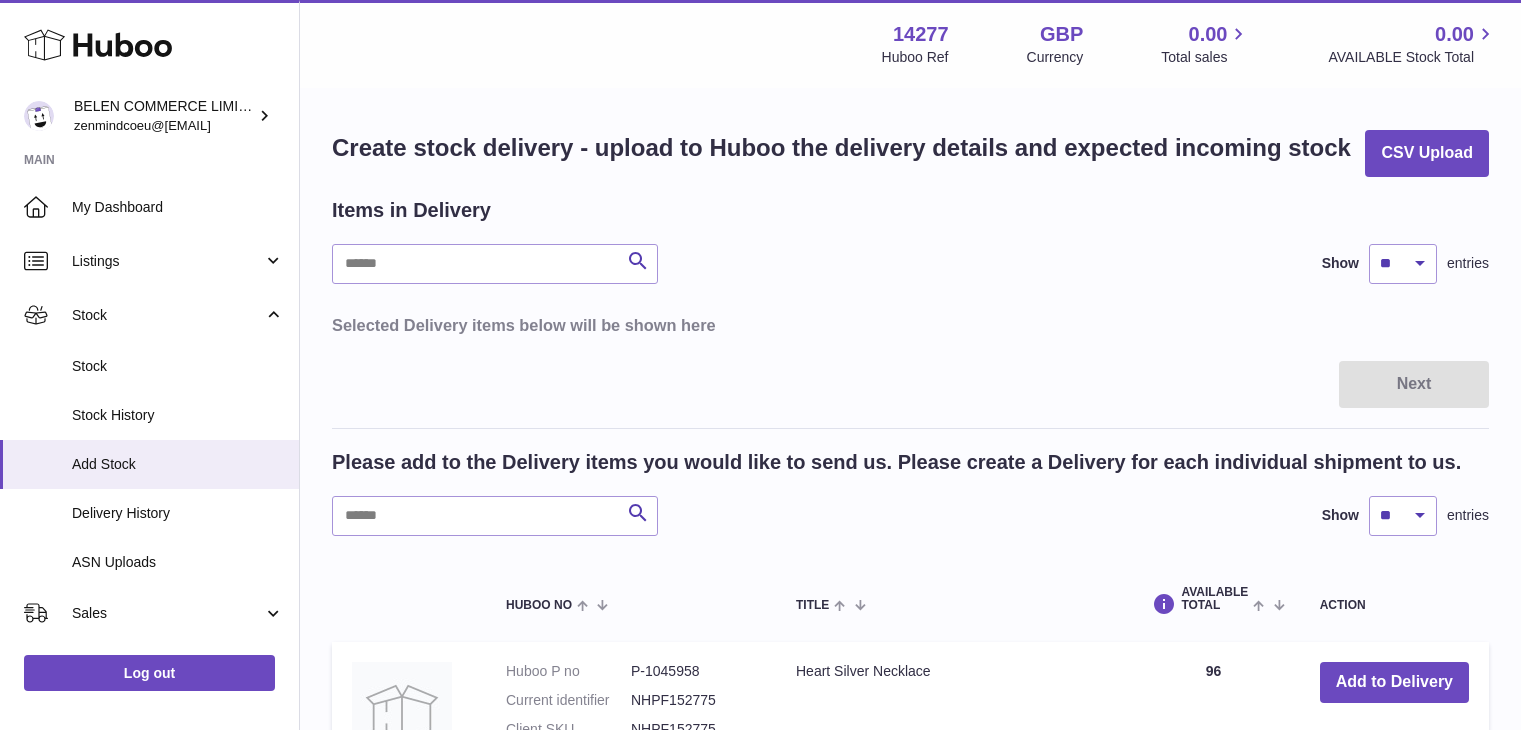 scroll, scrollTop: 0, scrollLeft: 0, axis: both 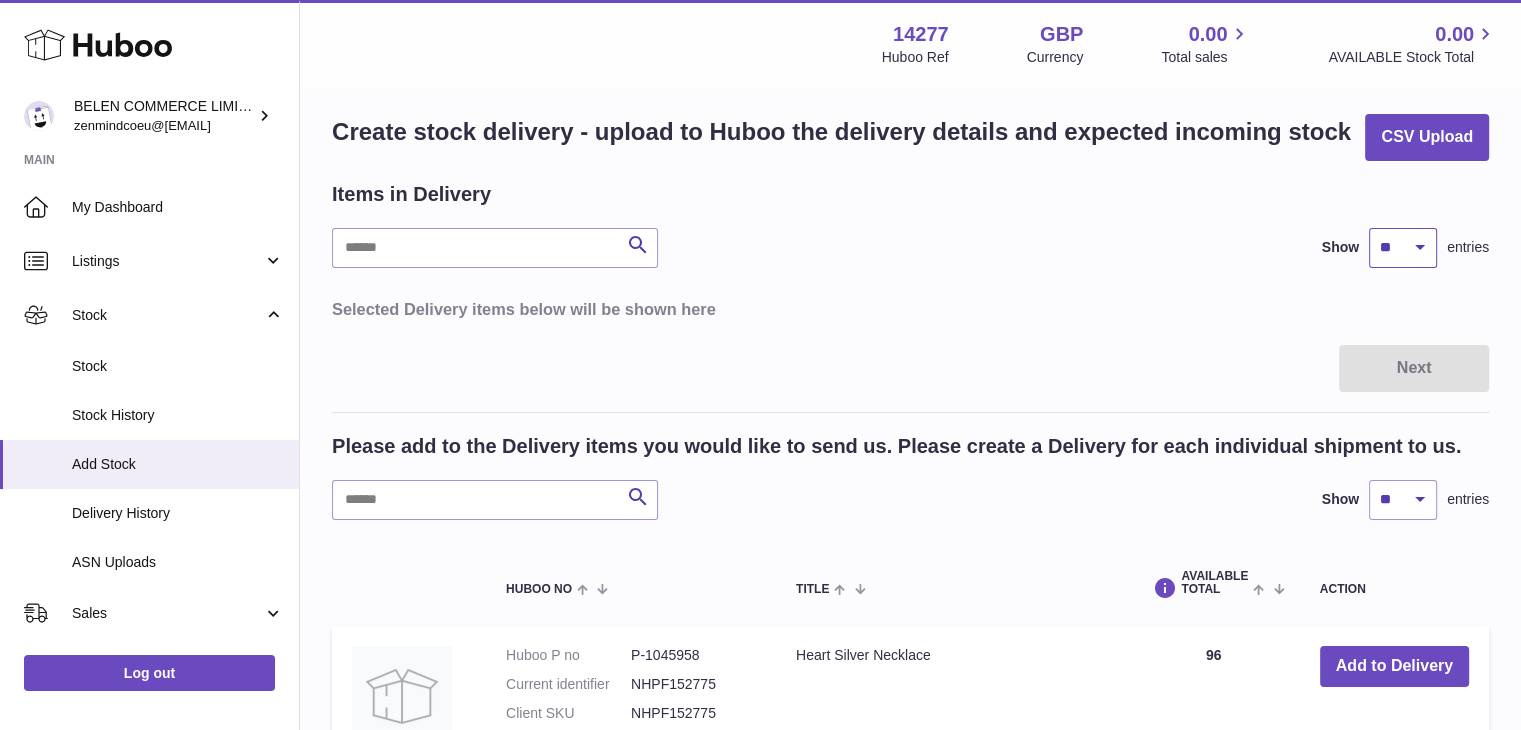 click on "** ** ** ***" at bounding box center [1403, 248] 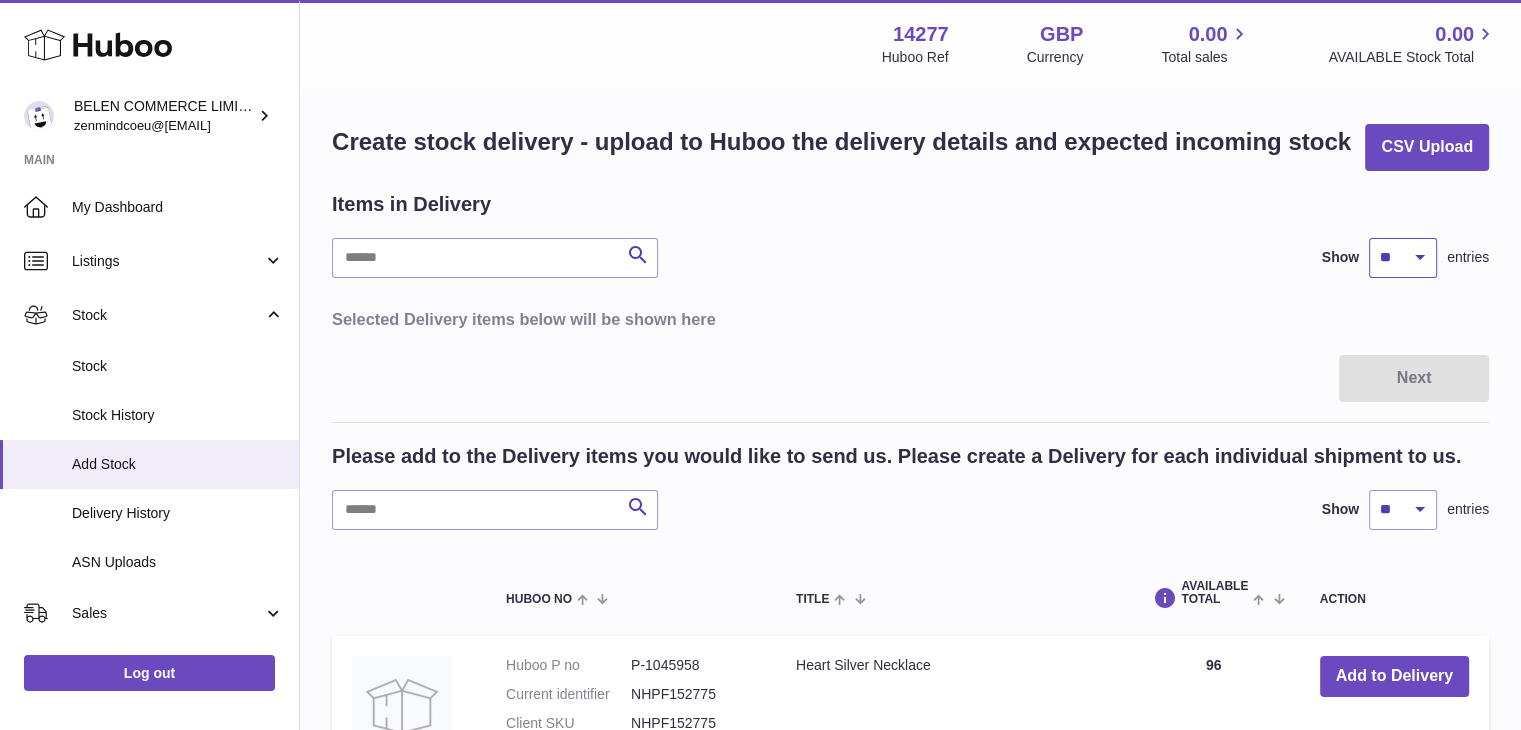 scroll, scrollTop: 9, scrollLeft: 0, axis: vertical 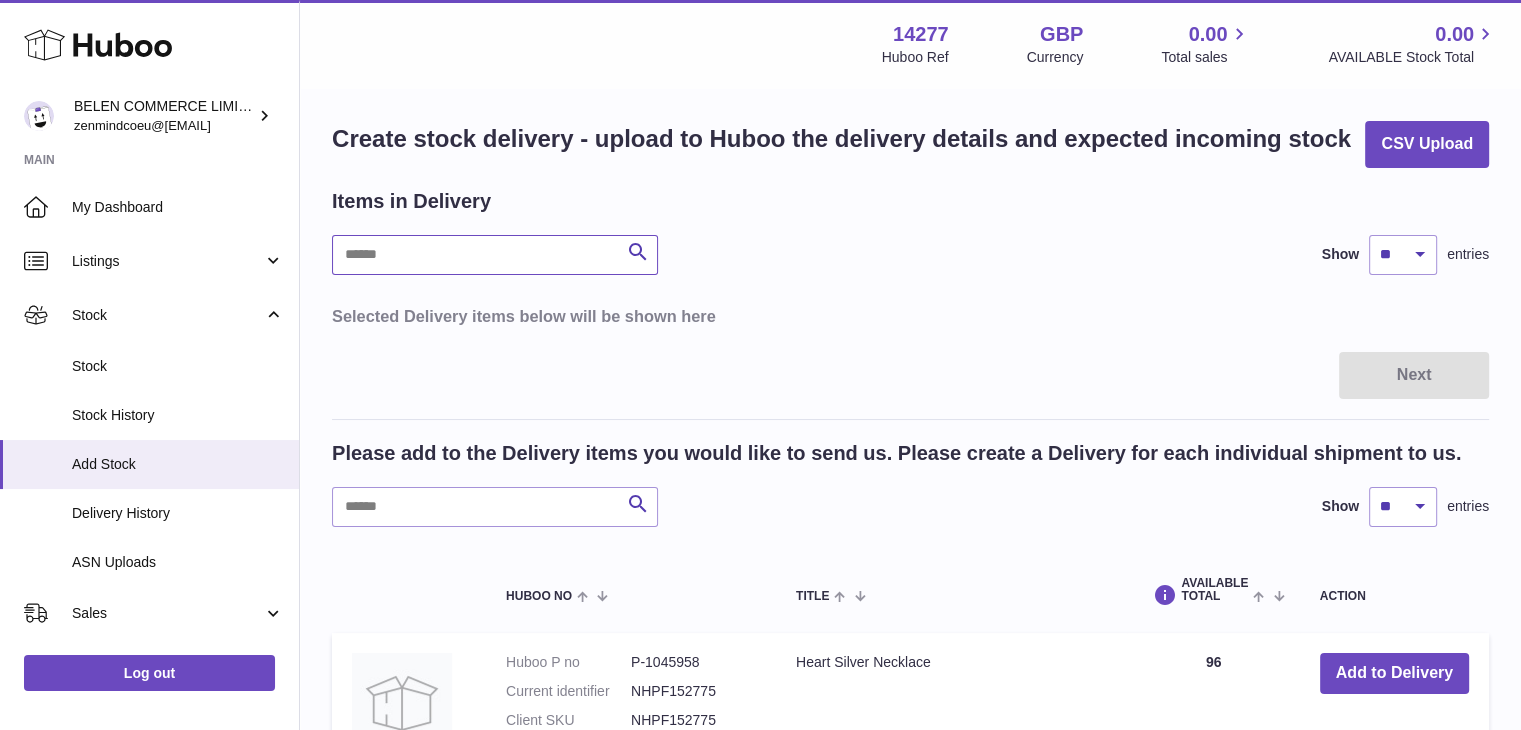 click at bounding box center [495, 255] 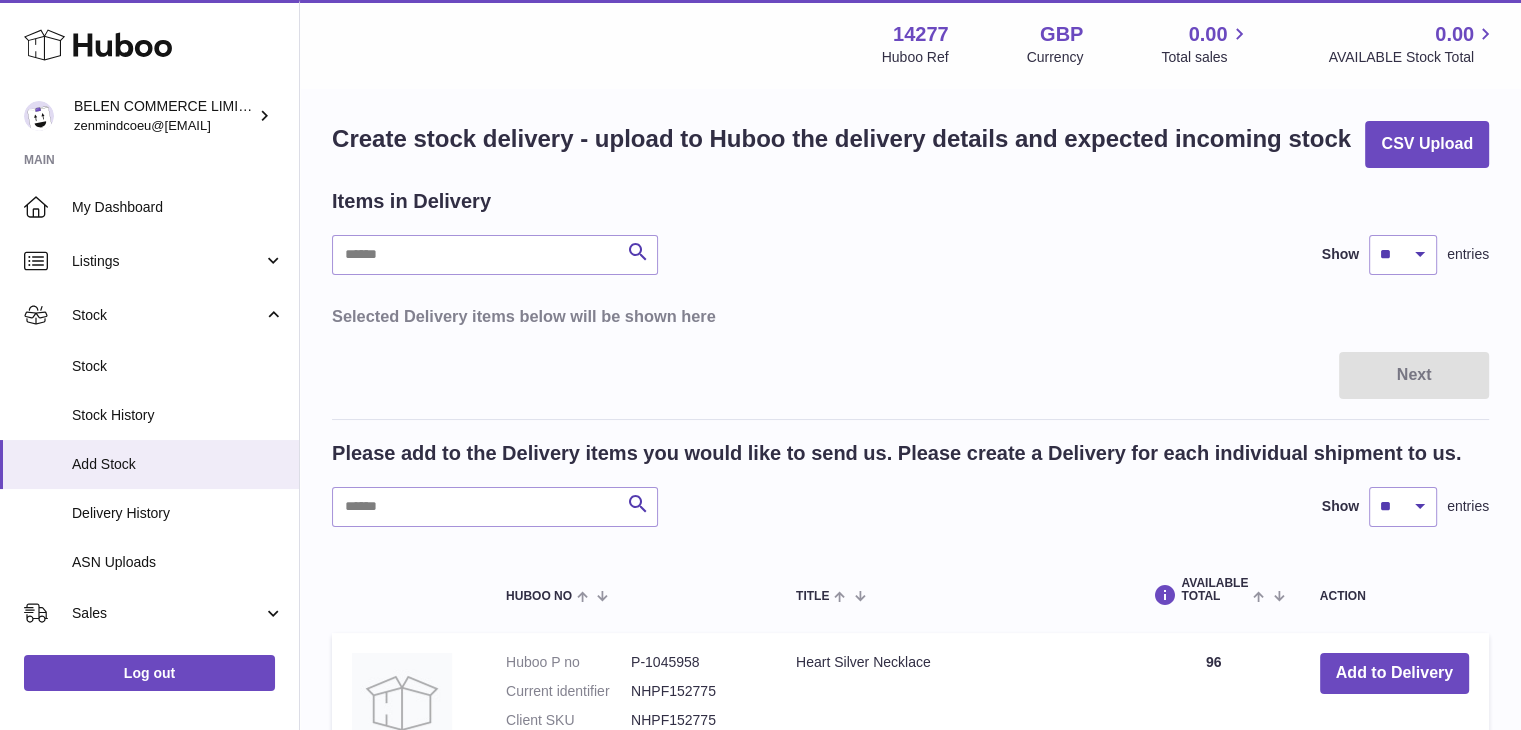 click on "Items in Delivery       Search
Show
** ** ** ***
entries
Selected Delivery items below will be shown here
Next
Please add to the Delivery items you would like to send us. Please create a Delivery for each individual shipment to us.       Search
Show
** ** ** ***
entries
Huboo no       Title       AVAILABLE Total
Action
Huboo P no   P-1045958   Current identifier   NHPF152775   Client SKU   NHPF152775
Heart Silver Necklace
AVAILABLE Total 96
Add to Delivery
Next" at bounding box center [910, 511] 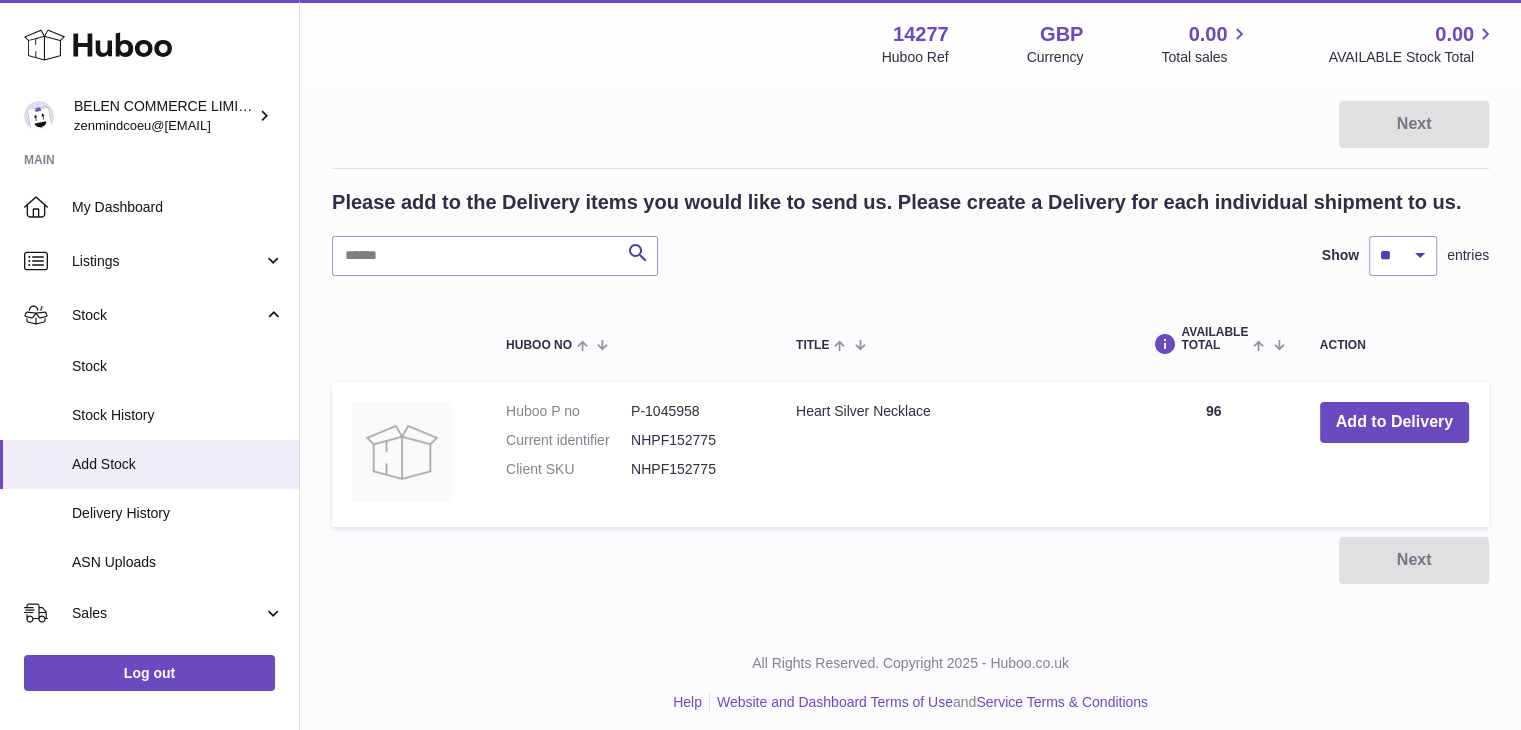 scroll, scrollTop: 270, scrollLeft: 0, axis: vertical 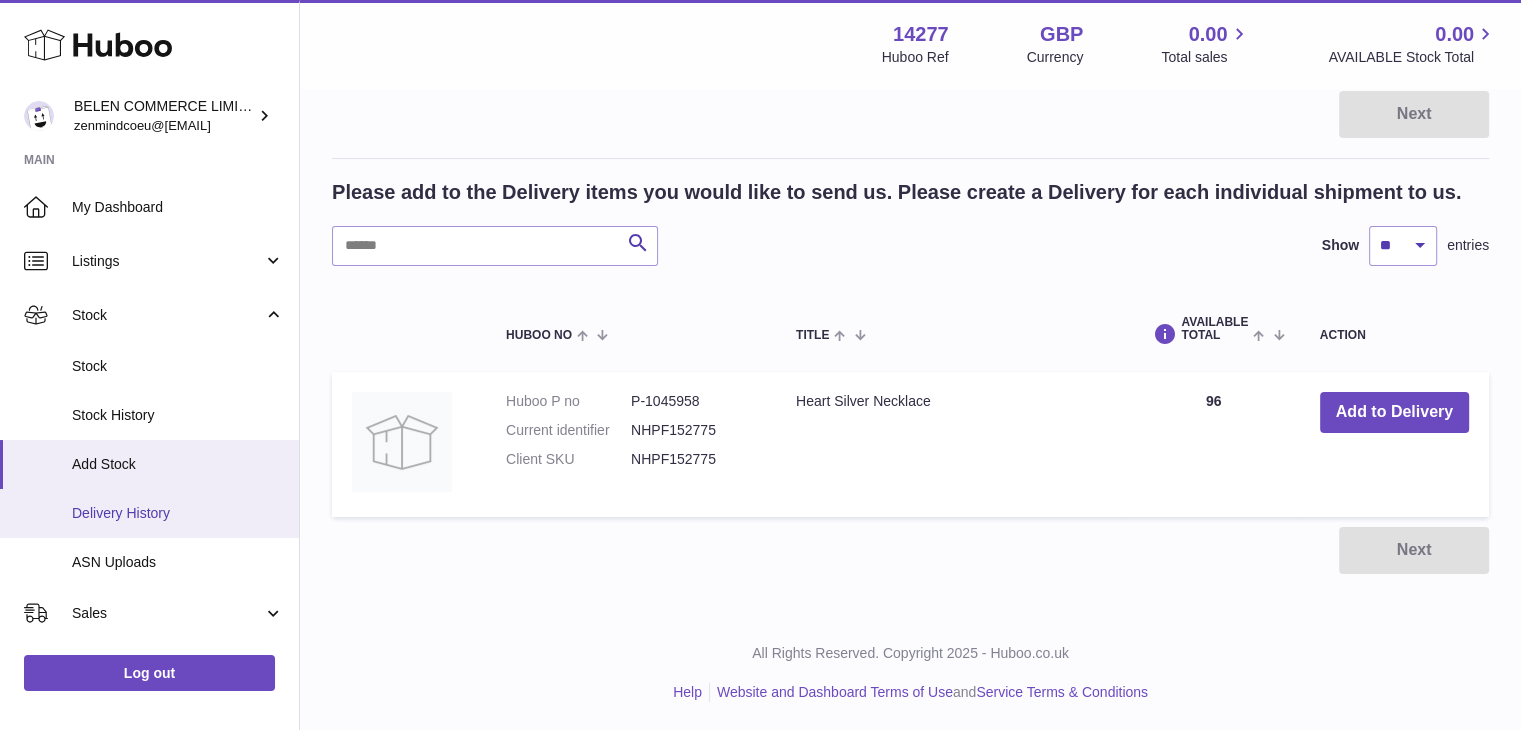 click on "Delivery History" at bounding box center [178, 513] 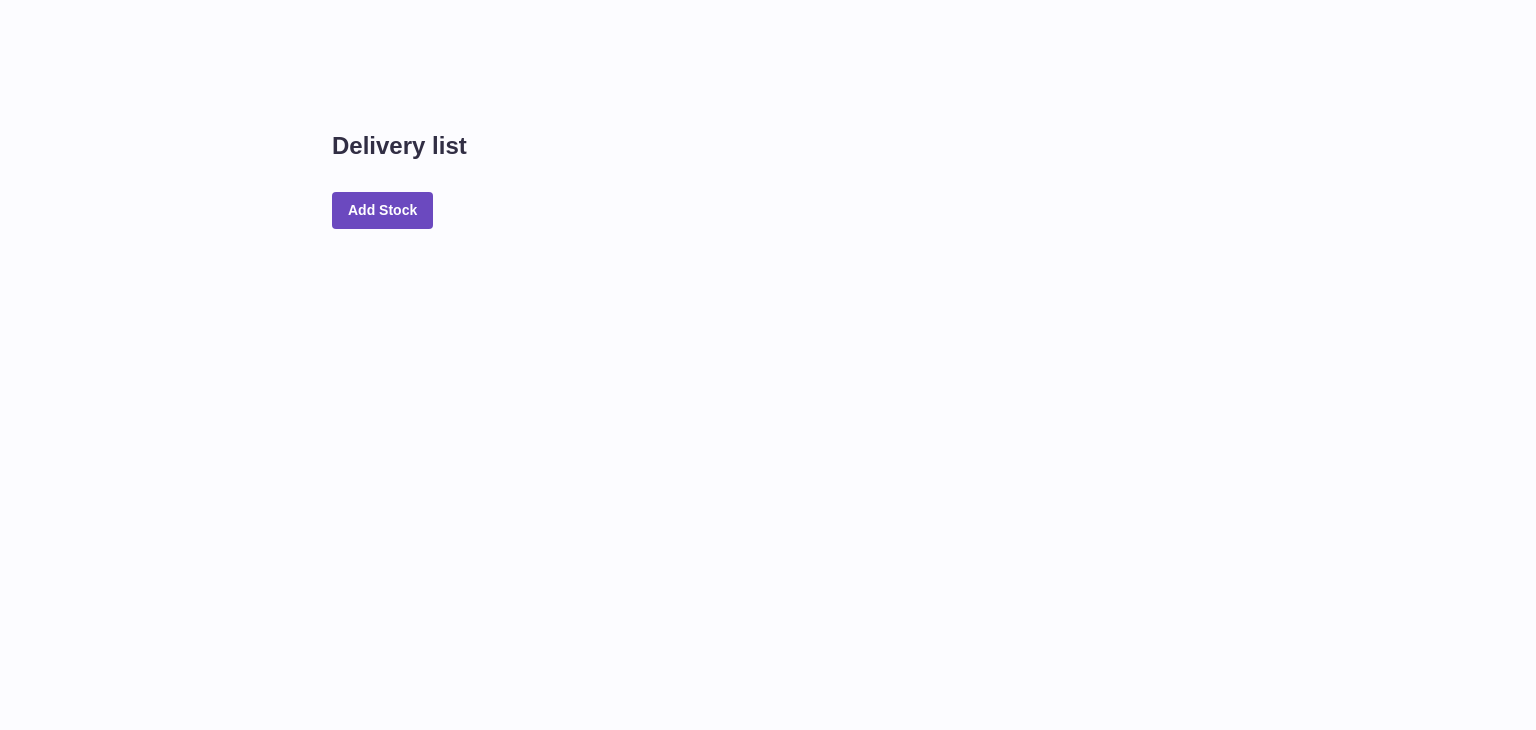 scroll, scrollTop: 0, scrollLeft: 0, axis: both 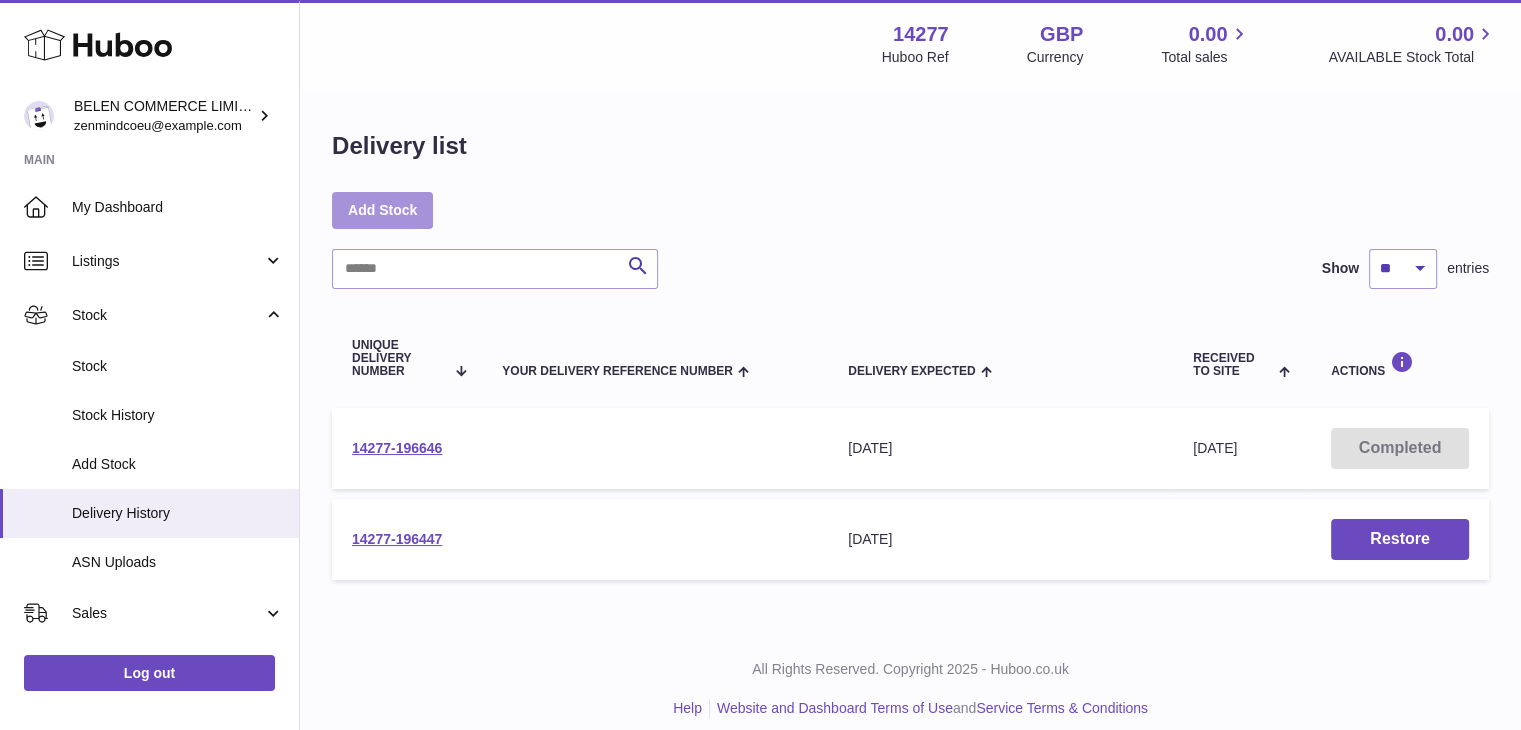 click on "Add Stock" at bounding box center (382, 210) 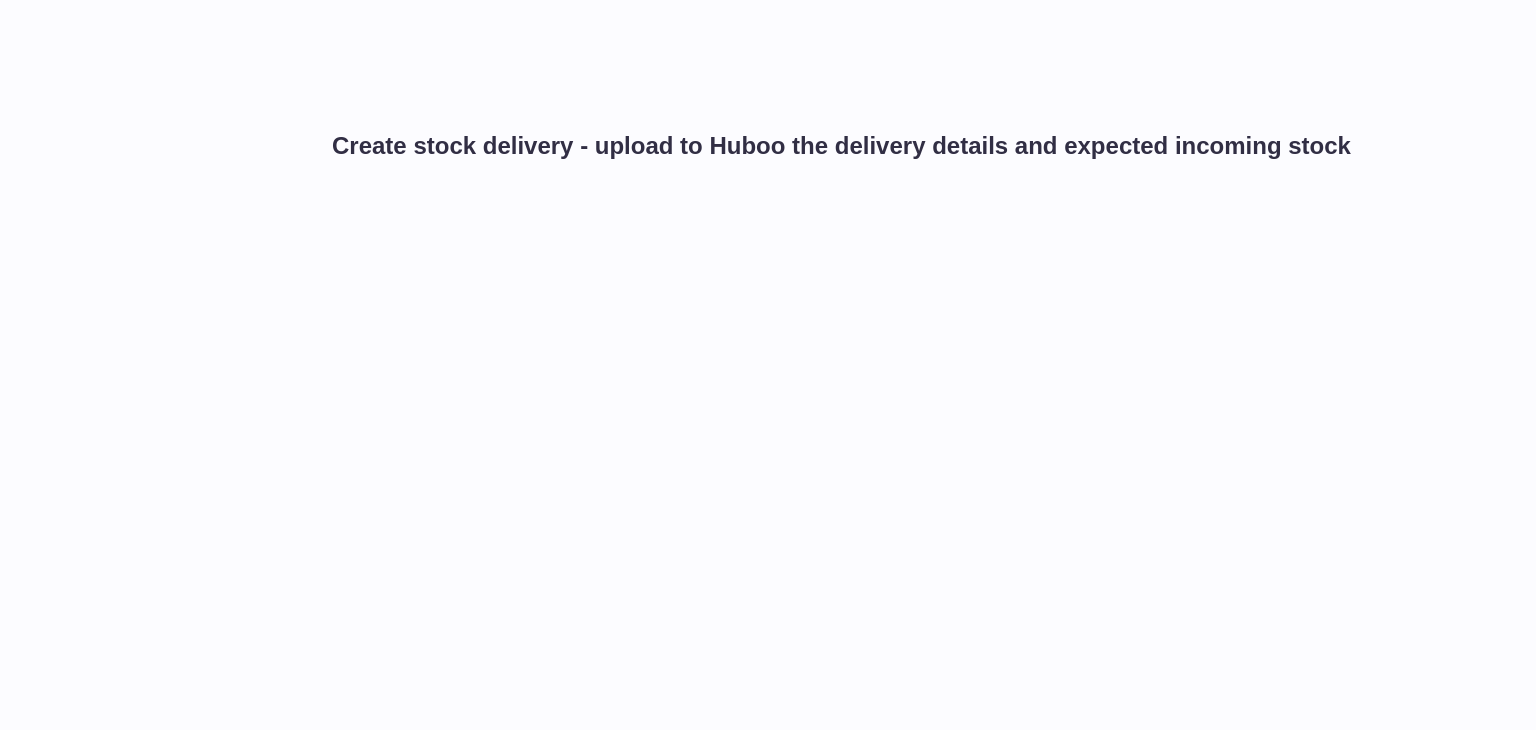 scroll, scrollTop: 0, scrollLeft: 0, axis: both 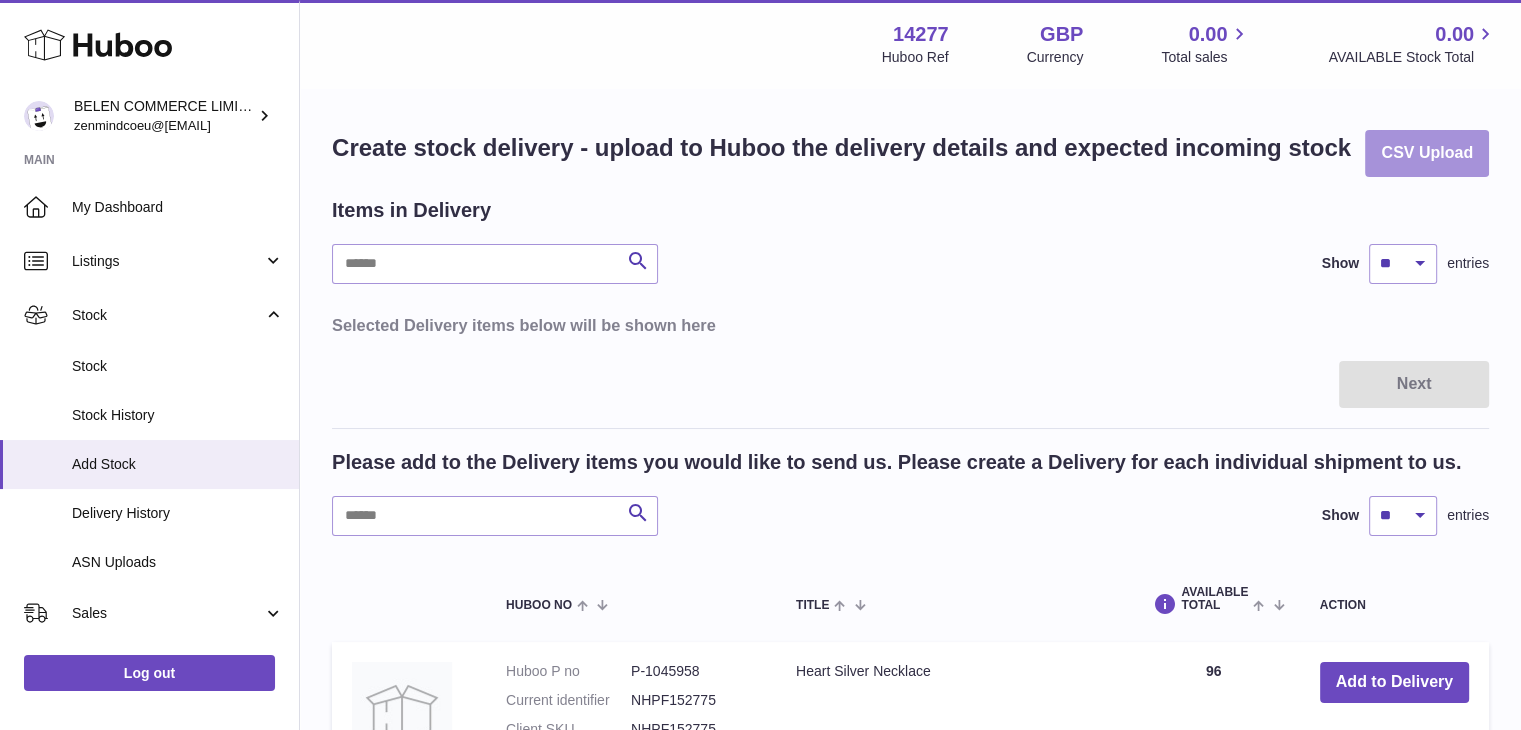 click on "CSV Upload" at bounding box center (1427, 153) 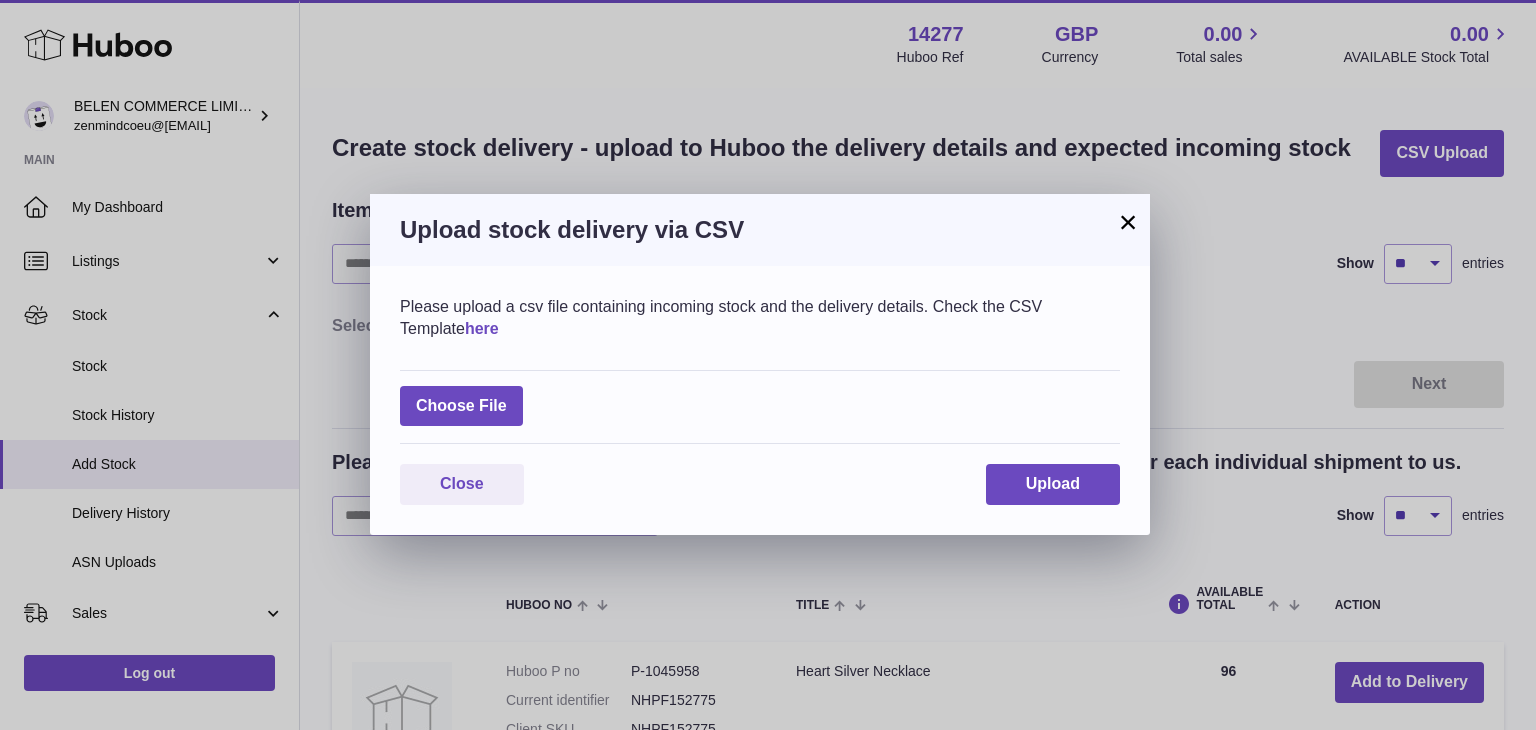 click on "here" at bounding box center [482, 328] 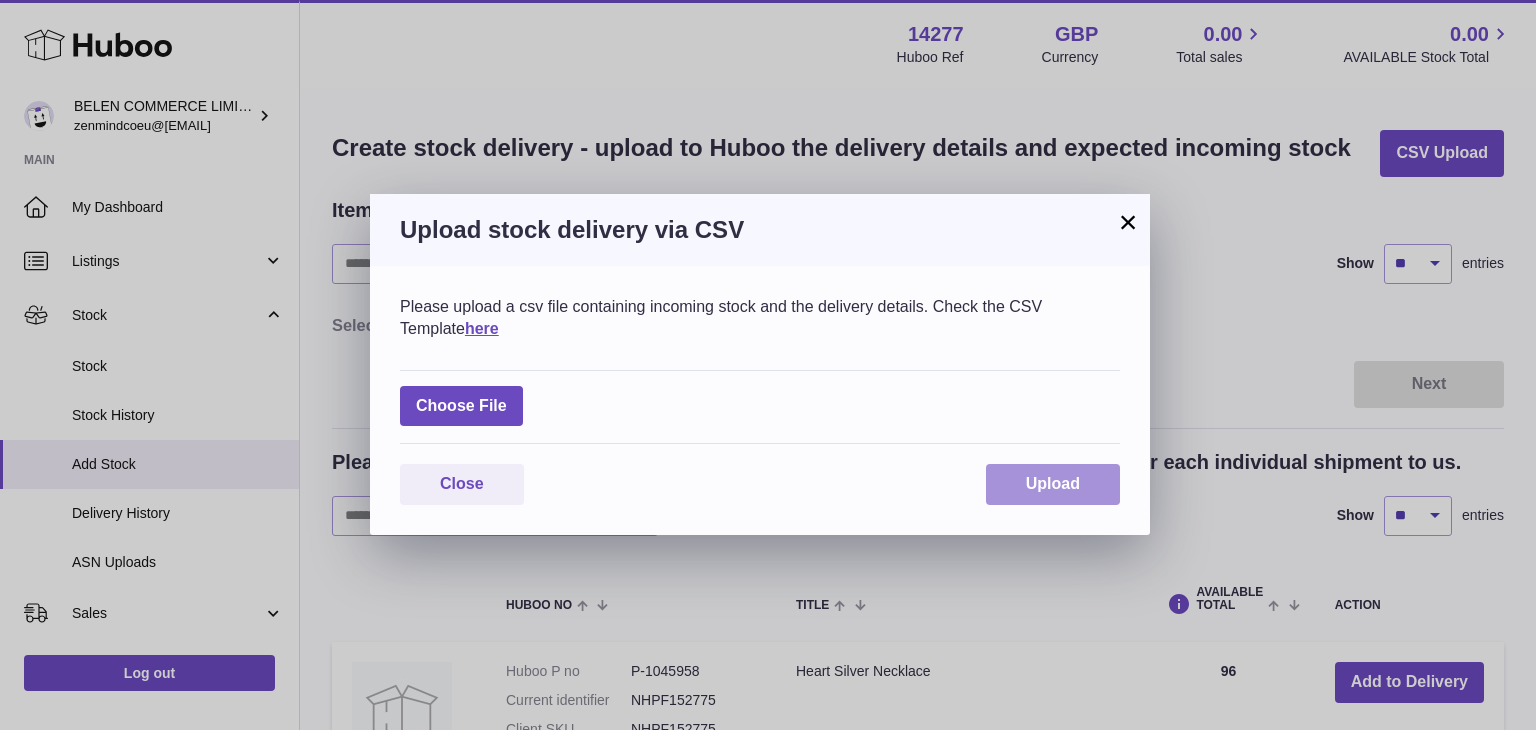 click on "Upload" at bounding box center [1053, 484] 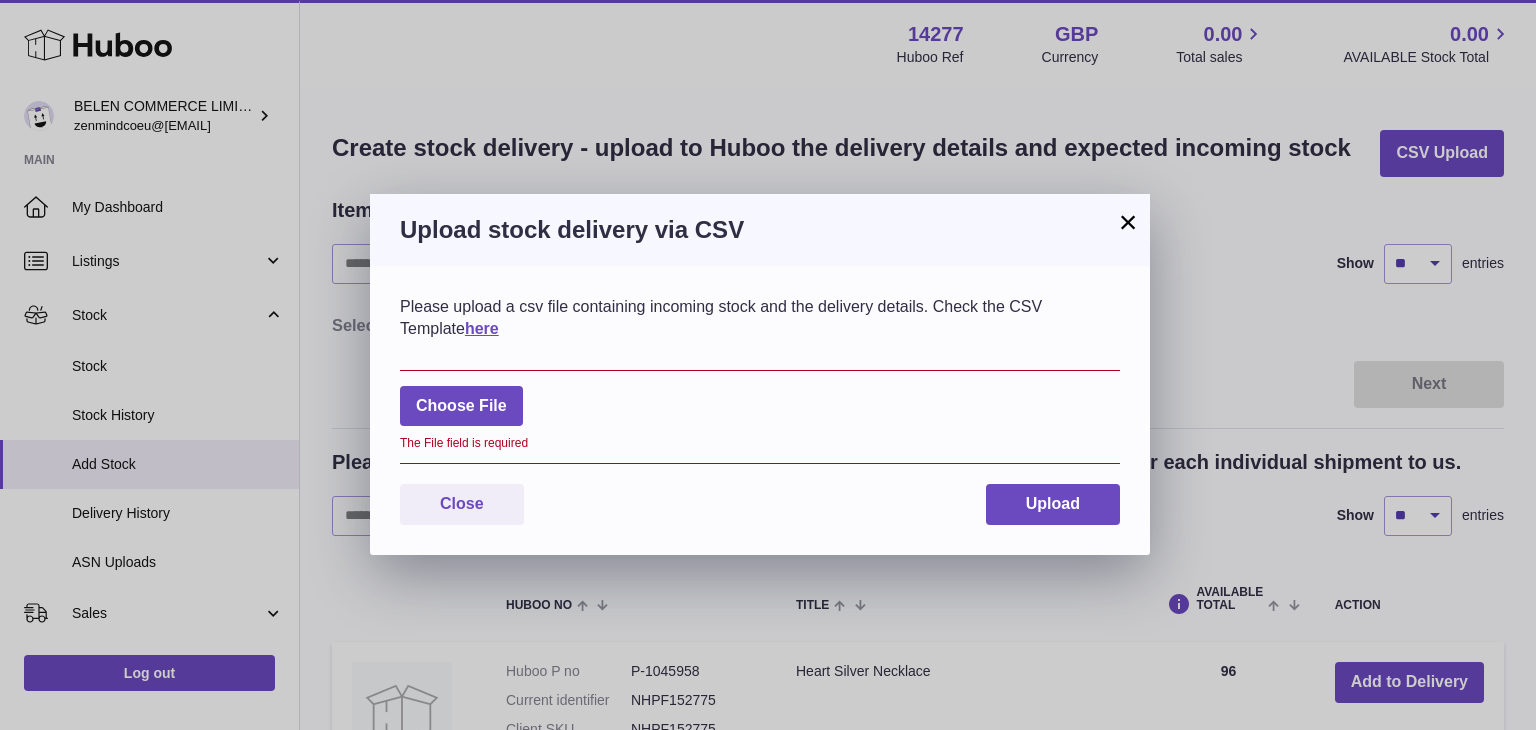 click on "×" at bounding box center (1128, 222) 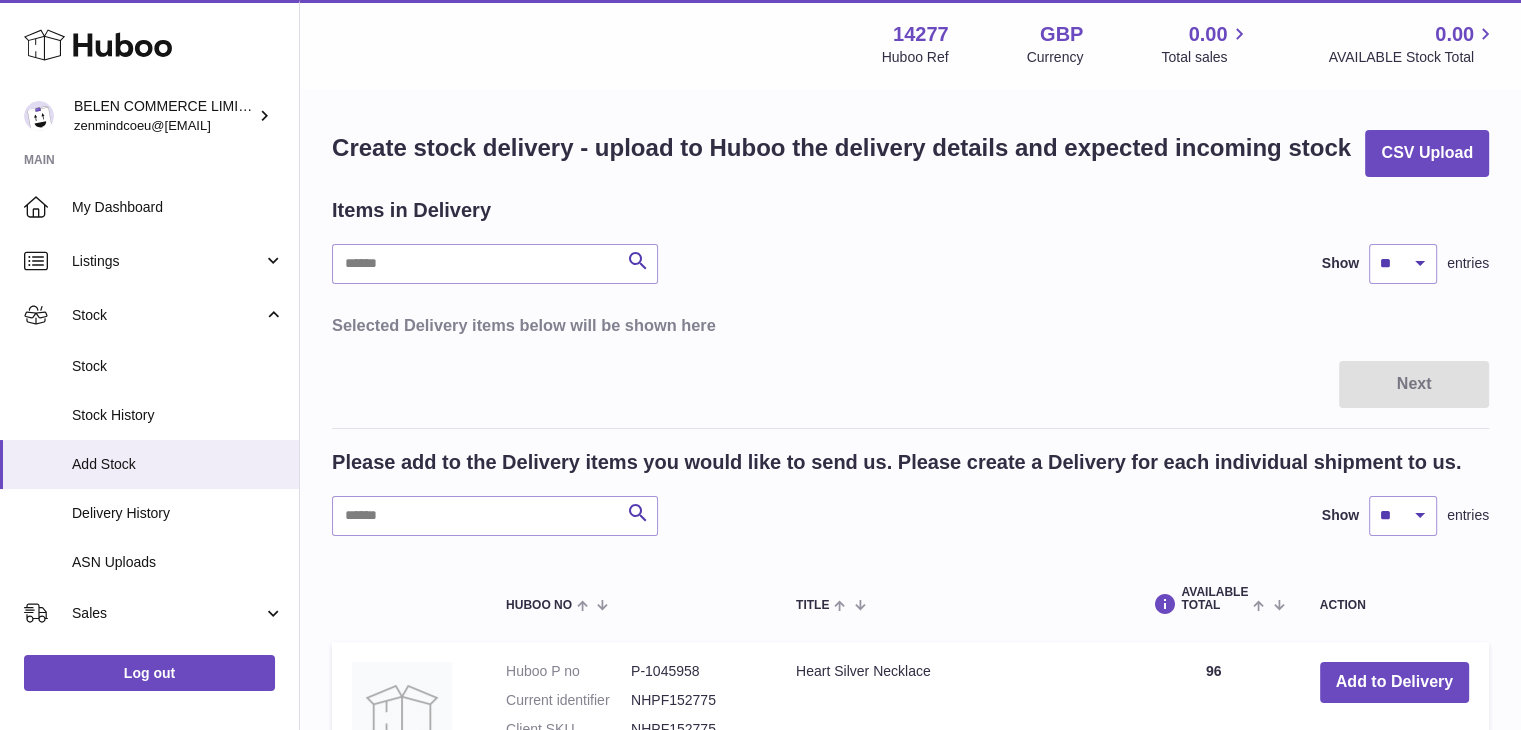 click on "Items in Delivery       Search
Show
** ** ** ***
entries
Selected Delivery items below will be shown here" at bounding box center (910, 271) 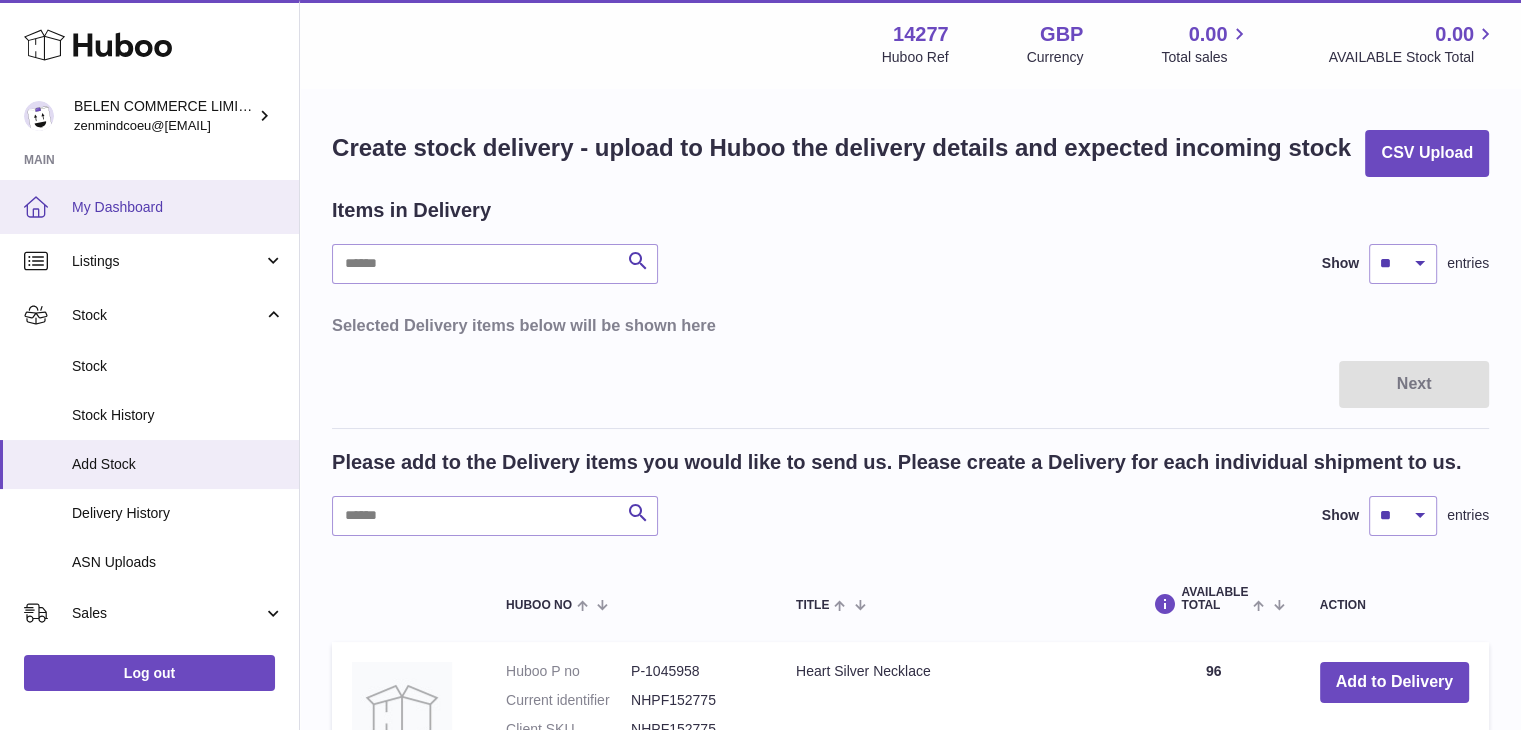 click on "My Dashboard" at bounding box center [178, 207] 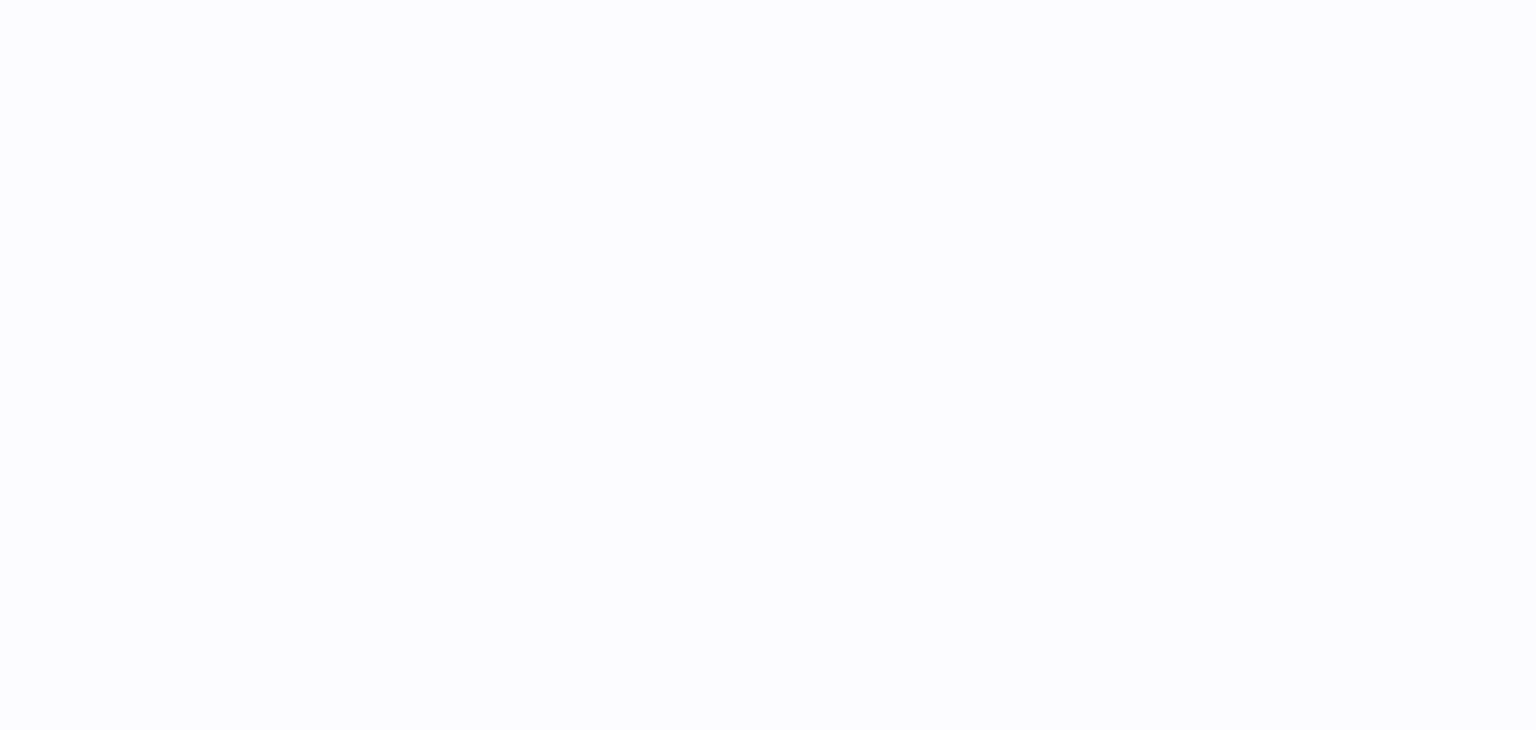 scroll, scrollTop: 0, scrollLeft: 0, axis: both 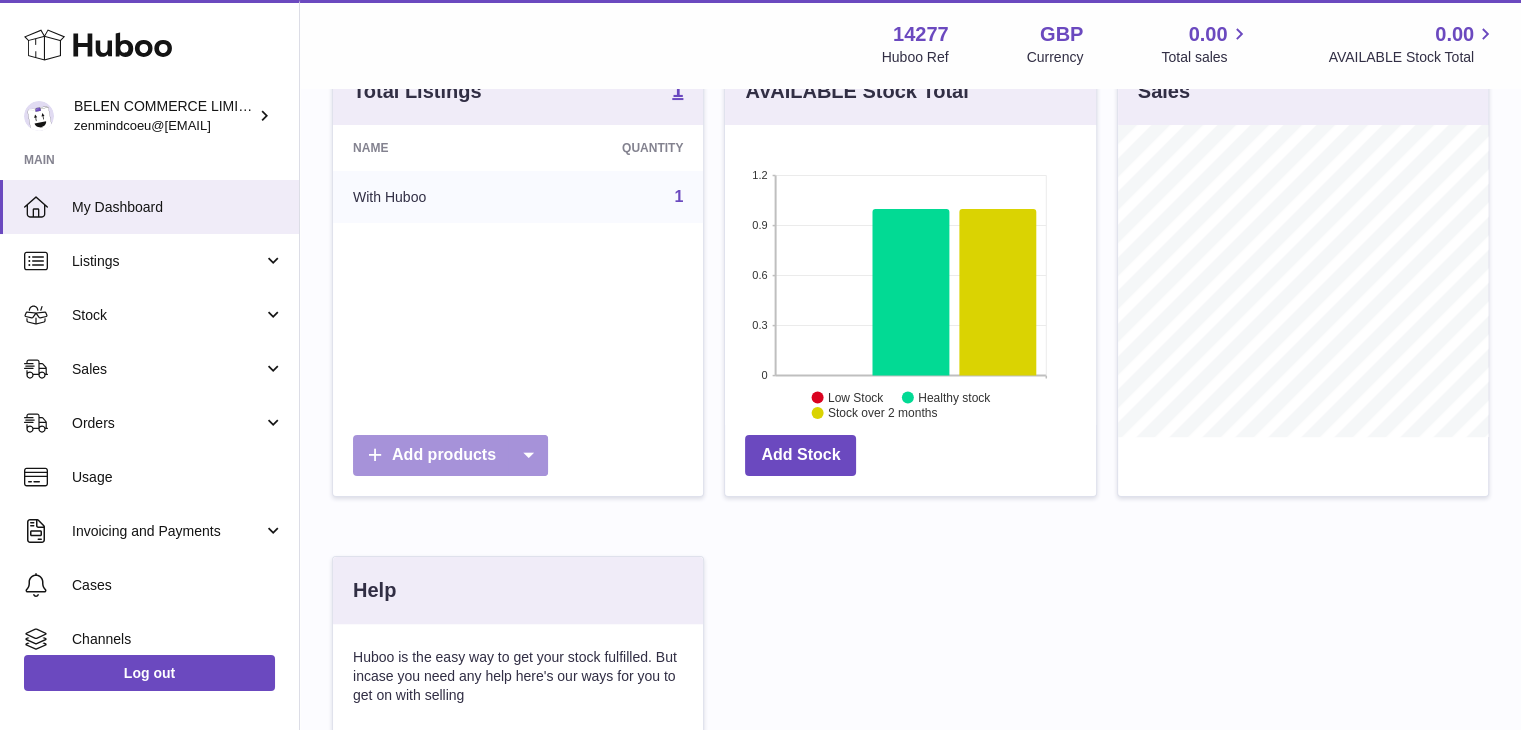 click at bounding box center [528, 455] 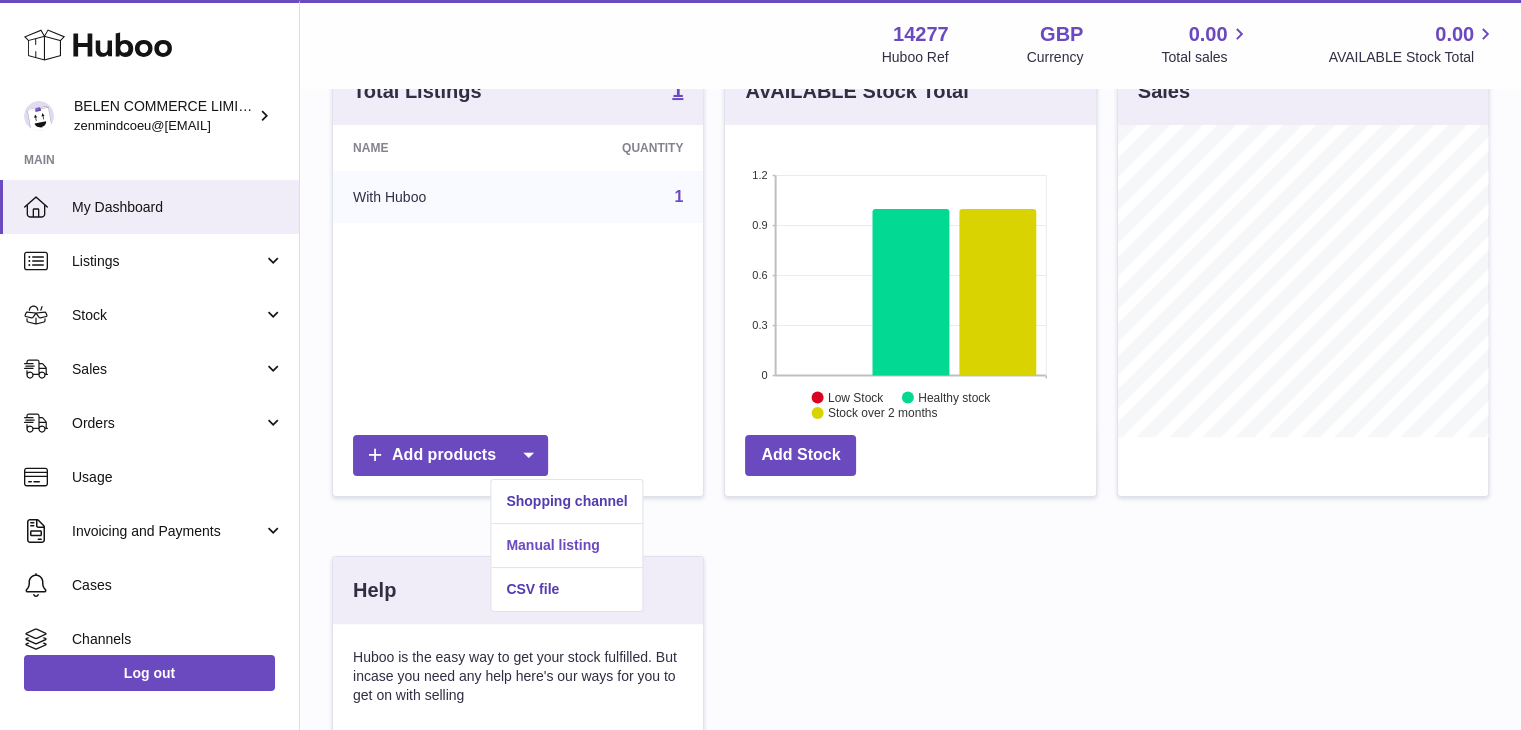 click on "Manual listing" at bounding box center (566, 545) 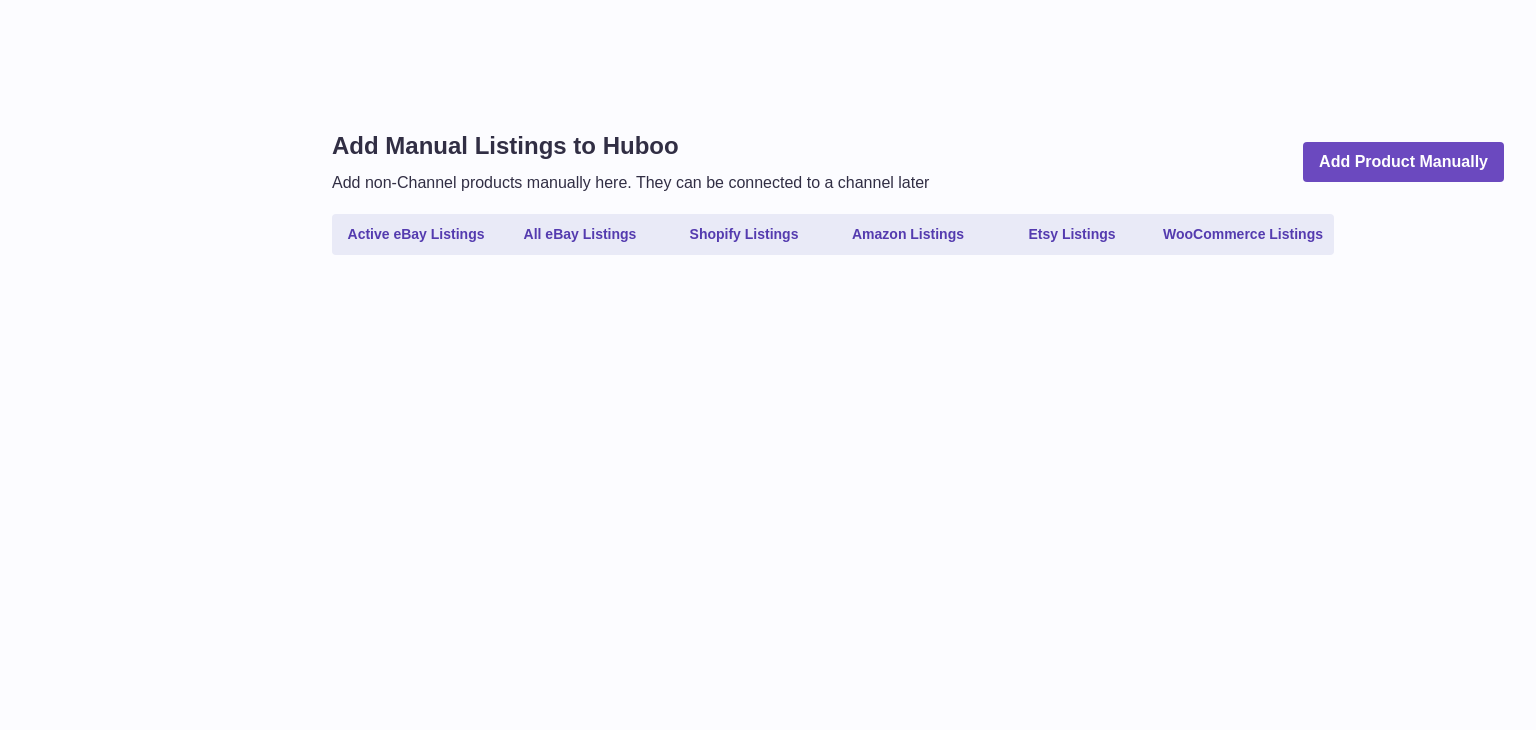 scroll, scrollTop: 0, scrollLeft: 0, axis: both 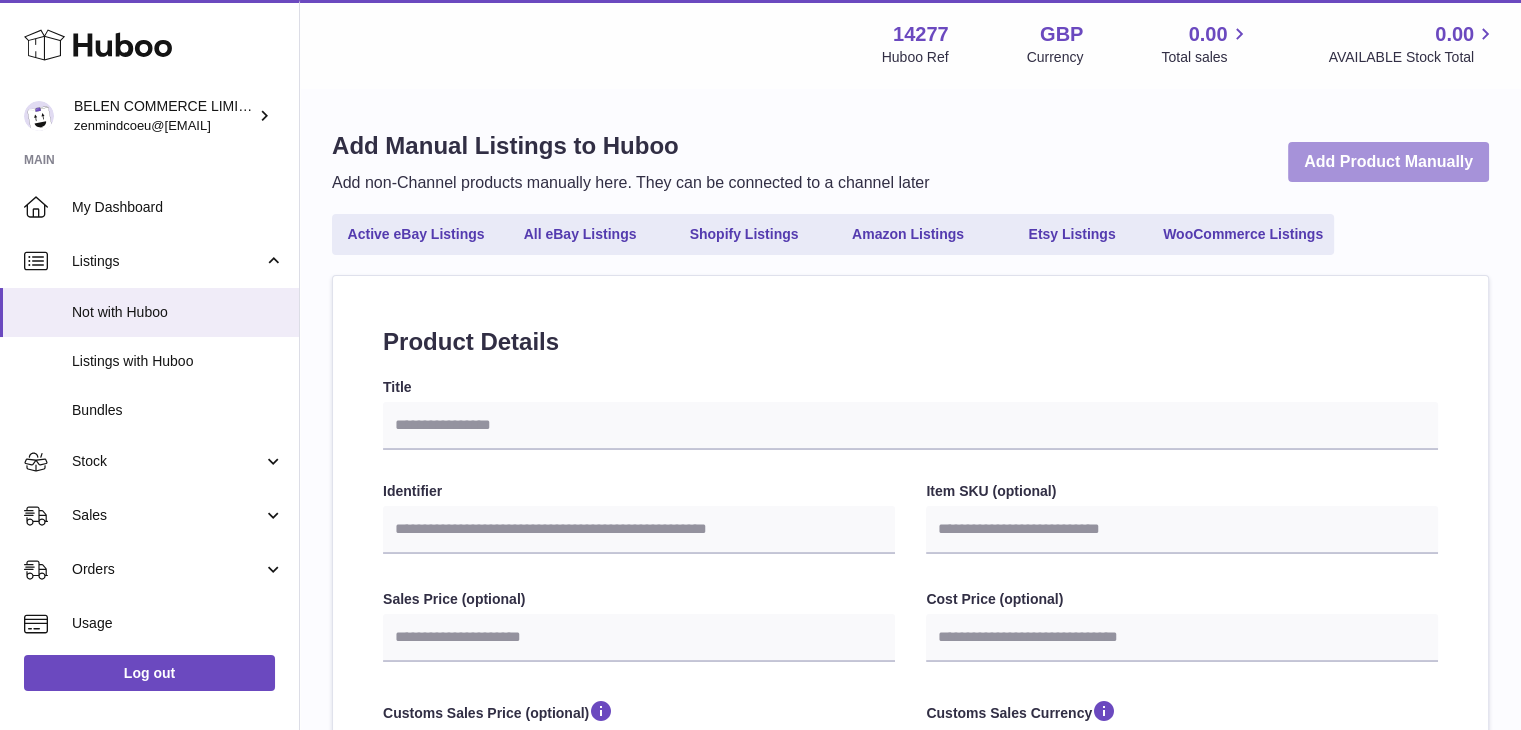 click on "Add Product Manually" at bounding box center [1388, 162] 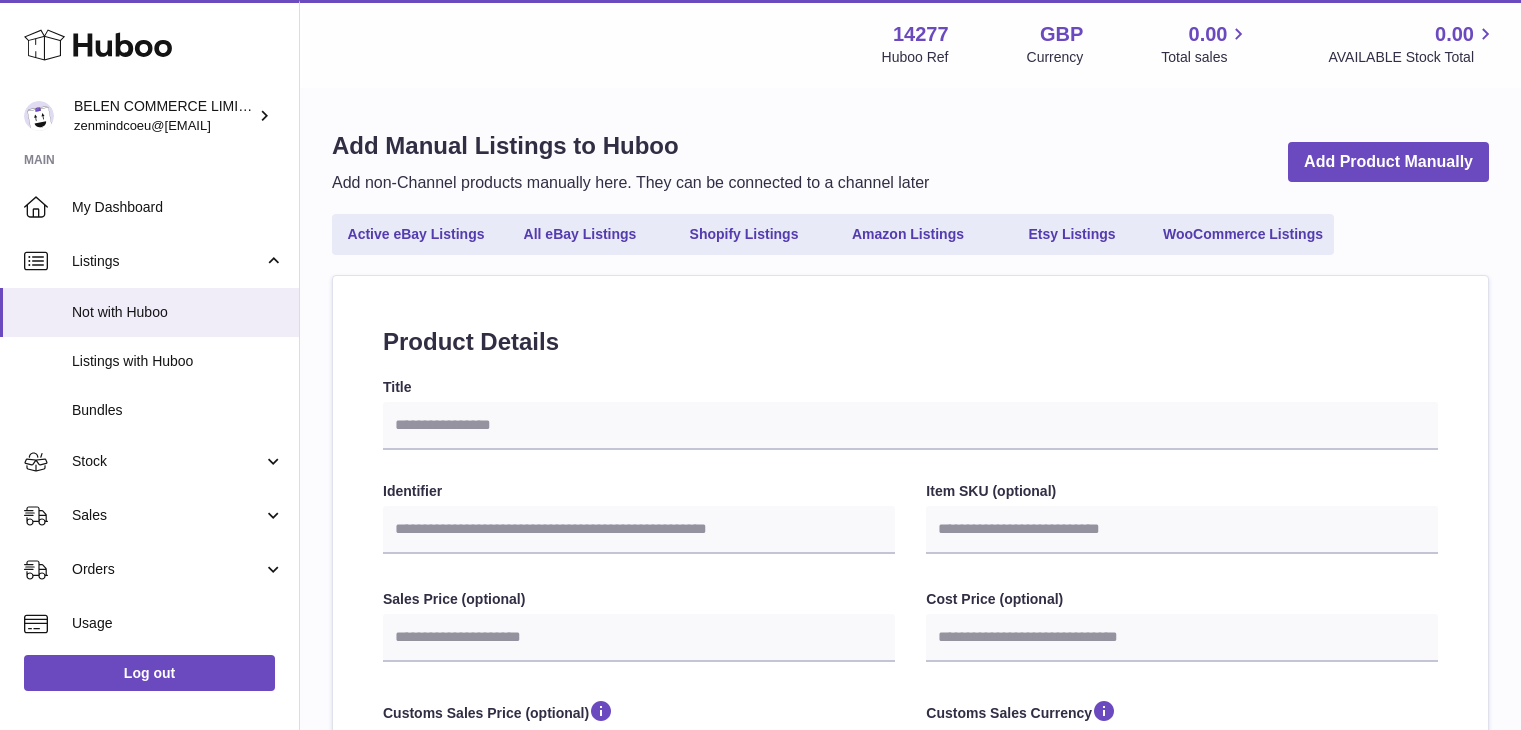 select 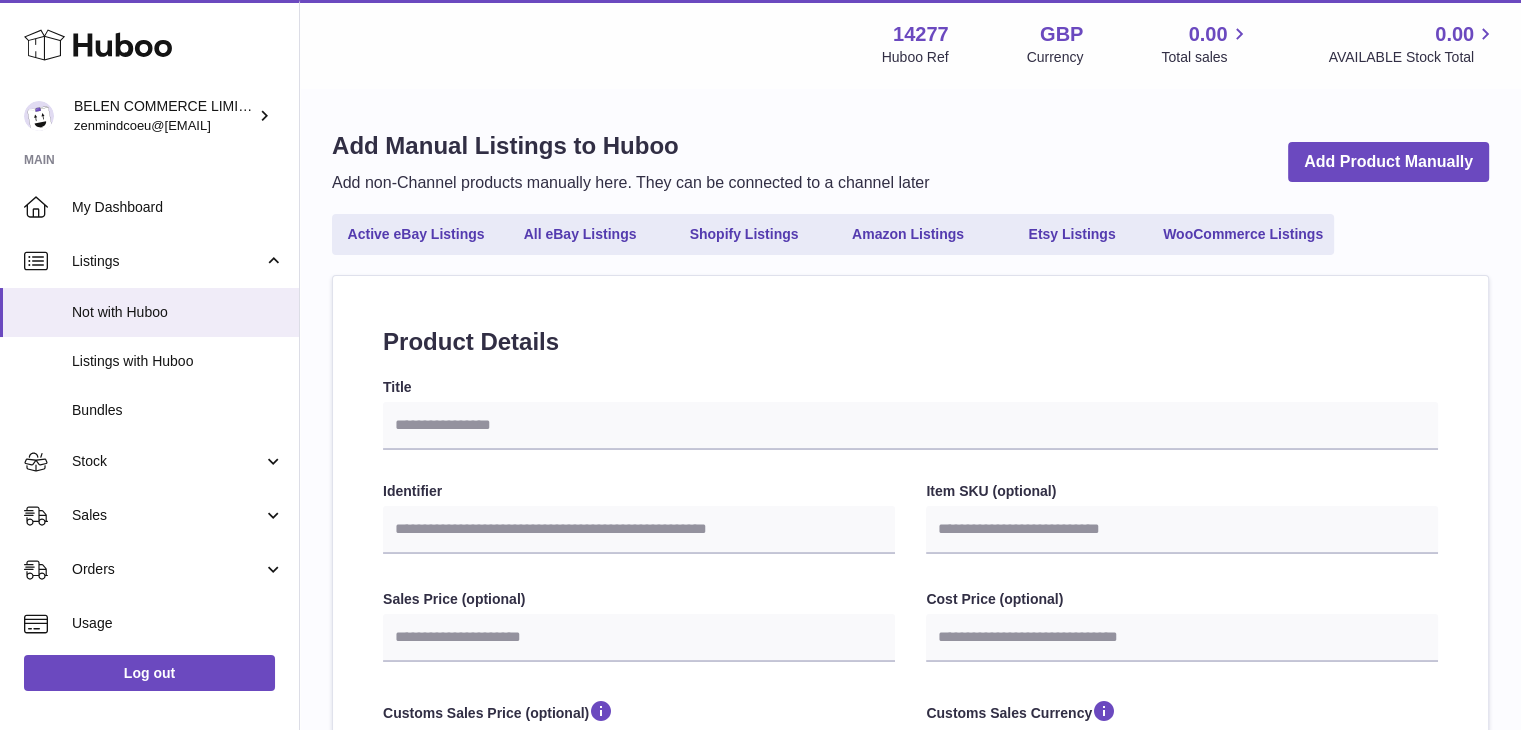 scroll, scrollTop: 0, scrollLeft: 0, axis: both 